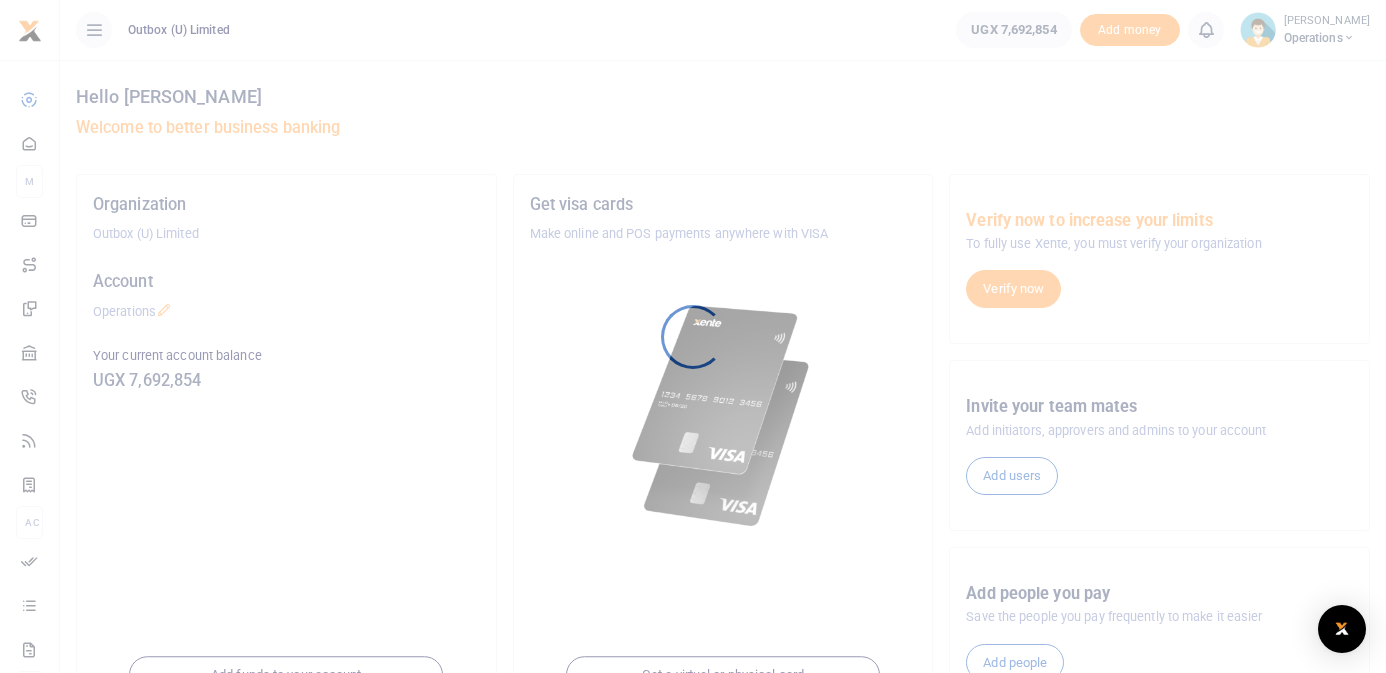 scroll, scrollTop: 0, scrollLeft: 0, axis: both 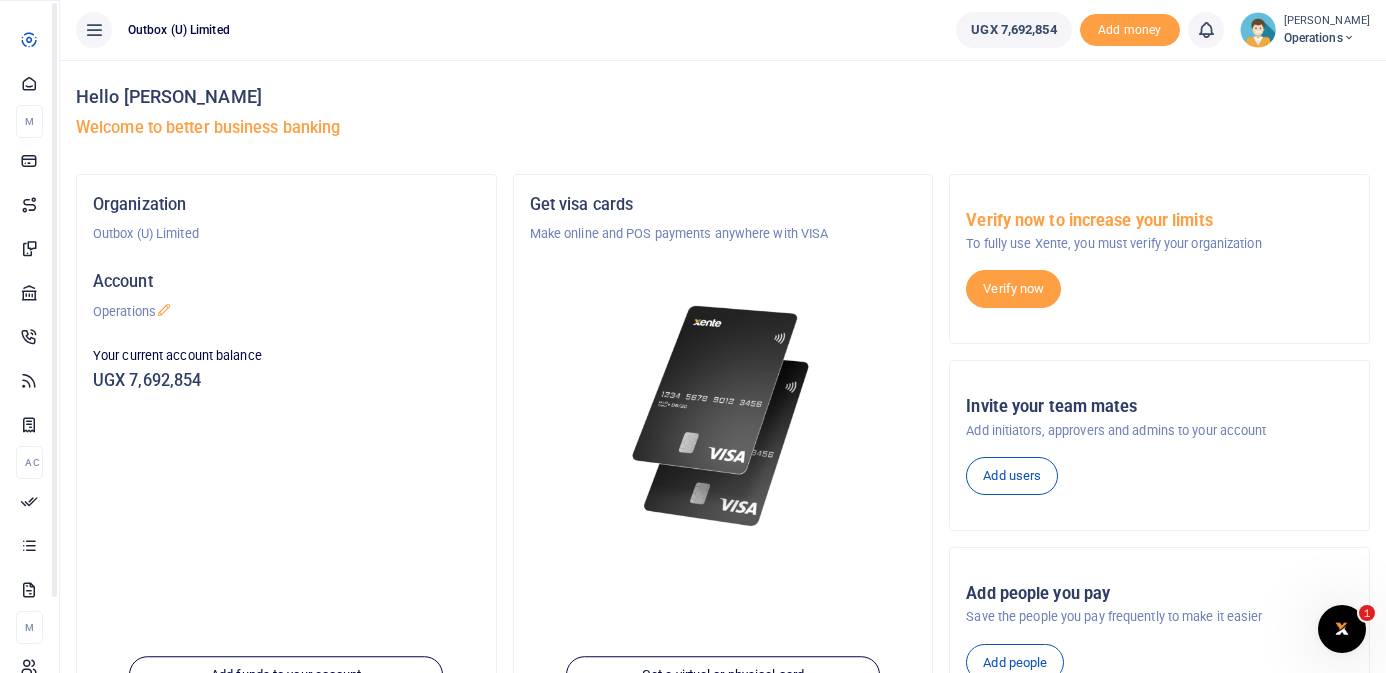 click at bounding box center [29, 83] 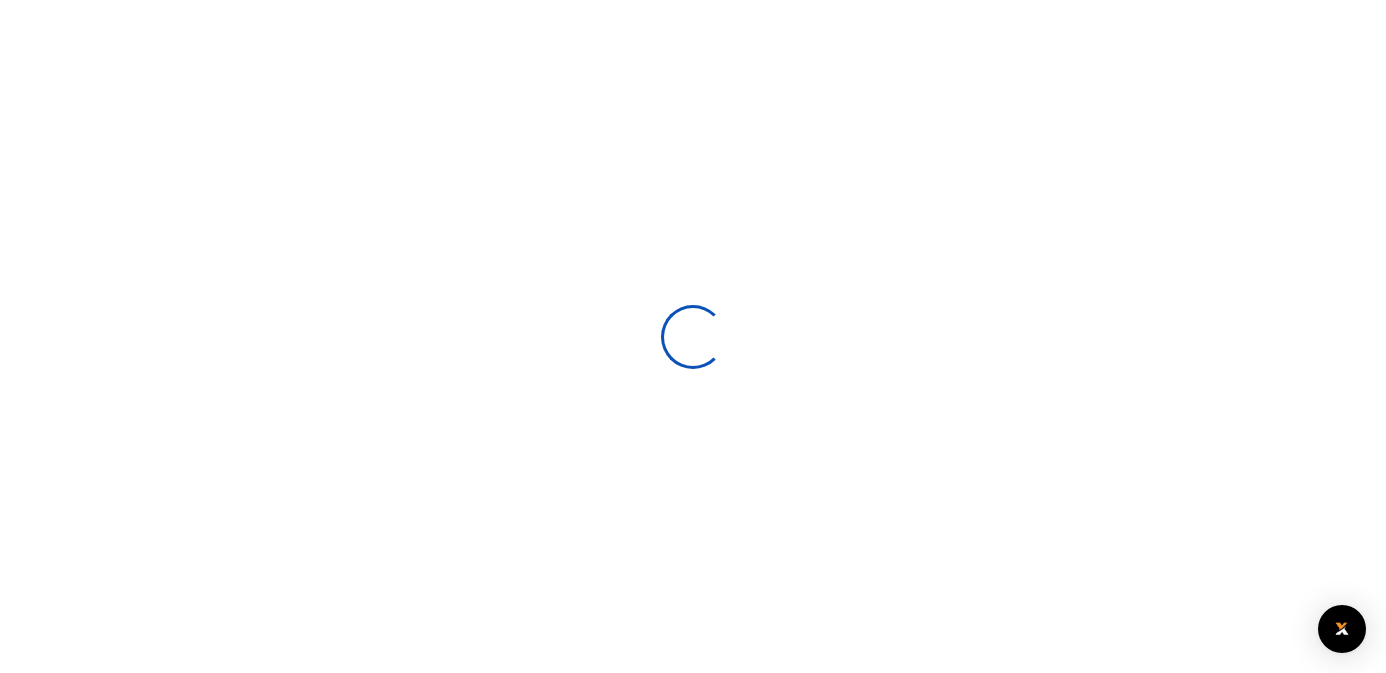scroll, scrollTop: 0, scrollLeft: 0, axis: both 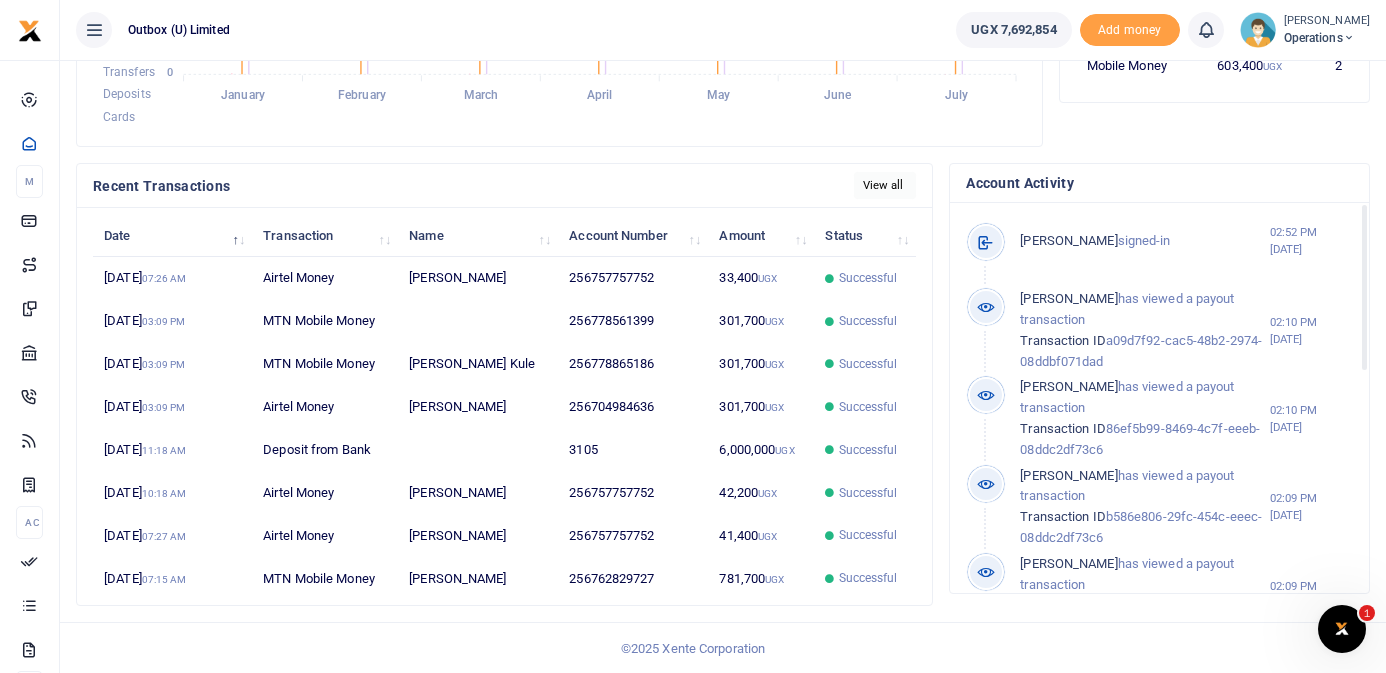 click on "View all" at bounding box center [885, 185] 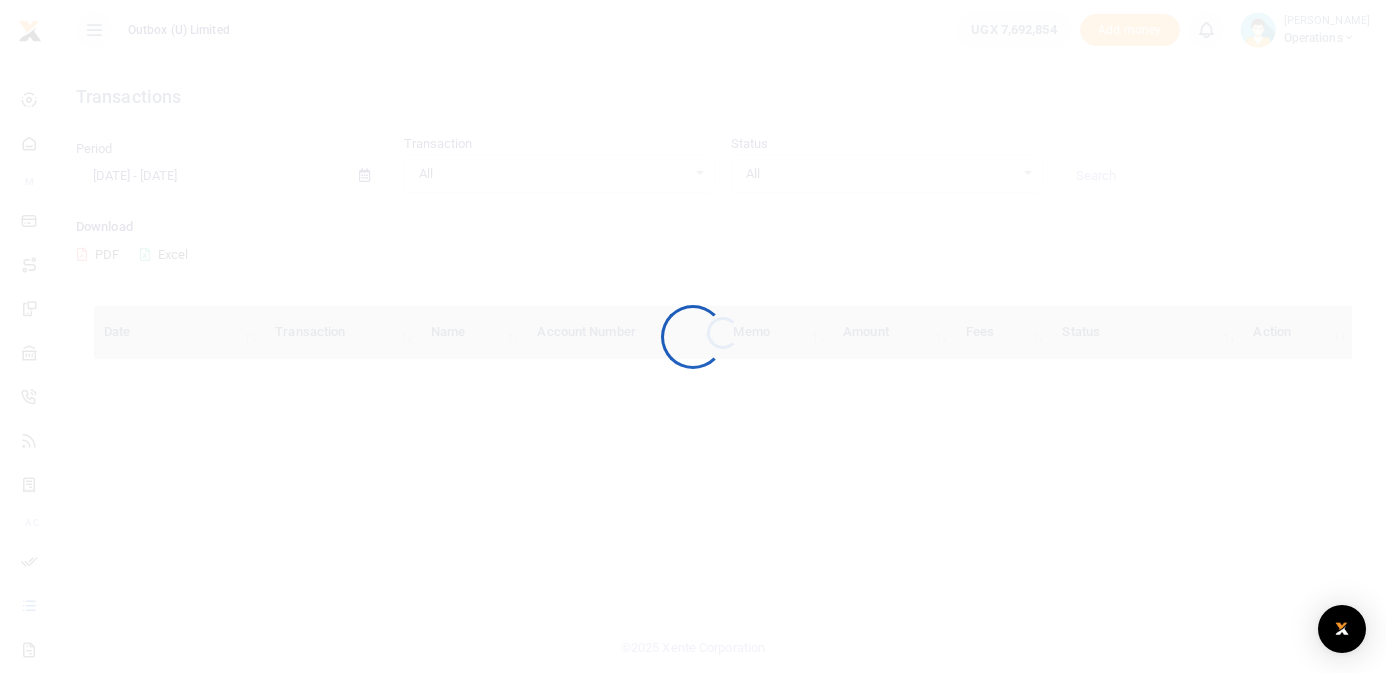 scroll, scrollTop: 0, scrollLeft: 0, axis: both 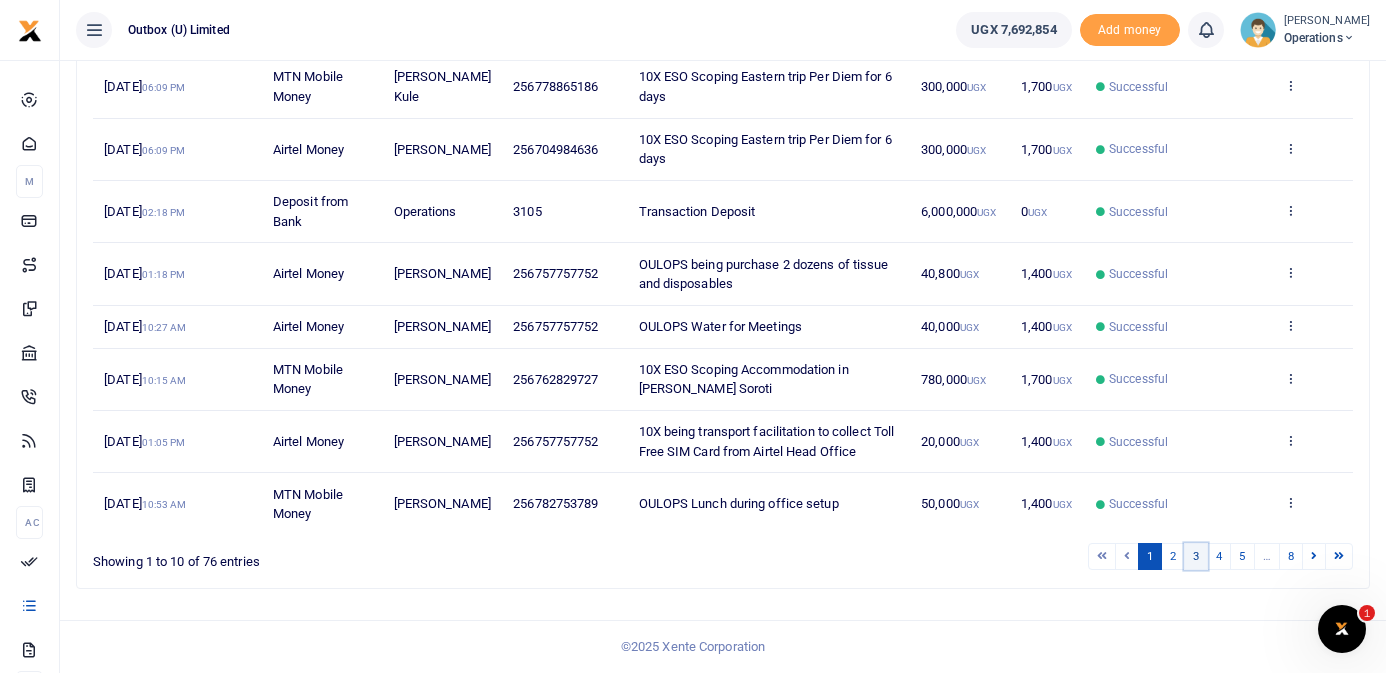 click on "3" at bounding box center (1196, 556) 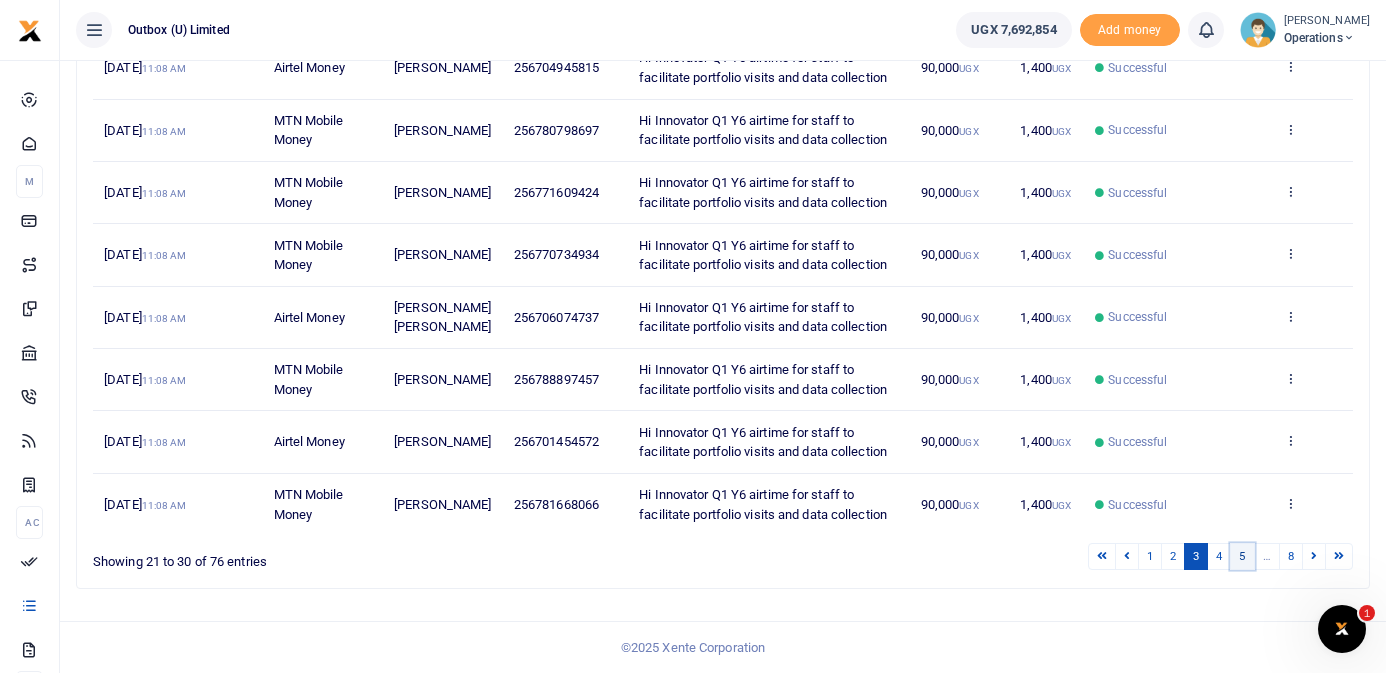 click on "5" at bounding box center [1242, 556] 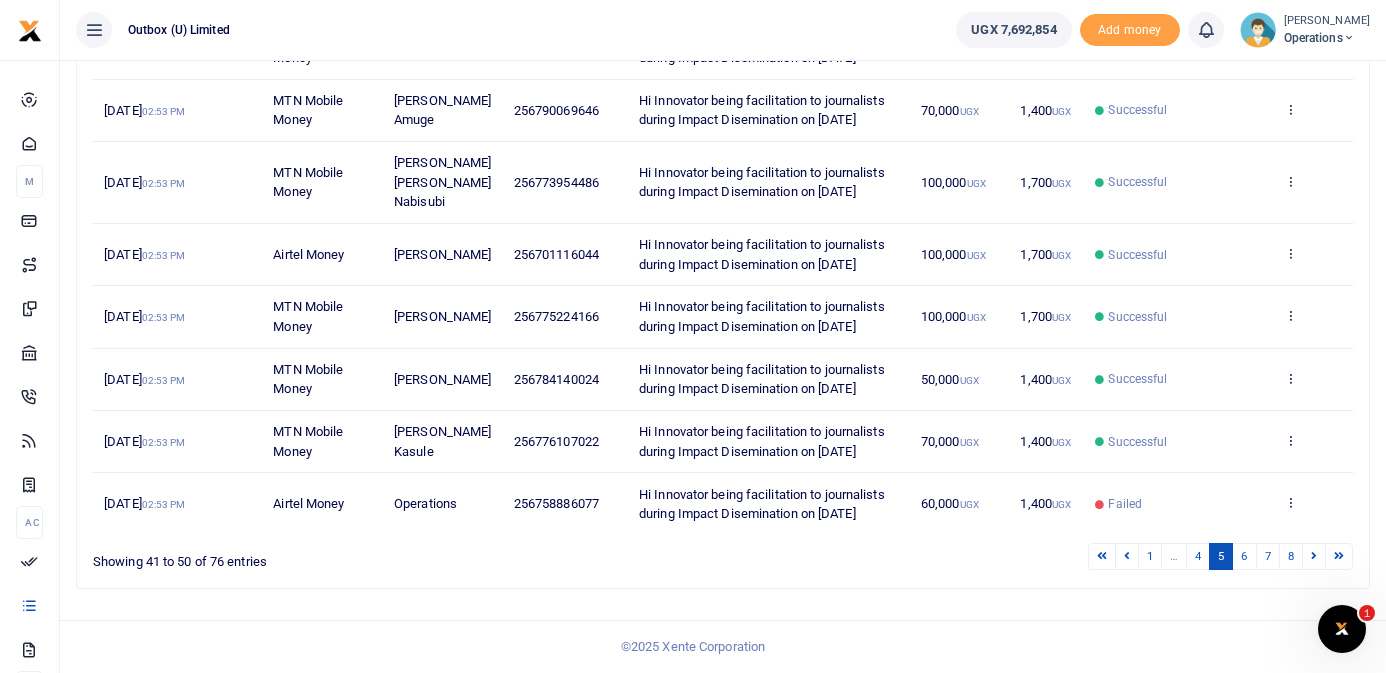 scroll, scrollTop: 656, scrollLeft: 0, axis: vertical 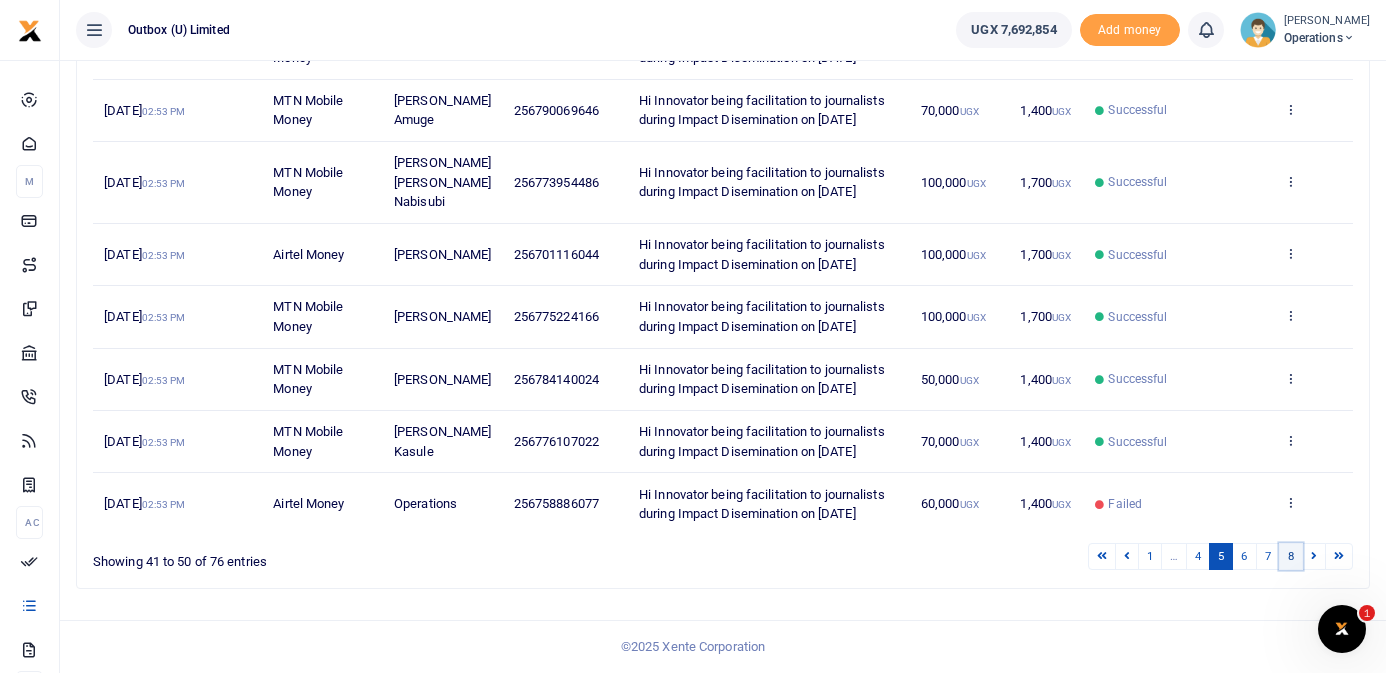 click on "8" at bounding box center [1291, 556] 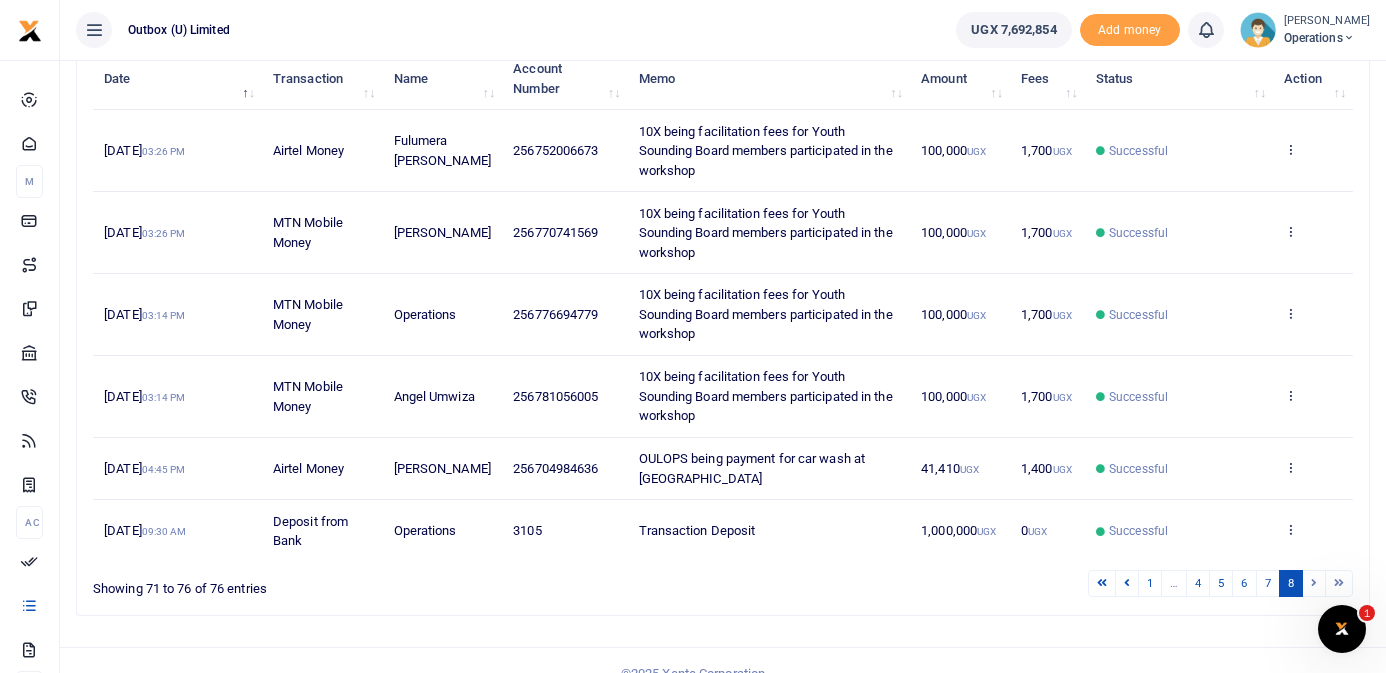 scroll, scrollTop: 266, scrollLeft: 0, axis: vertical 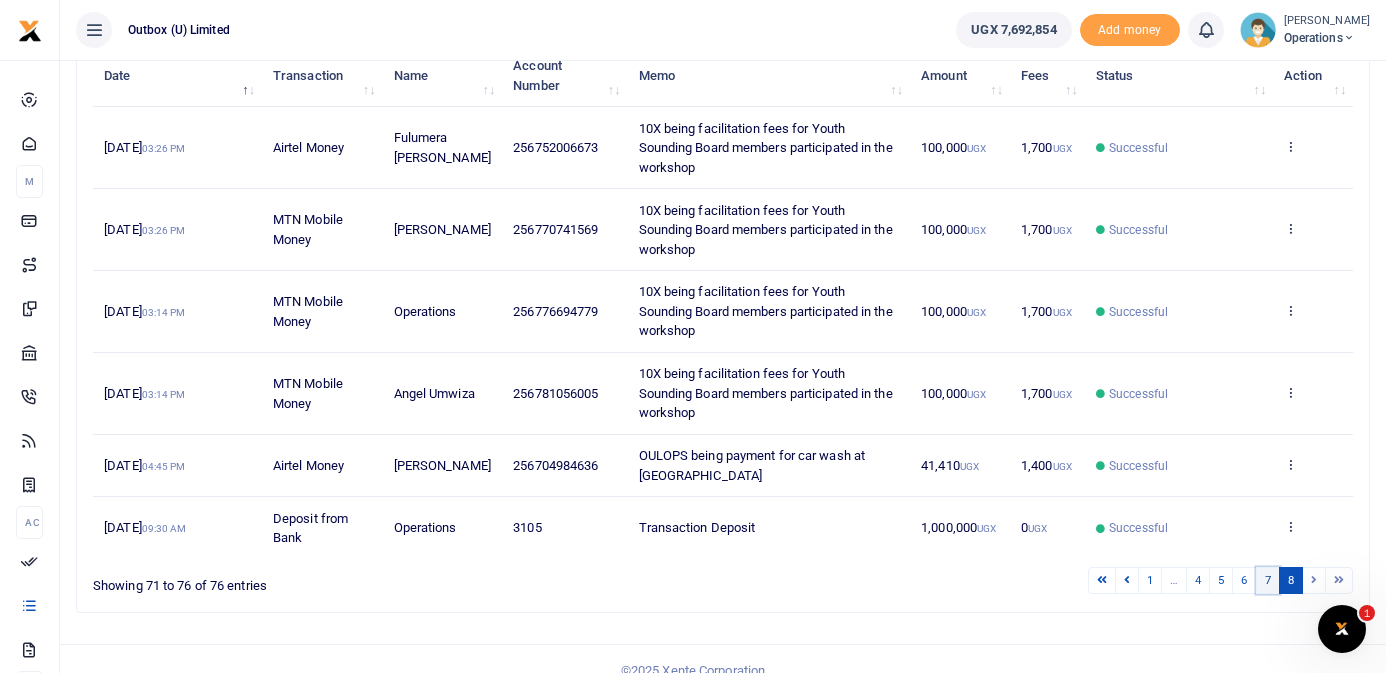 click on "7" at bounding box center [1268, 580] 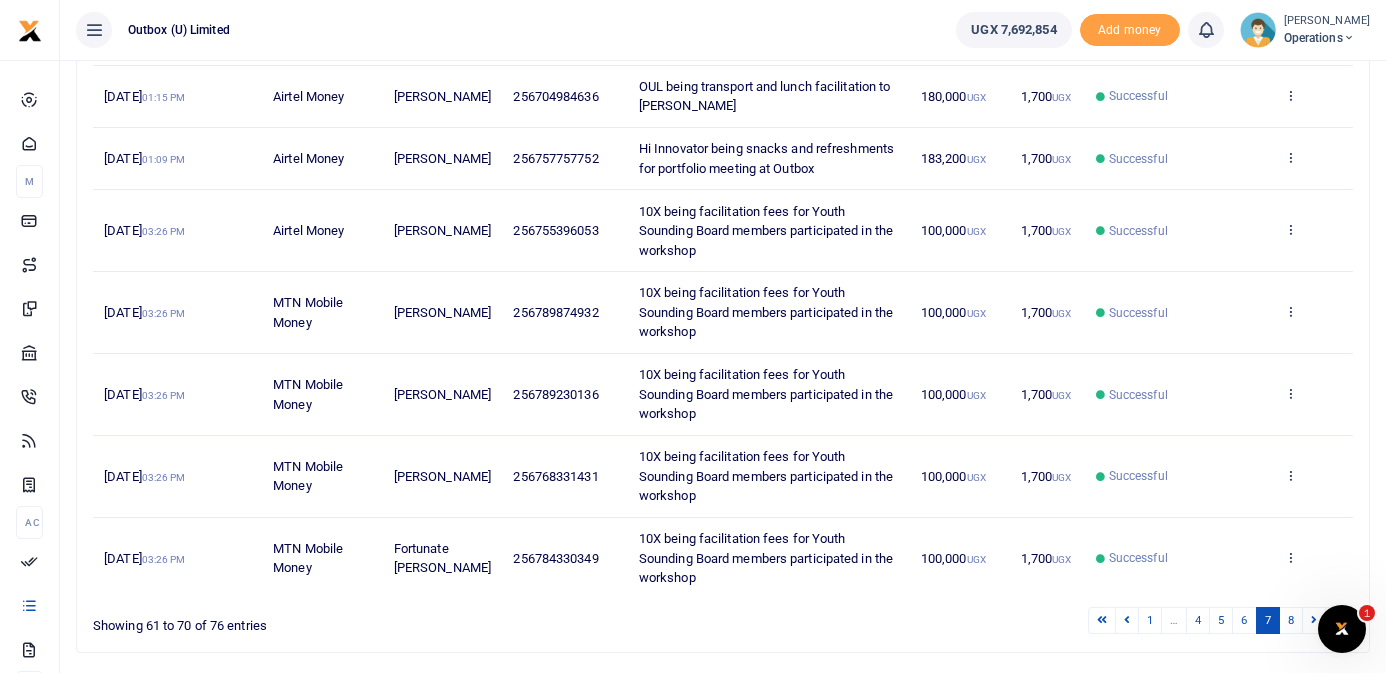 scroll, scrollTop: 486, scrollLeft: 0, axis: vertical 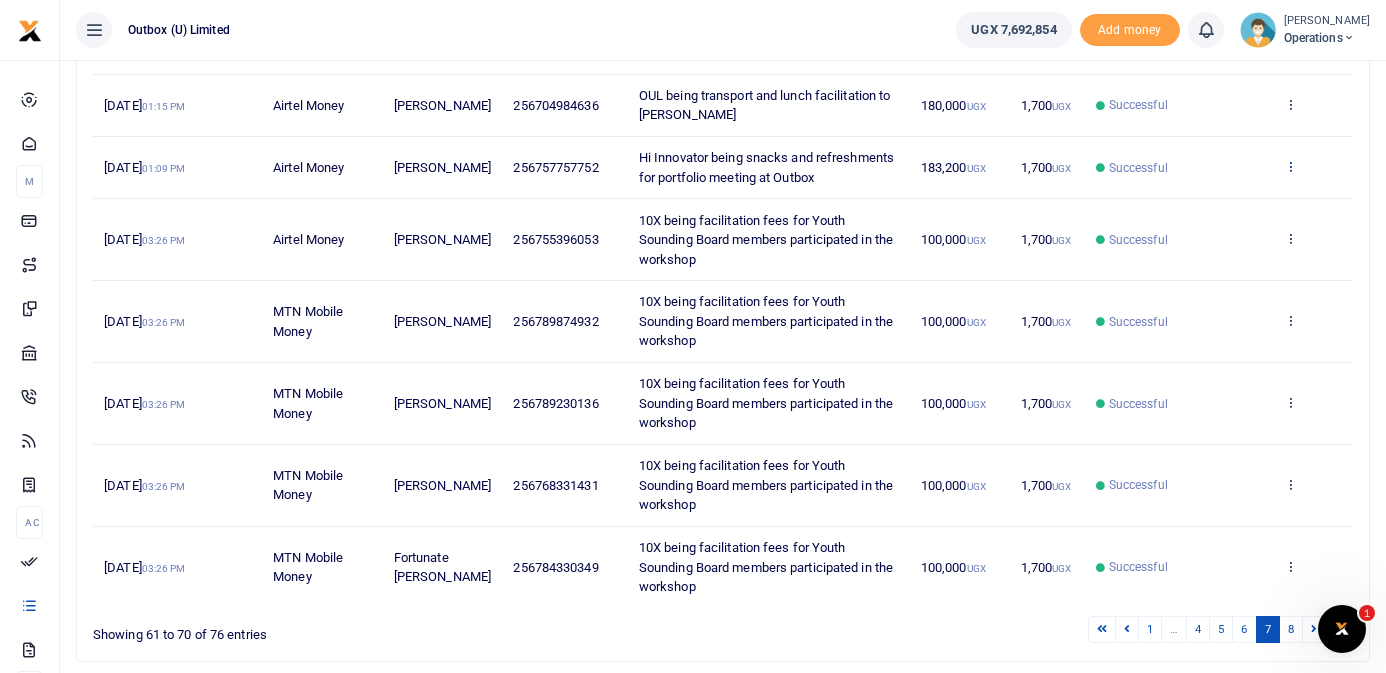 click at bounding box center [1290, 166] 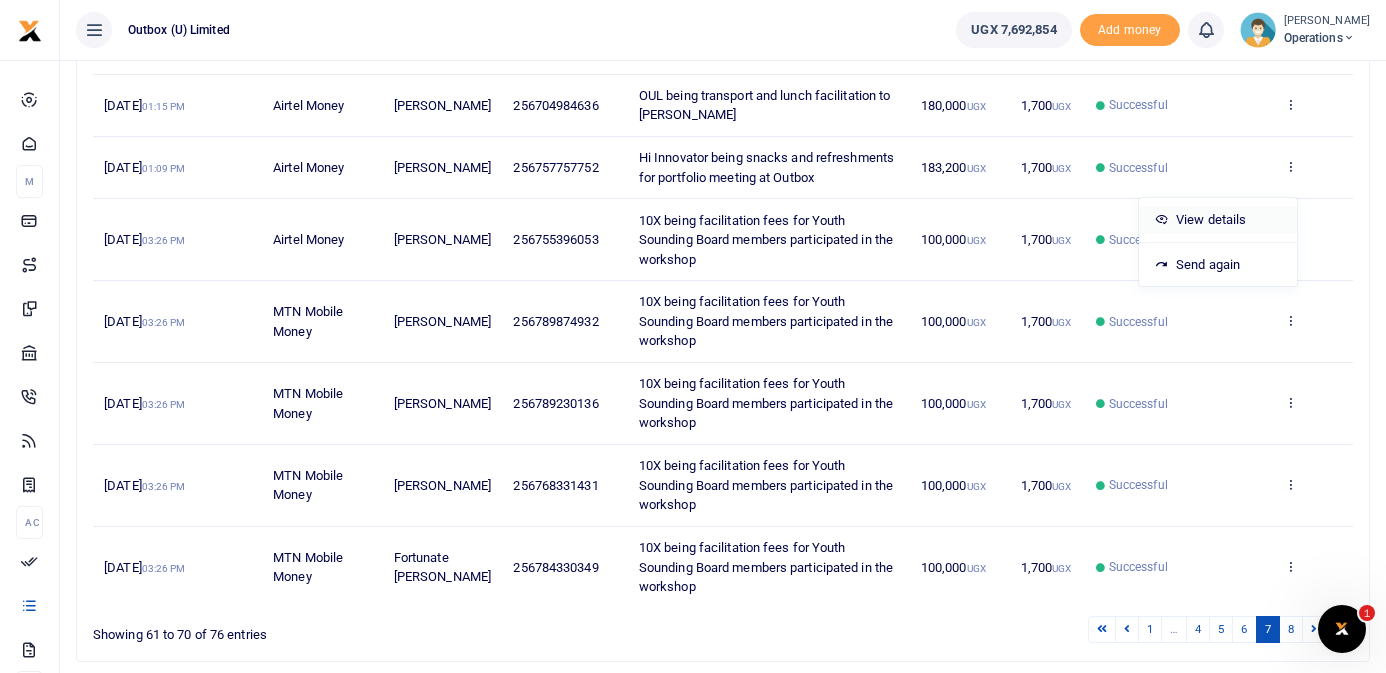 click on "View details" at bounding box center (1218, 220) 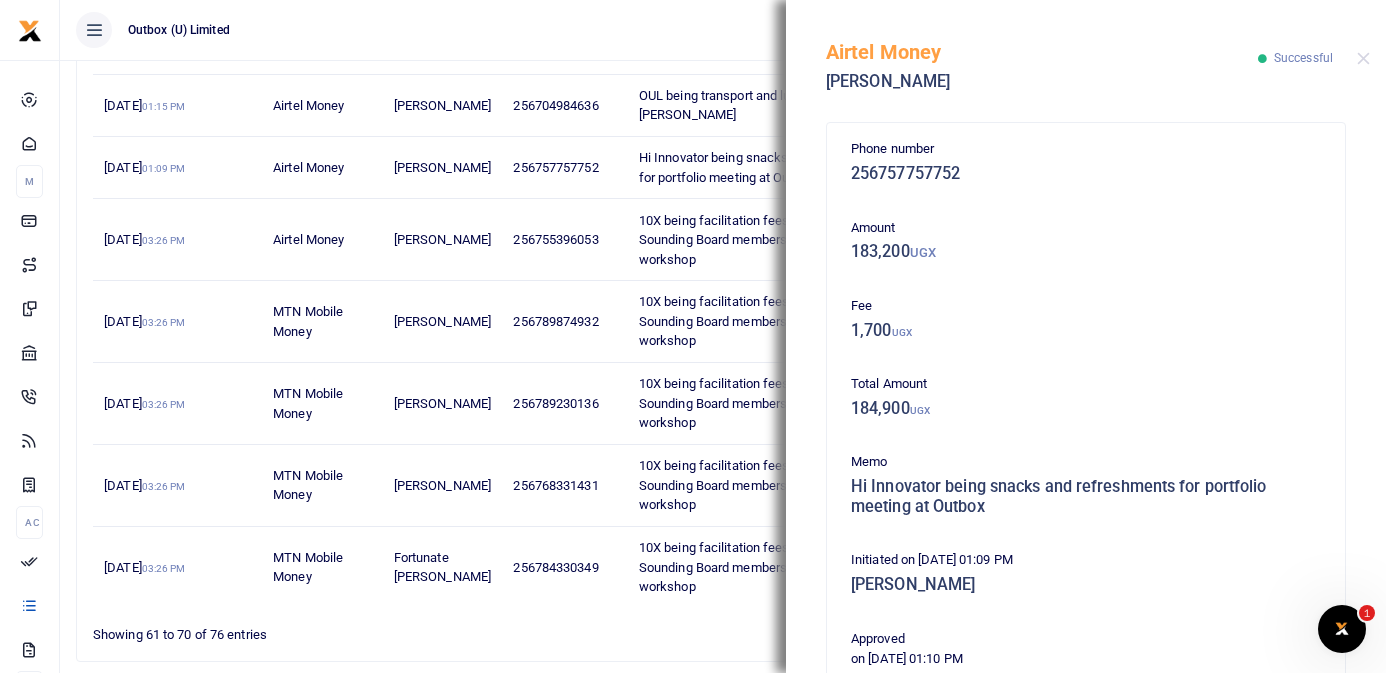 scroll, scrollTop: 410, scrollLeft: 0, axis: vertical 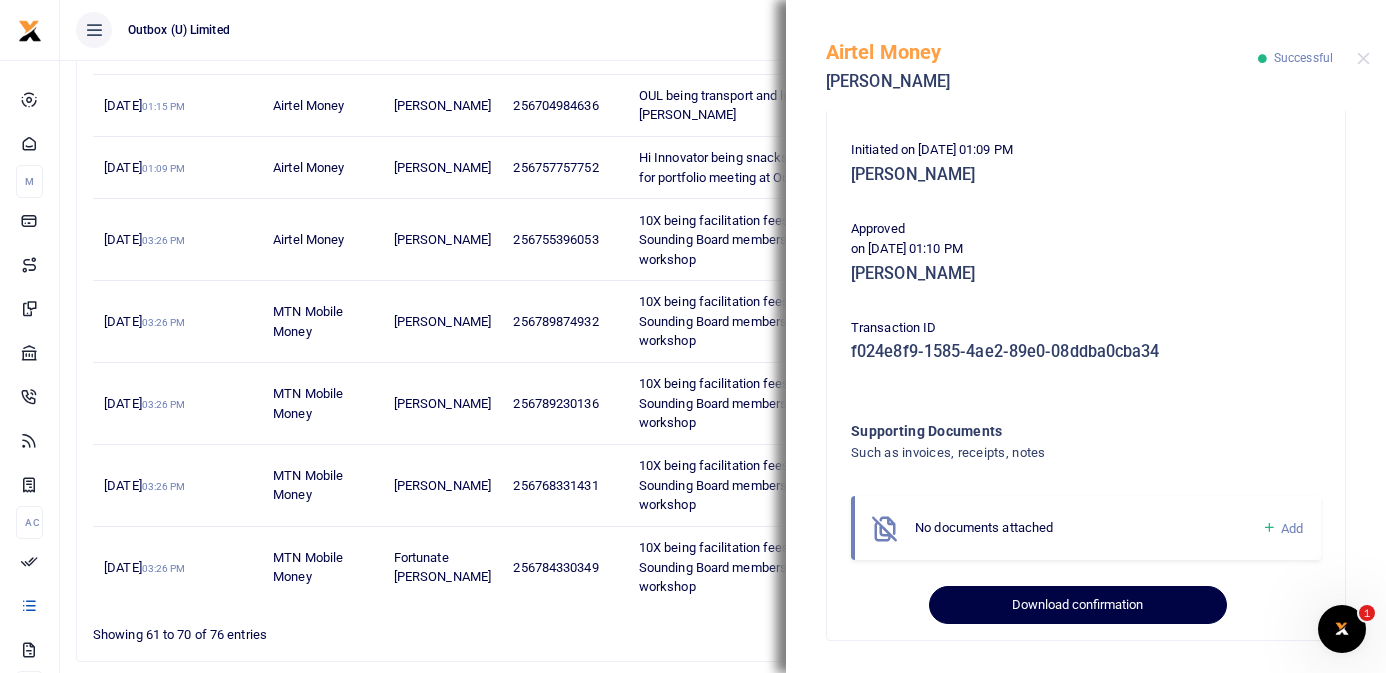 click on "Download confirmation" at bounding box center (1077, 605) 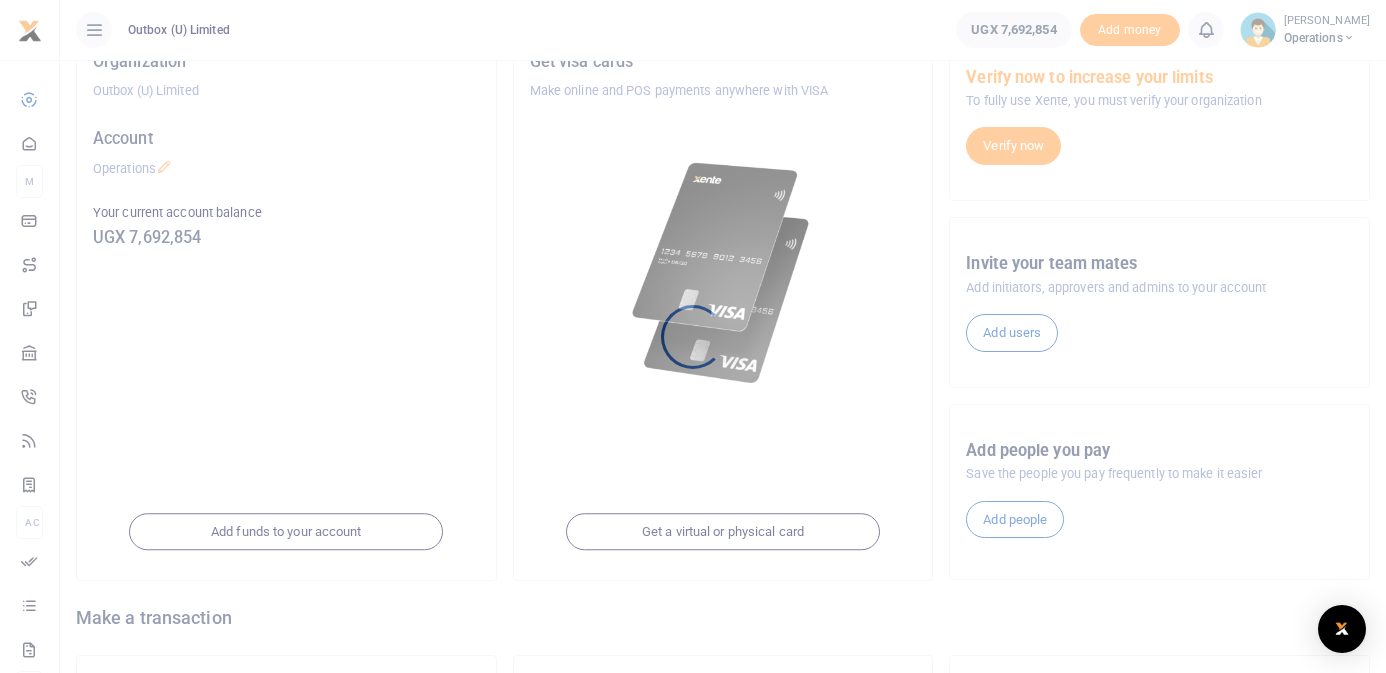 scroll, scrollTop: 163, scrollLeft: 0, axis: vertical 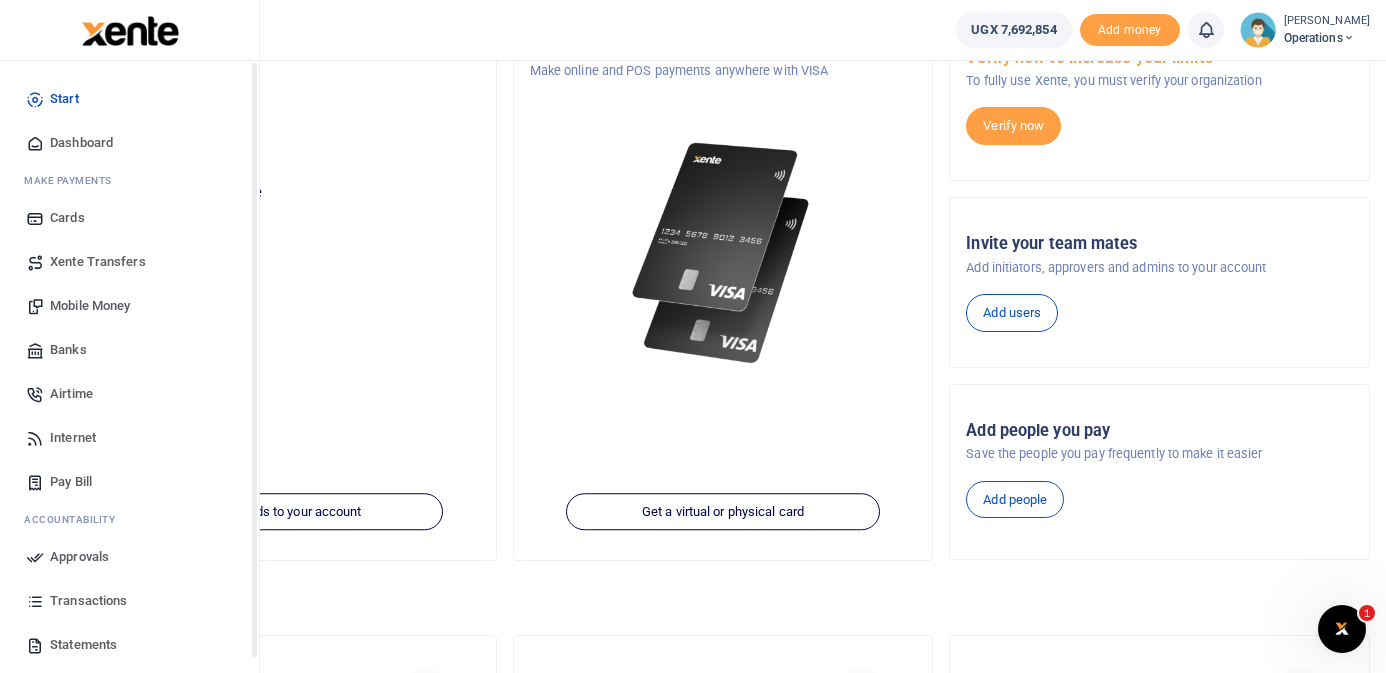 click at bounding box center (35, 143) 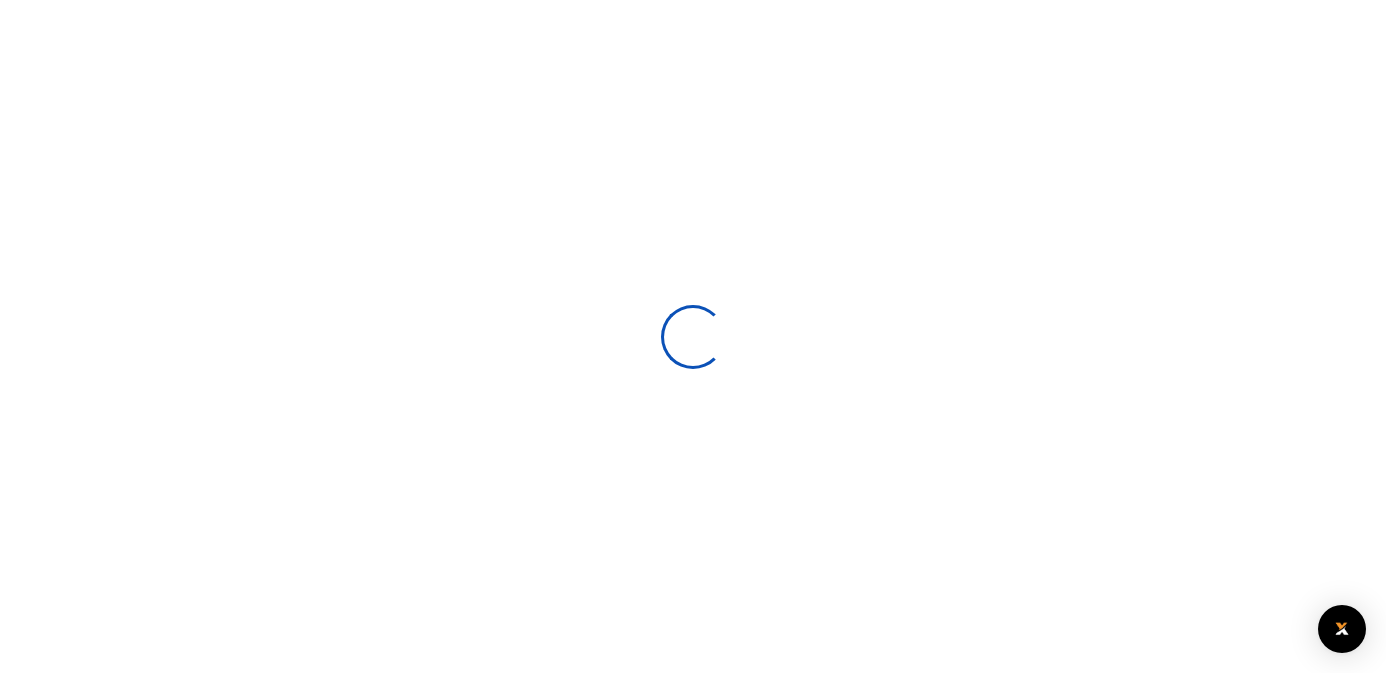 scroll, scrollTop: 0, scrollLeft: 0, axis: both 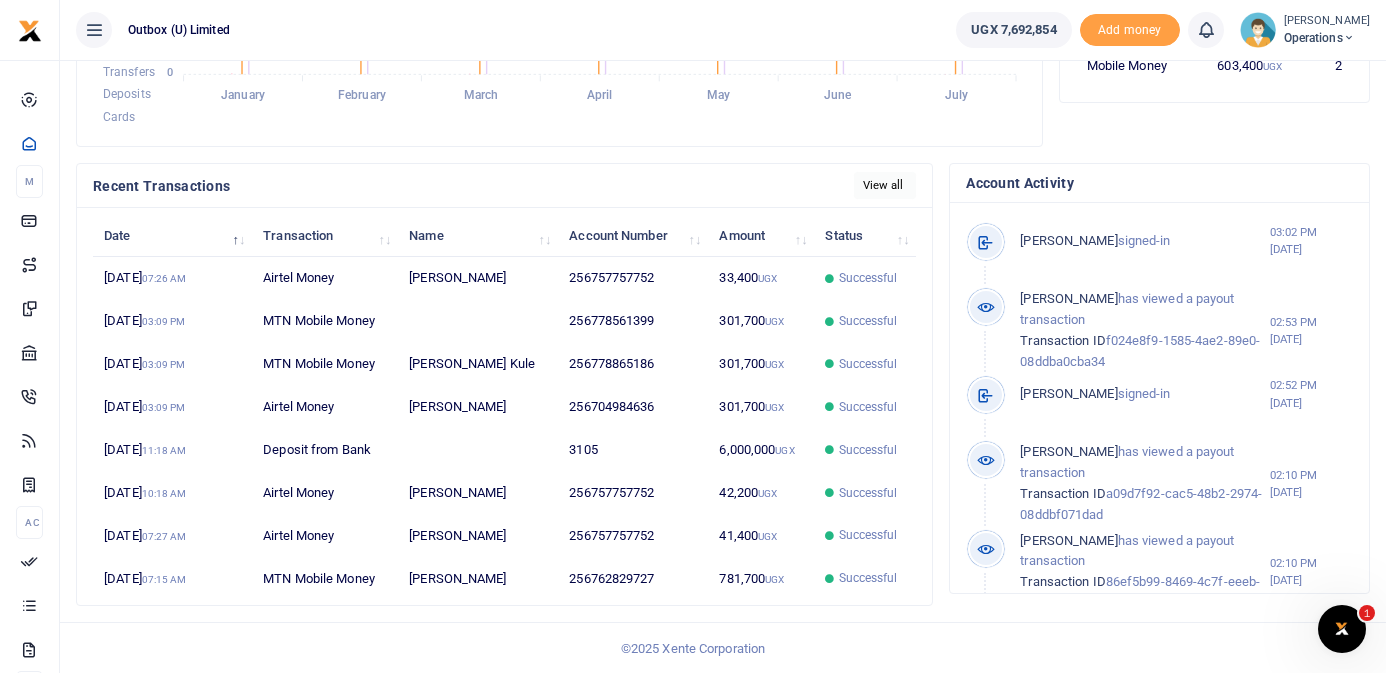 click on "View all" at bounding box center [885, 185] 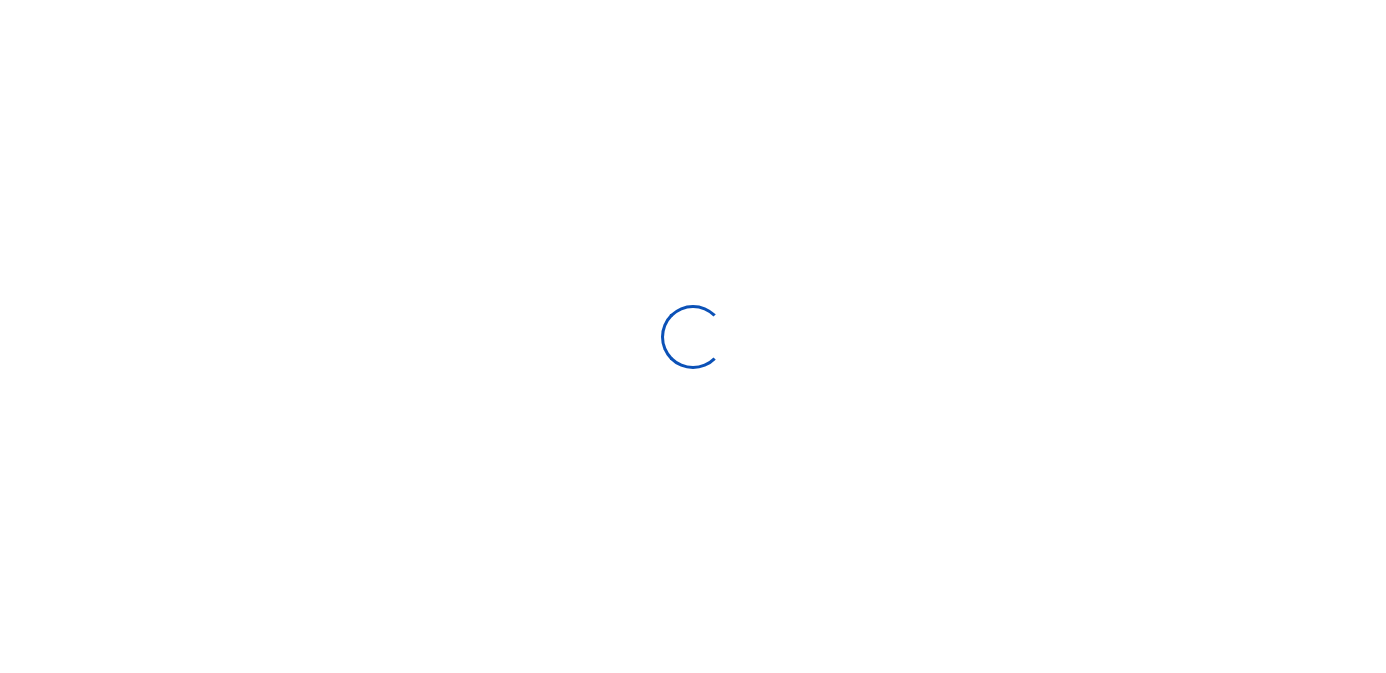 scroll, scrollTop: 0, scrollLeft: 0, axis: both 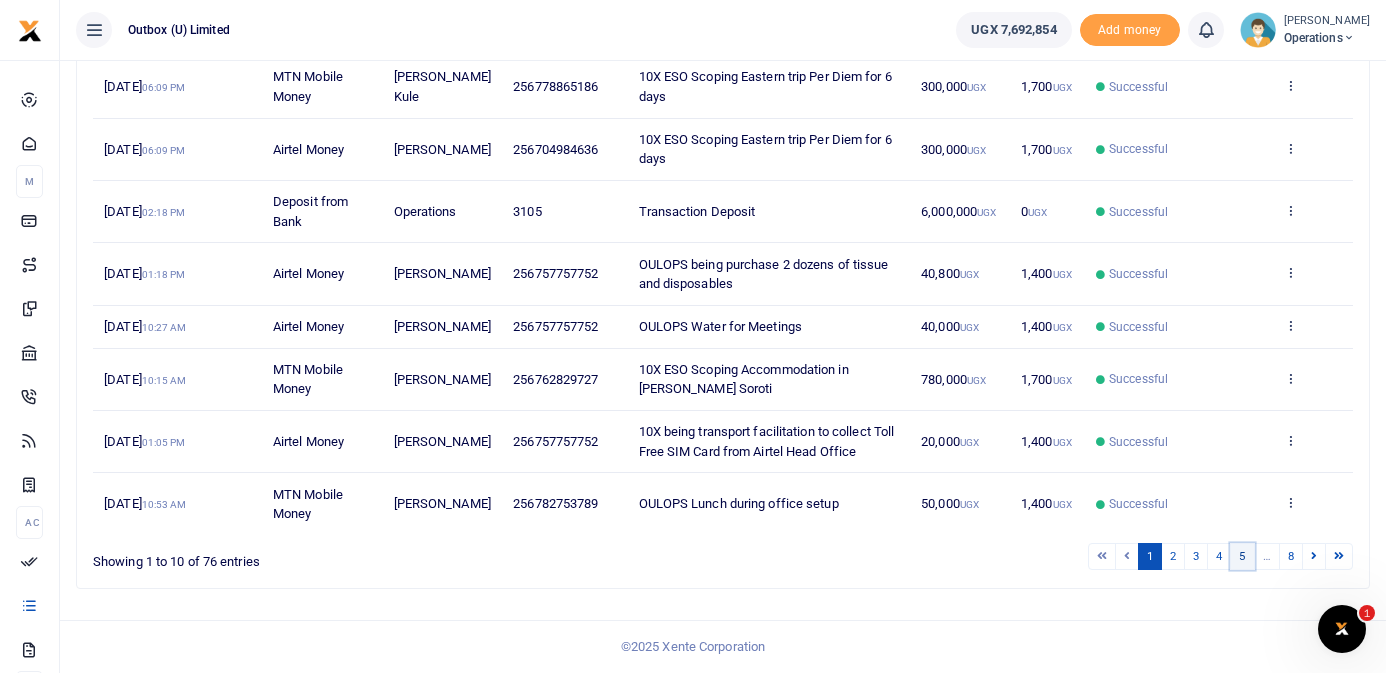 click on "5" at bounding box center (1242, 556) 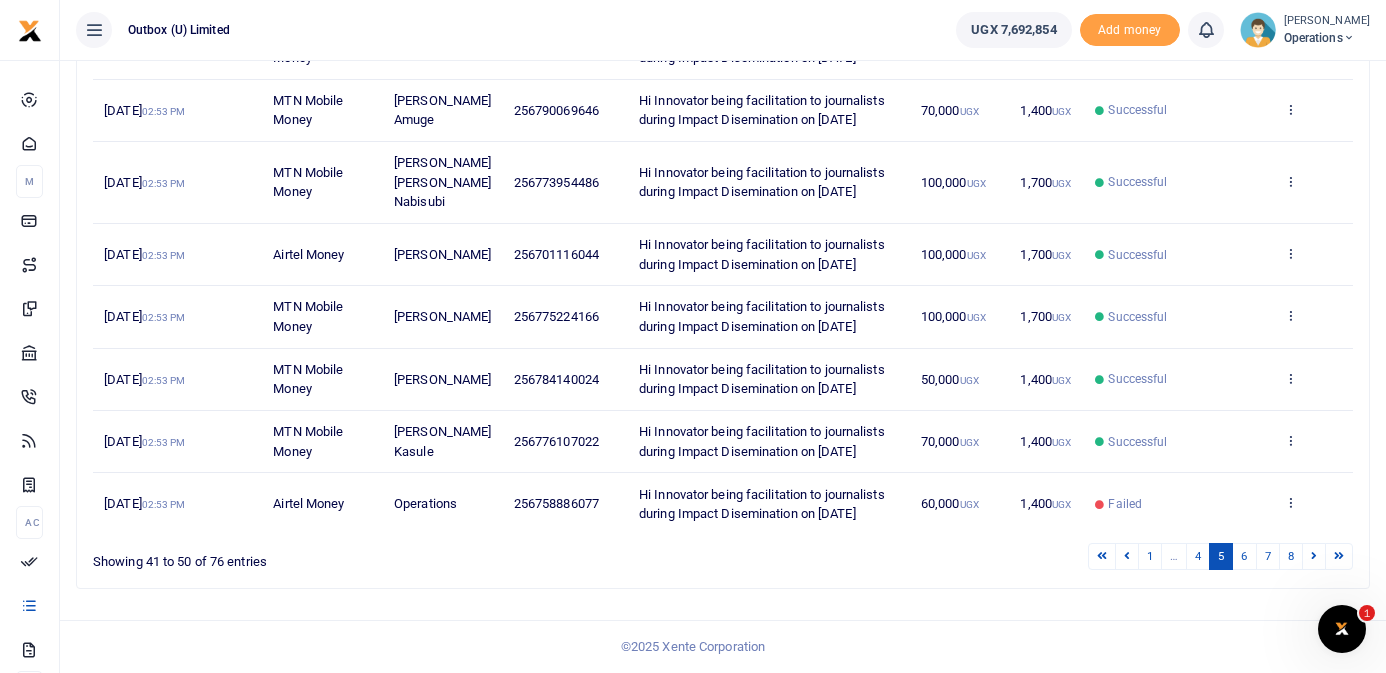 scroll, scrollTop: 656, scrollLeft: 0, axis: vertical 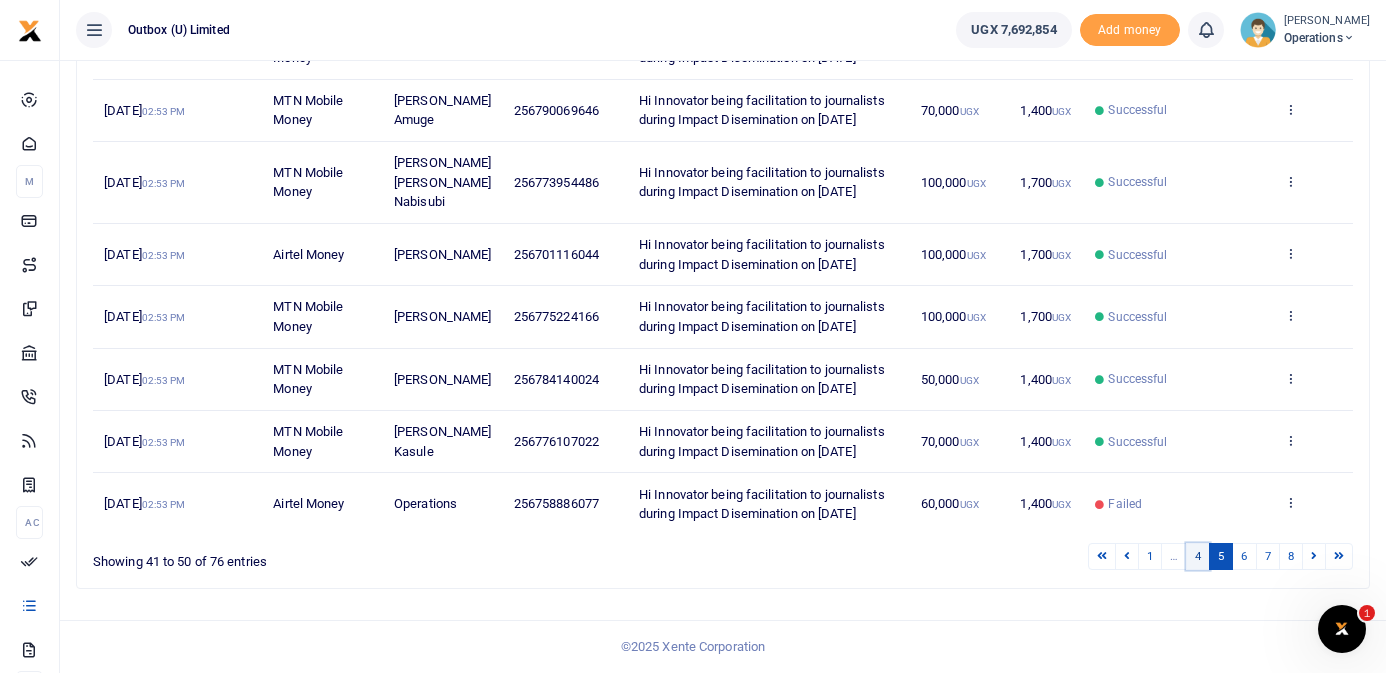 click on "4" at bounding box center (1198, 556) 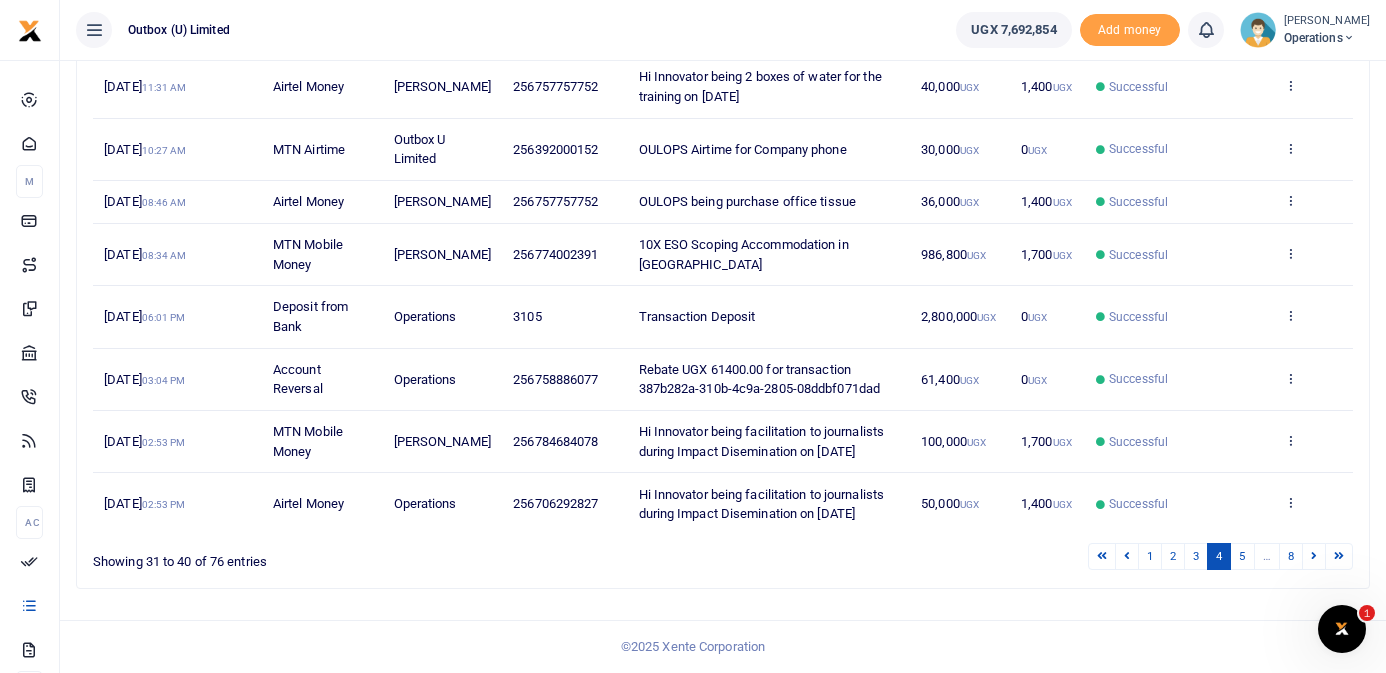 scroll, scrollTop: 539, scrollLeft: 0, axis: vertical 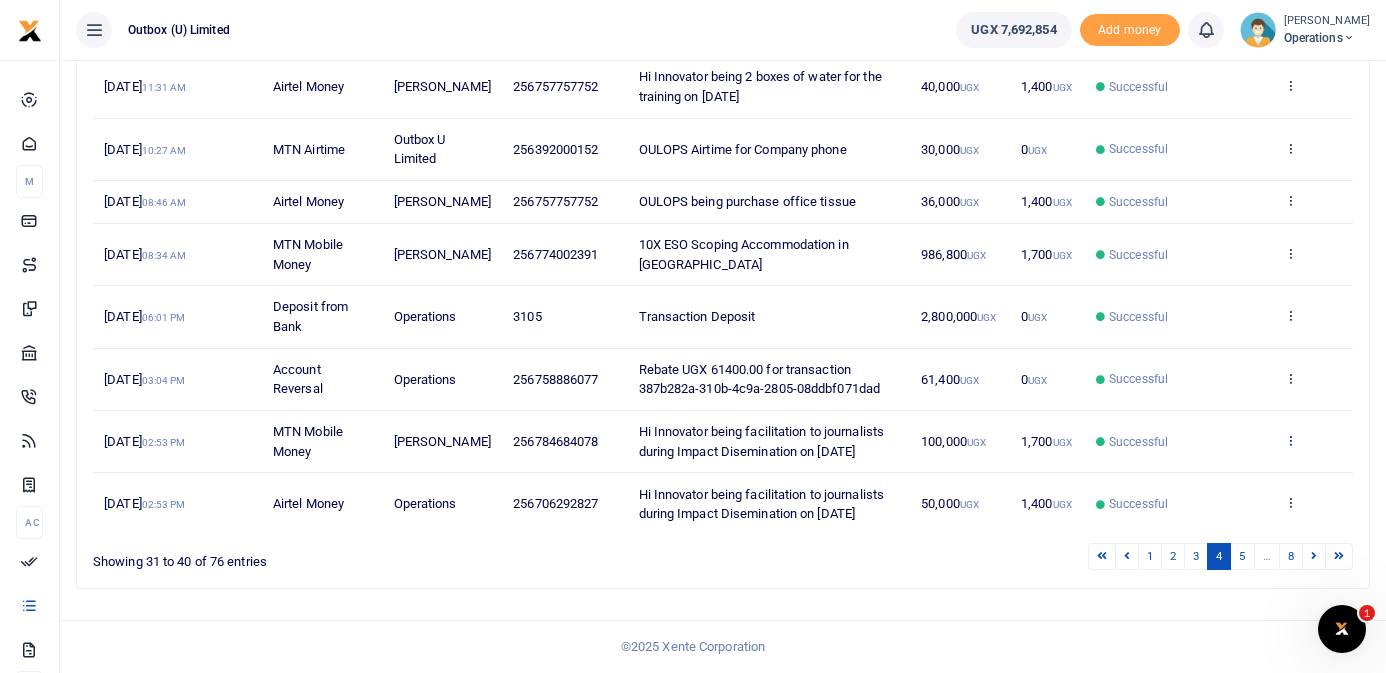 click at bounding box center (1290, 440) 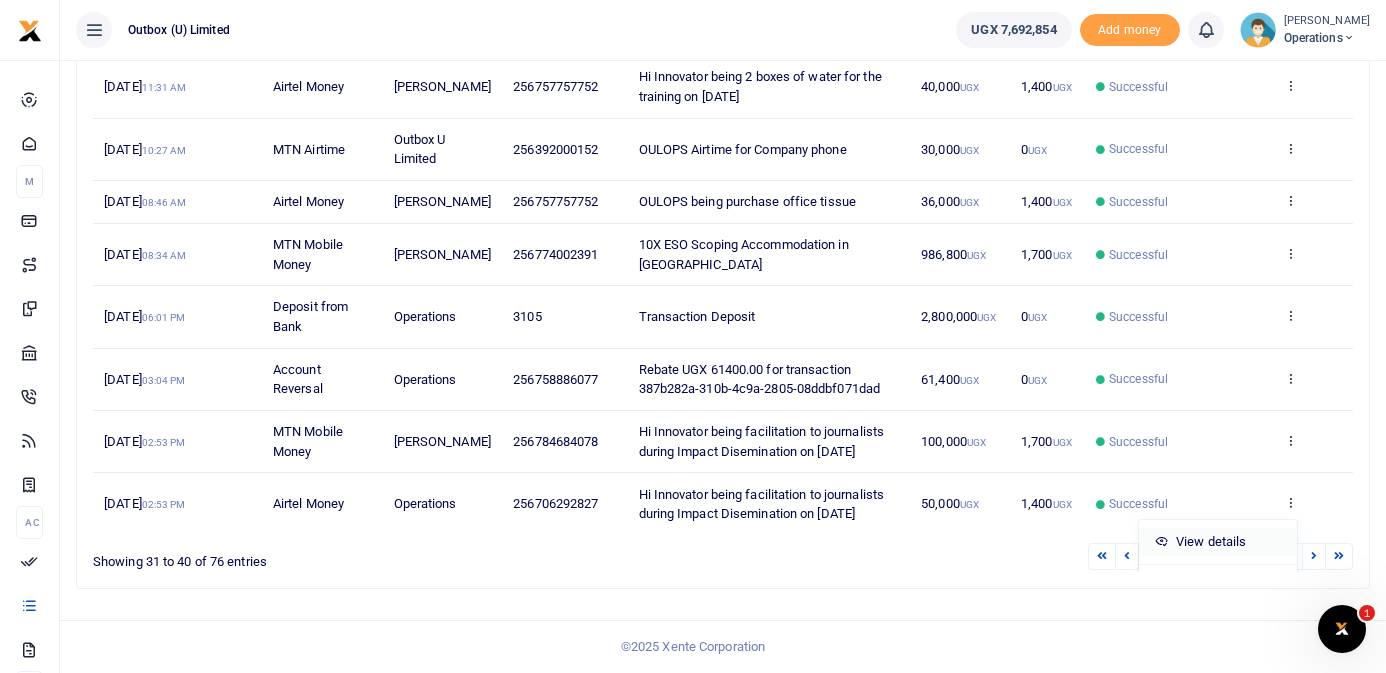 click on "View details" at bounding box center [1218, 542] 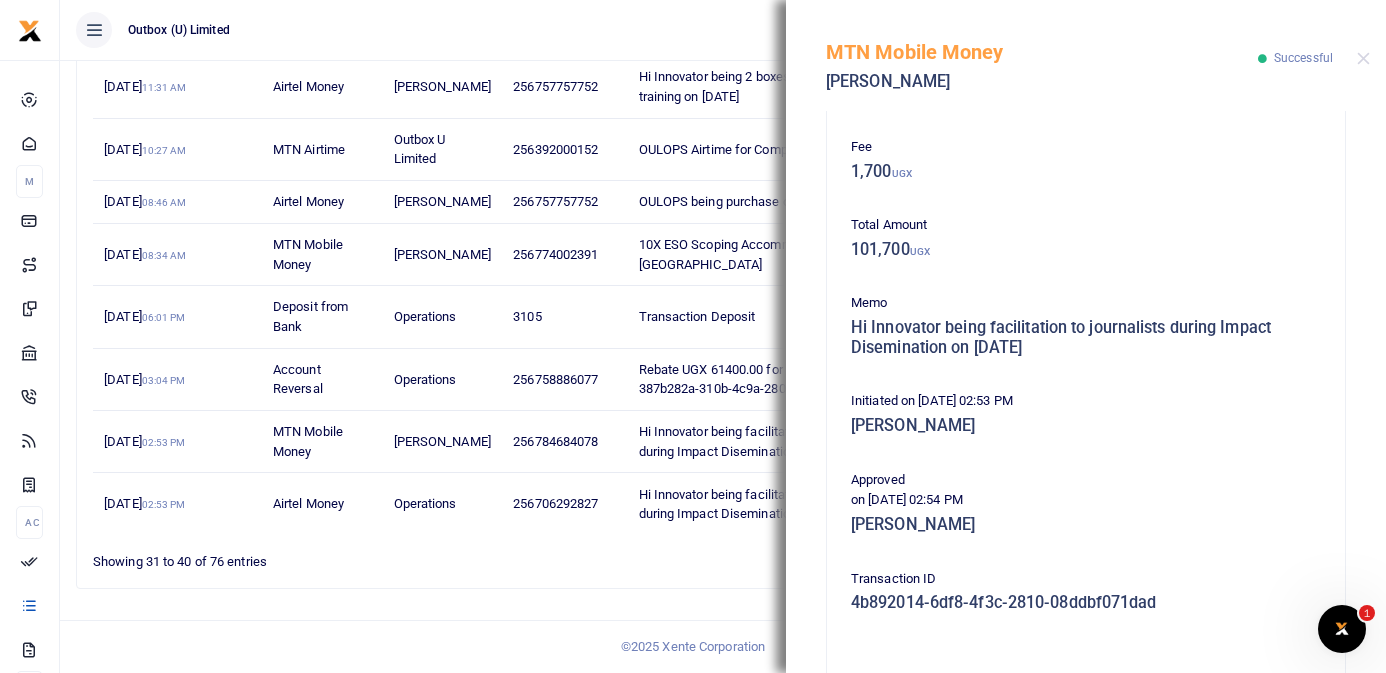 scroll, scrollTop: 410, scrollLeft: 0, axis: vertical 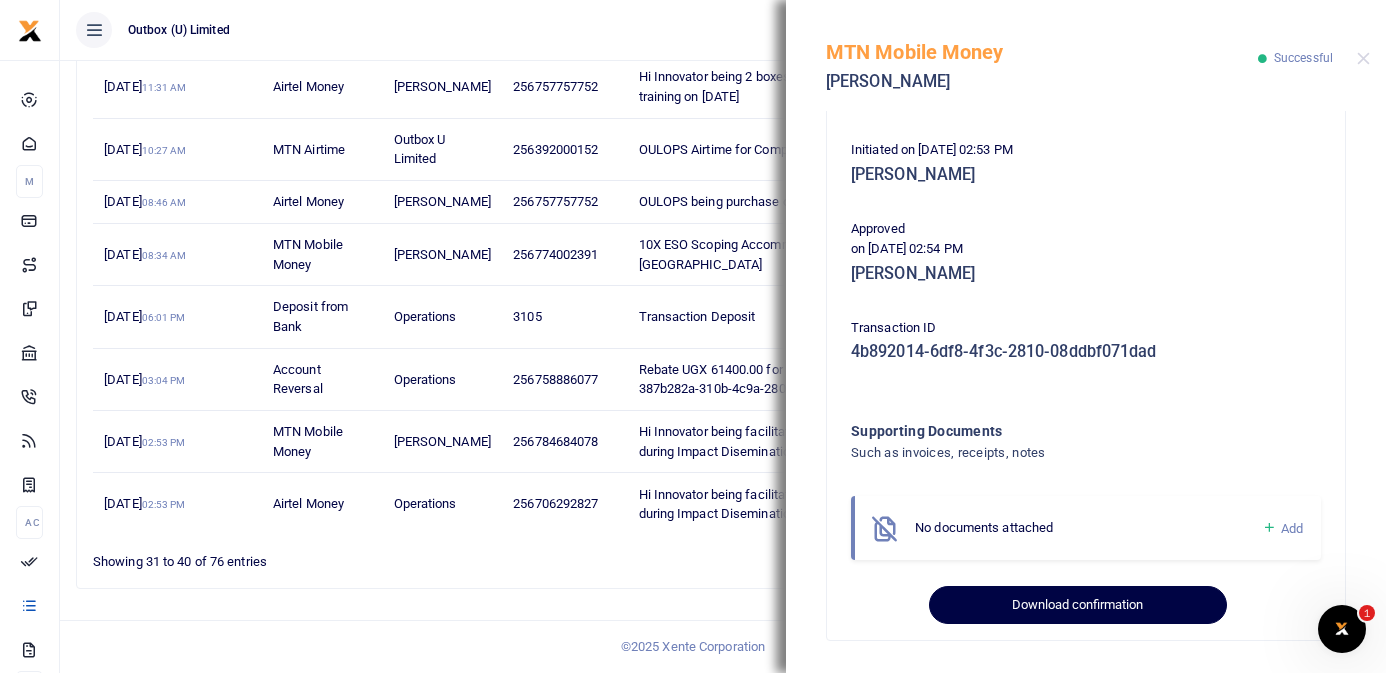 click on "Download confirmation" at bounding box center [1077, 605] 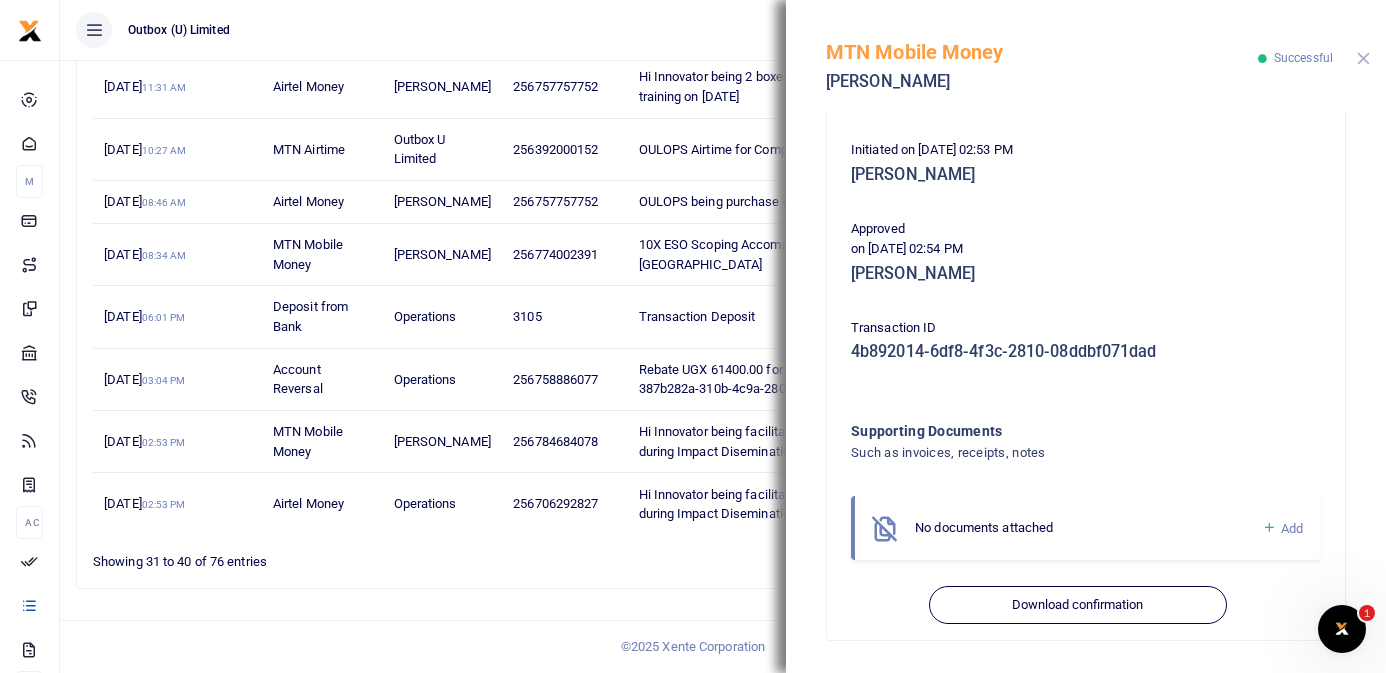 click at bounding box center [1363, 58] 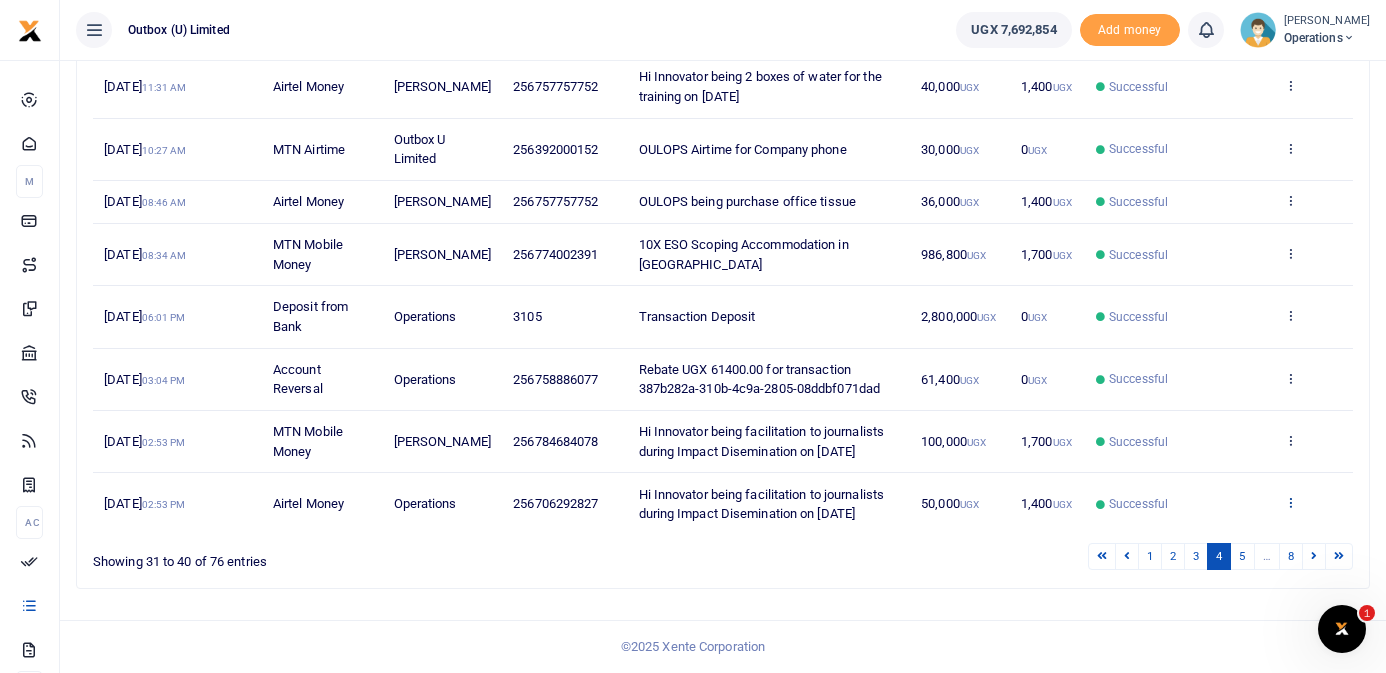 click at bounding box center [1290, 502] 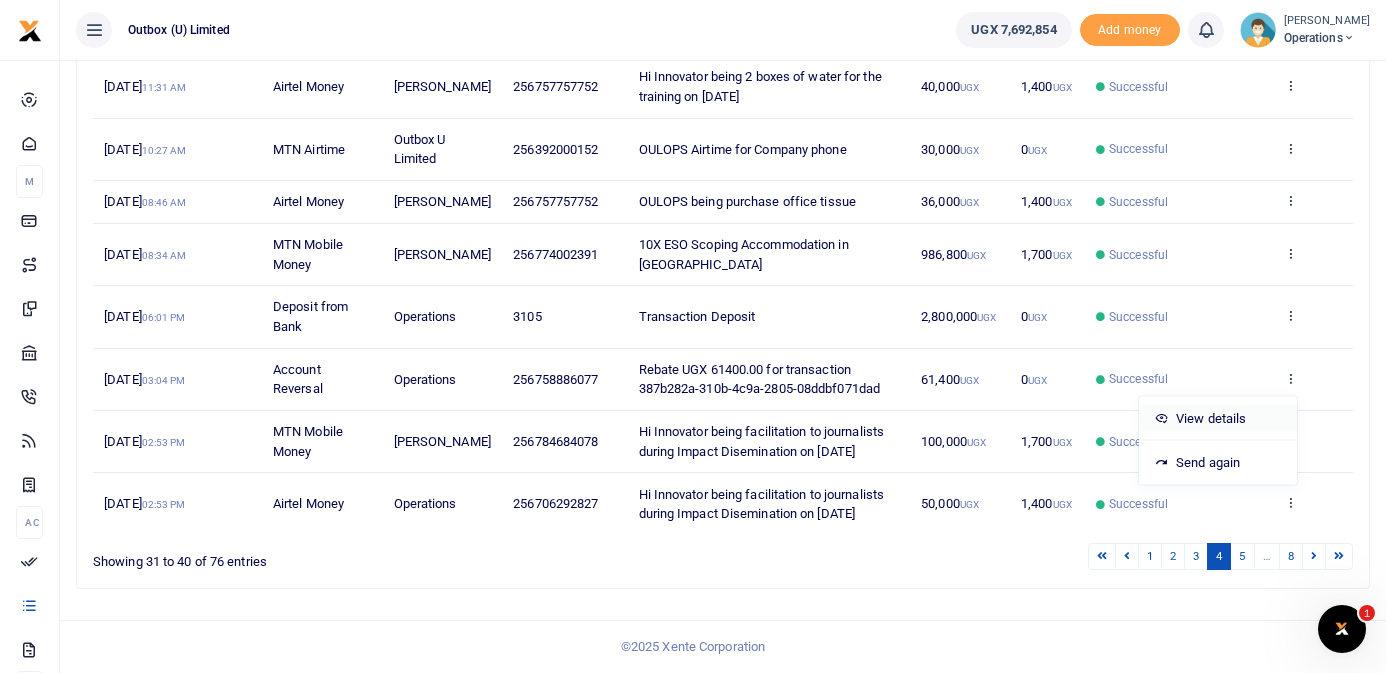click on "View details" at bounding box center [1218, 418] 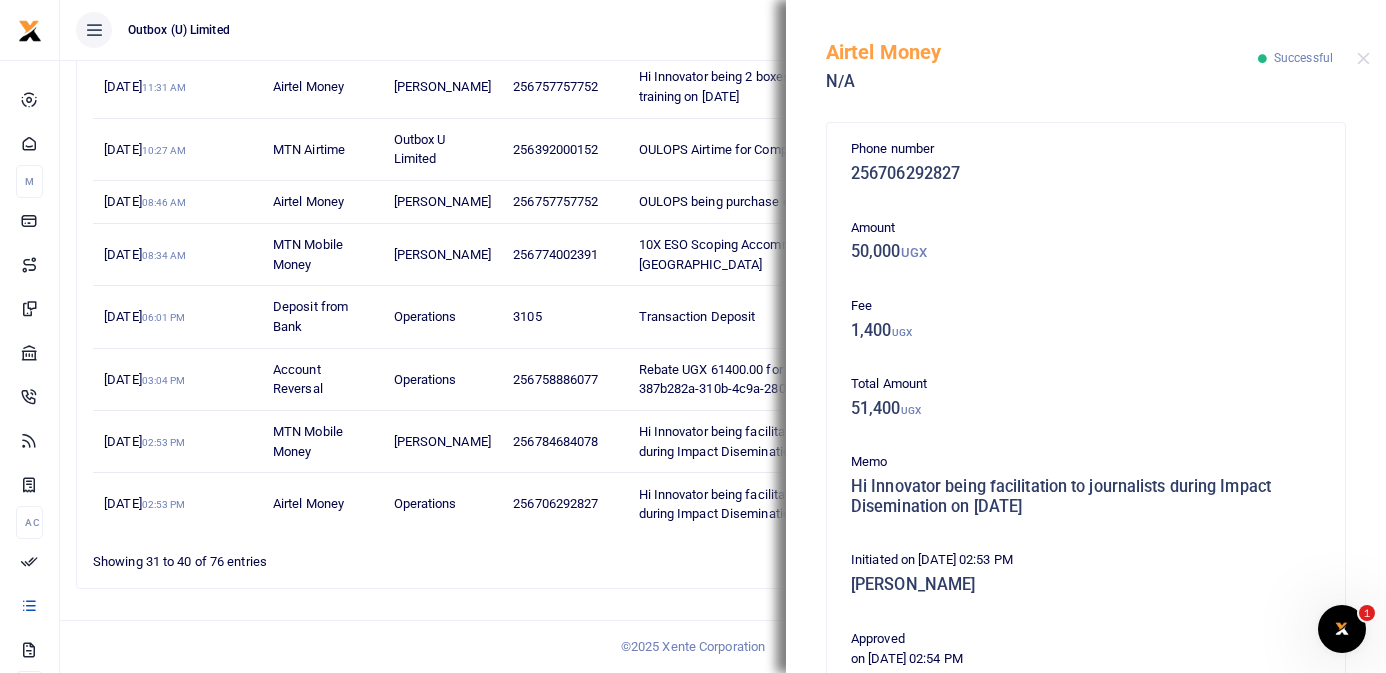 scroll, scrollTop: 410, scrollLeft: 0, axis: vertical 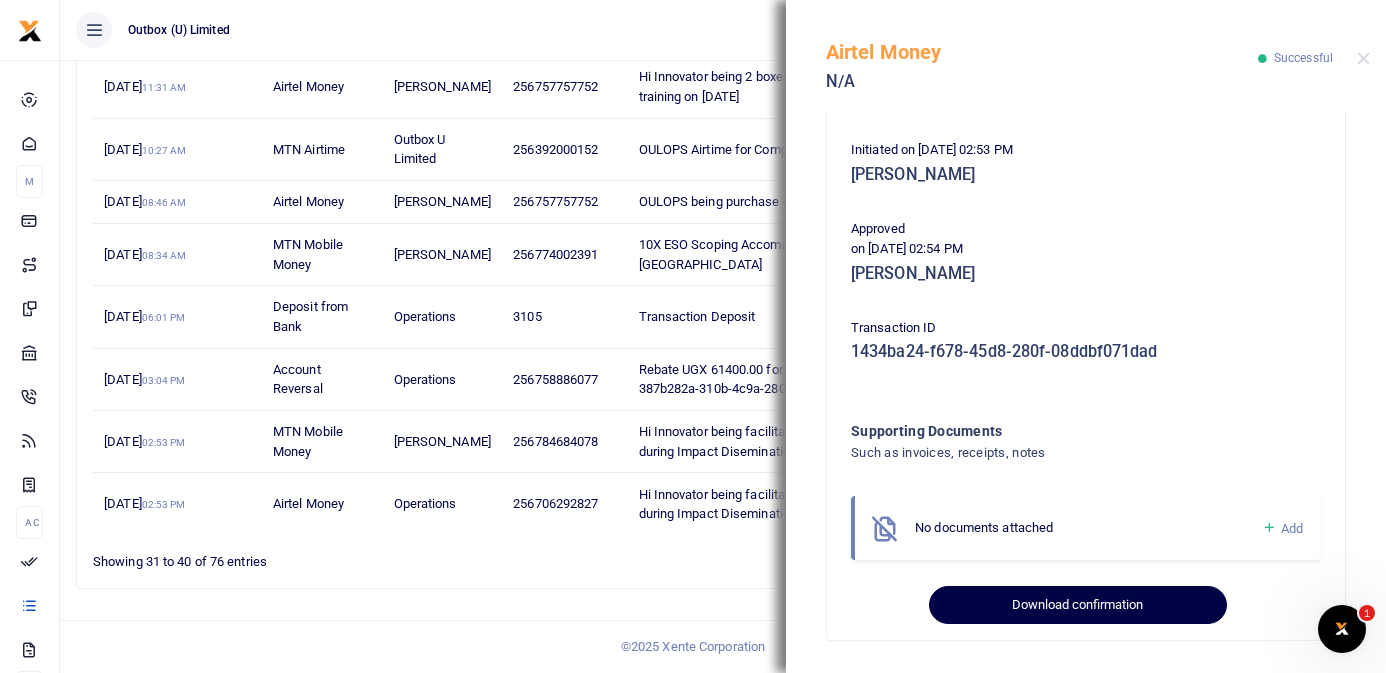 click on "Download confirmation" at bounding box center (1077, 605) 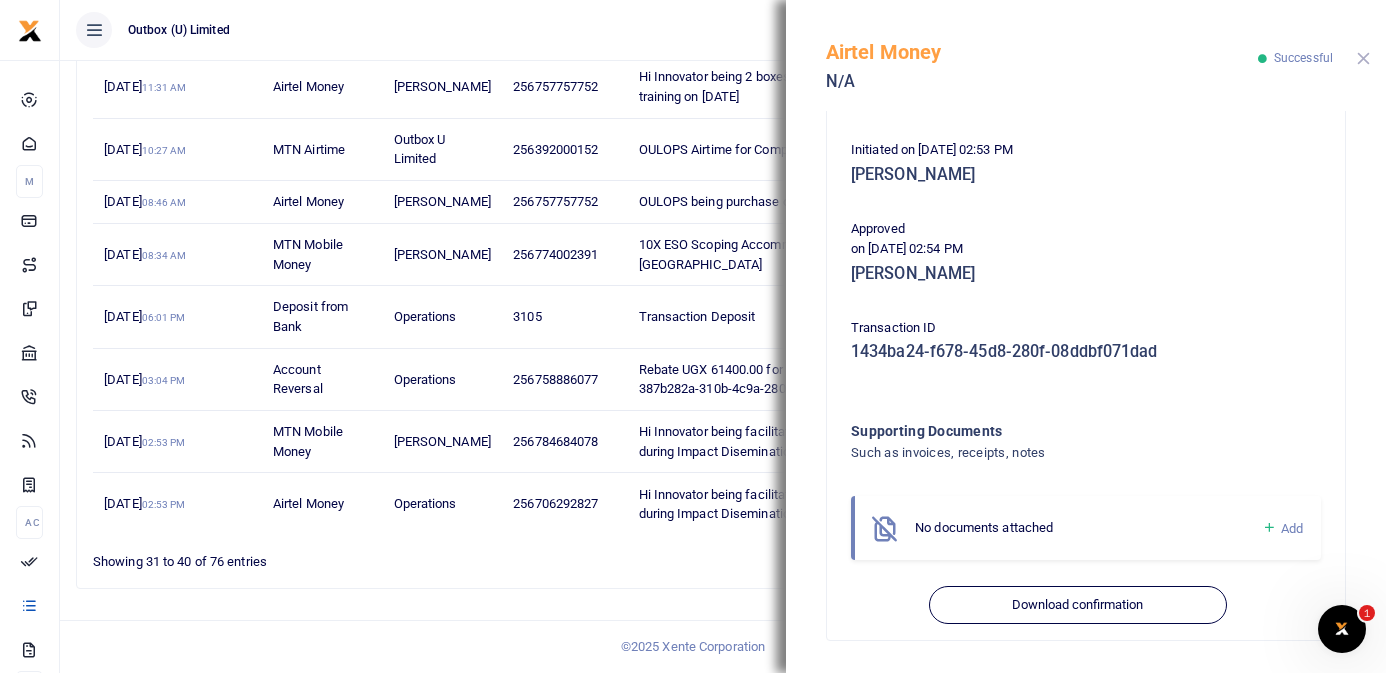 click at bounding box center [1363, 58] 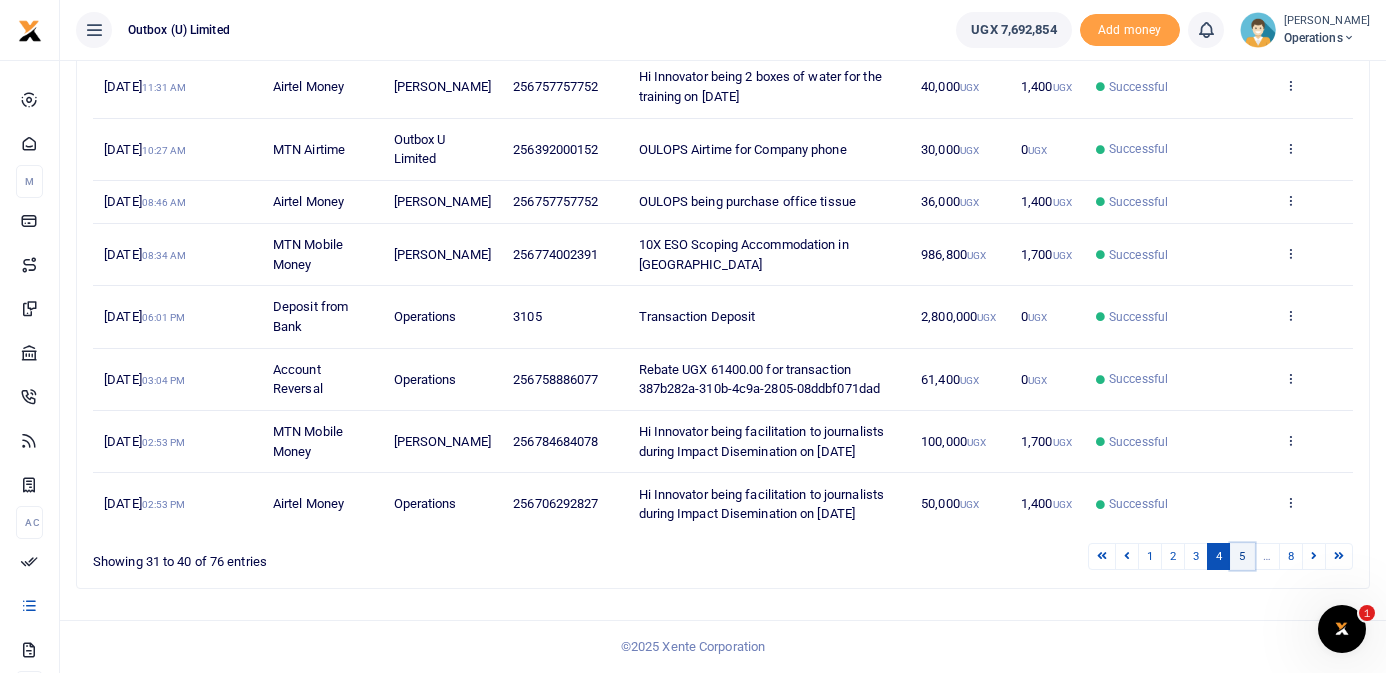 click on "5" at bounding box center [1242, 556] 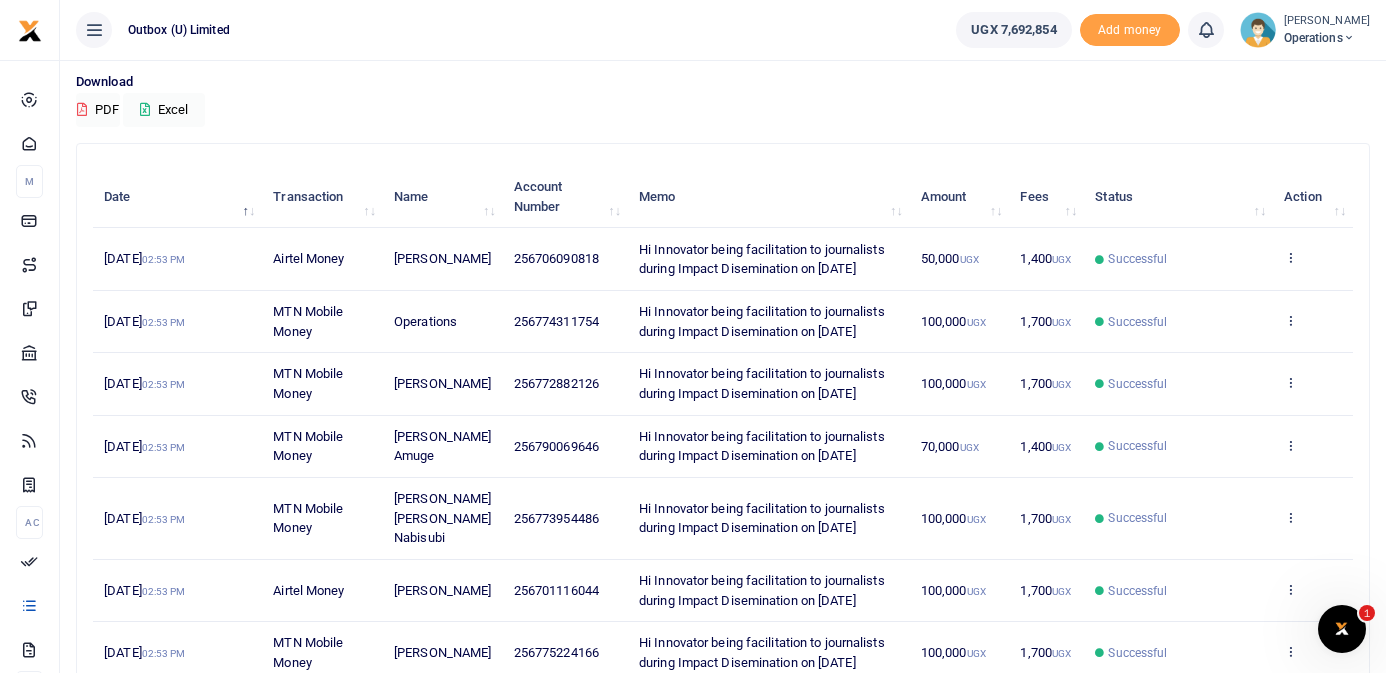 scroll, scrollTop: 159, scrollLeft: 0, axis: vertical 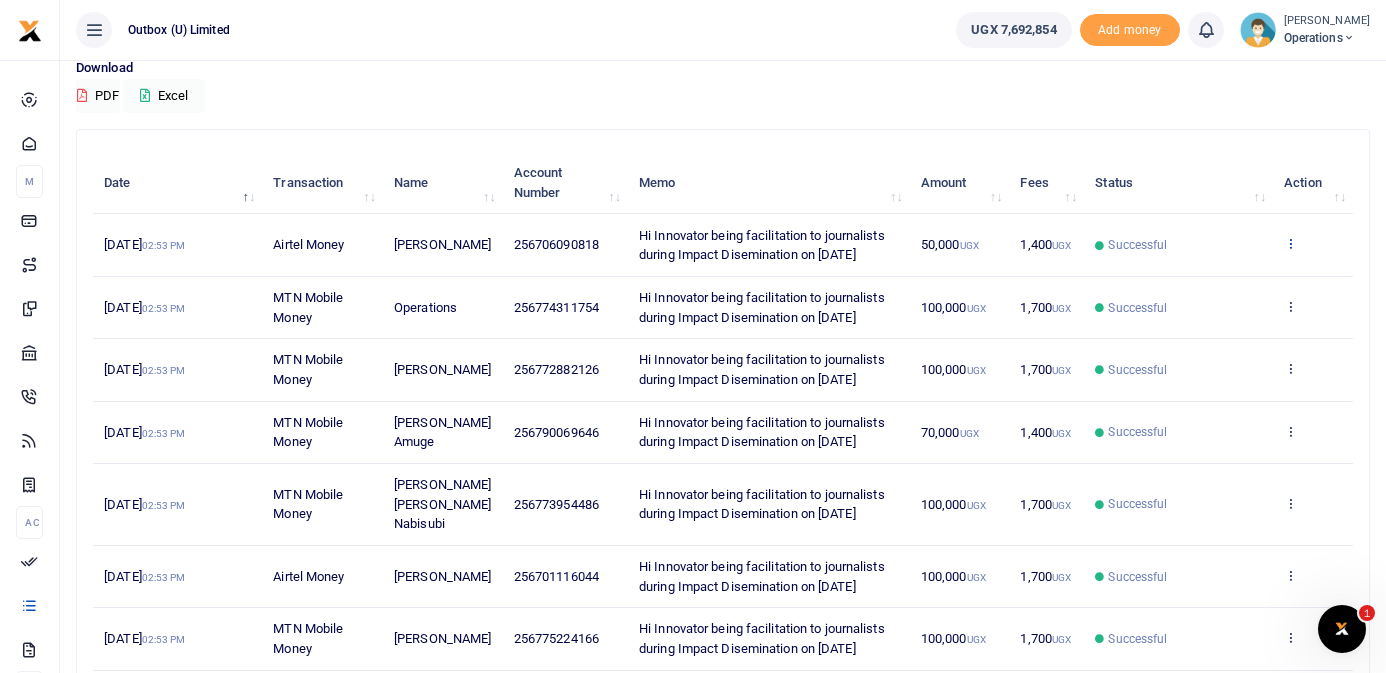 click at bounding box center [1290, 243] 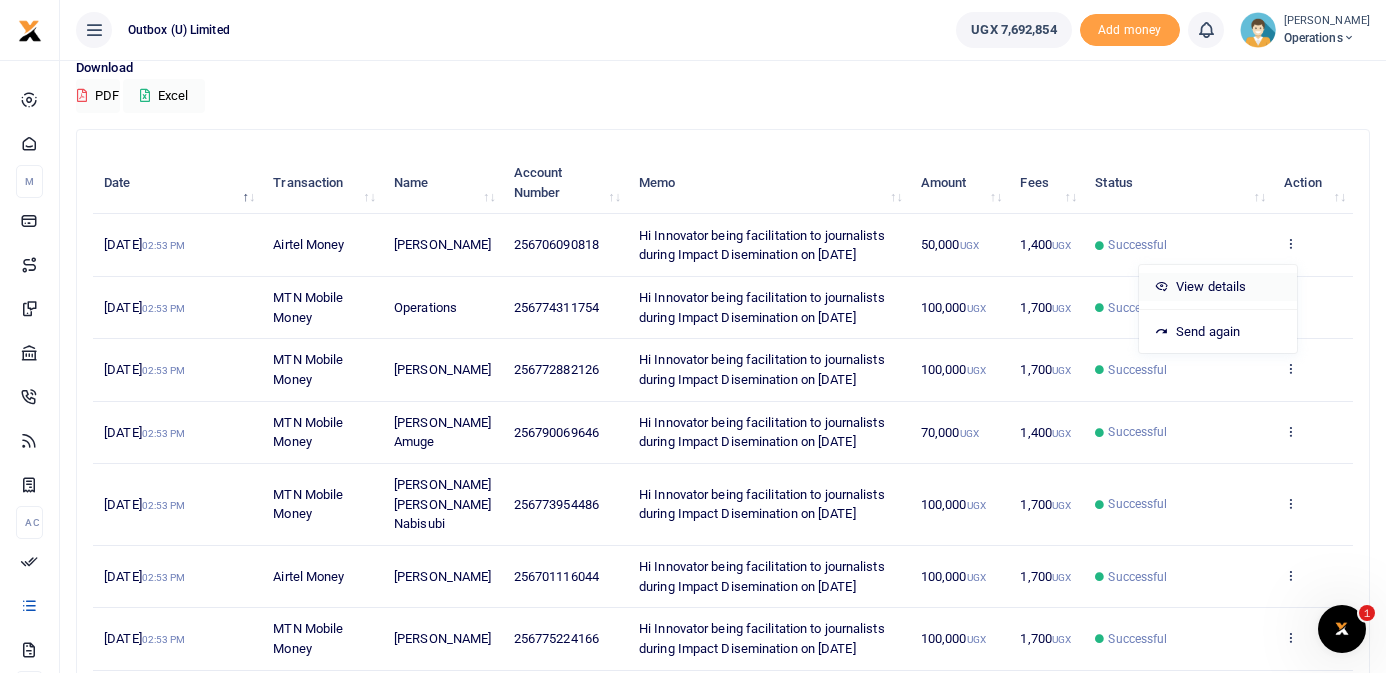 click on "View details" at bounding box center [1218, 287] 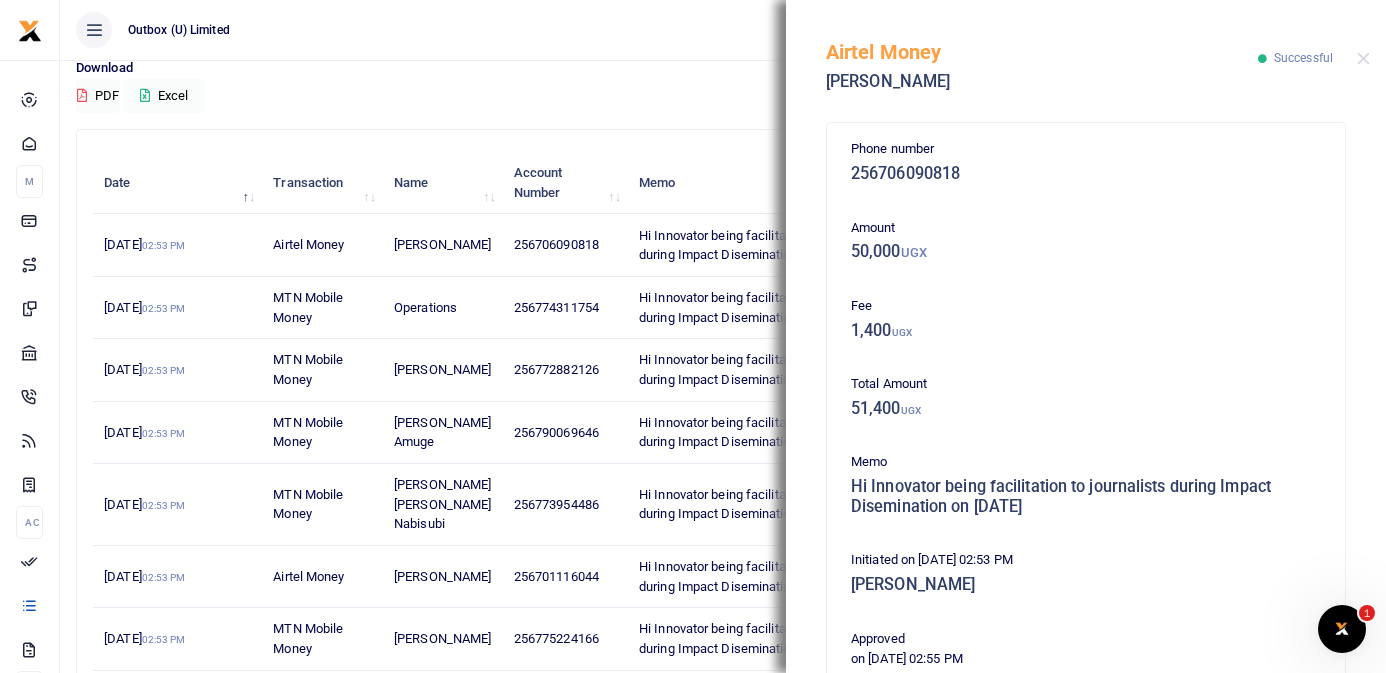 scroll, scrollTop: 410, scrollLeft: 0, axis: vertical 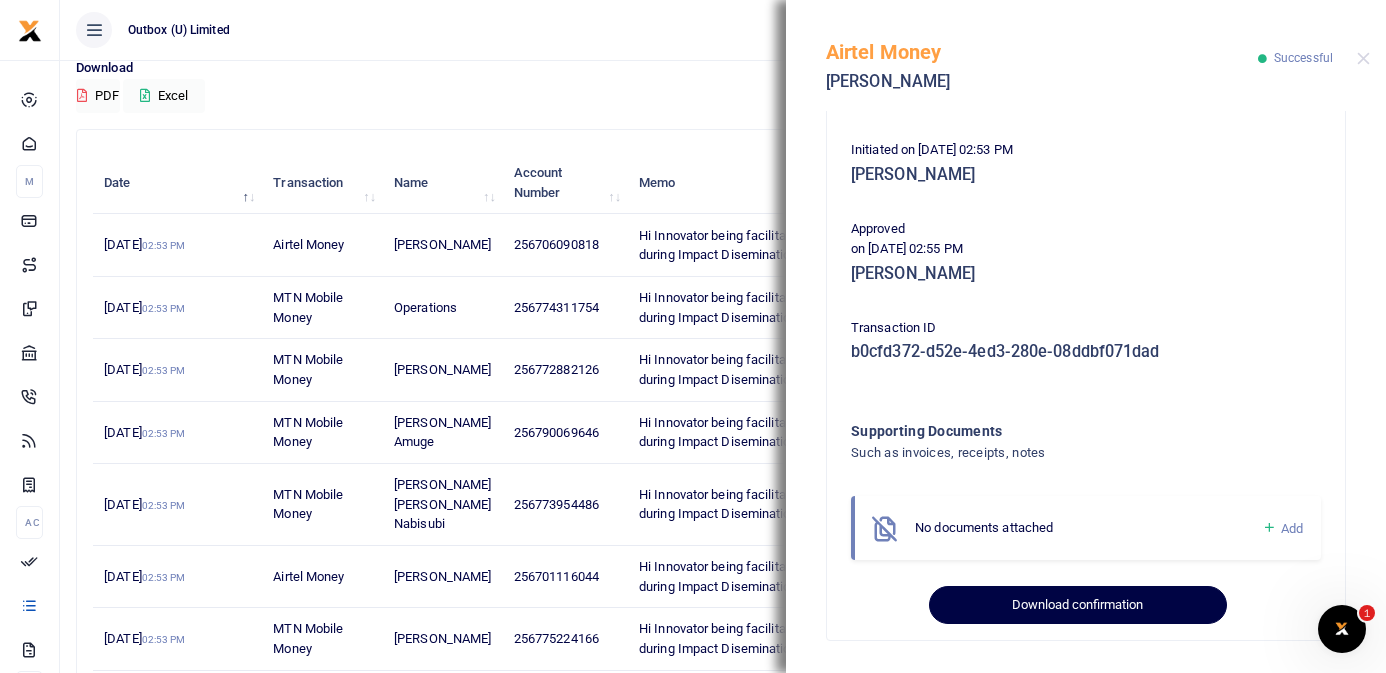 click on "Download confirmation" at bounding box center (1077, 605) 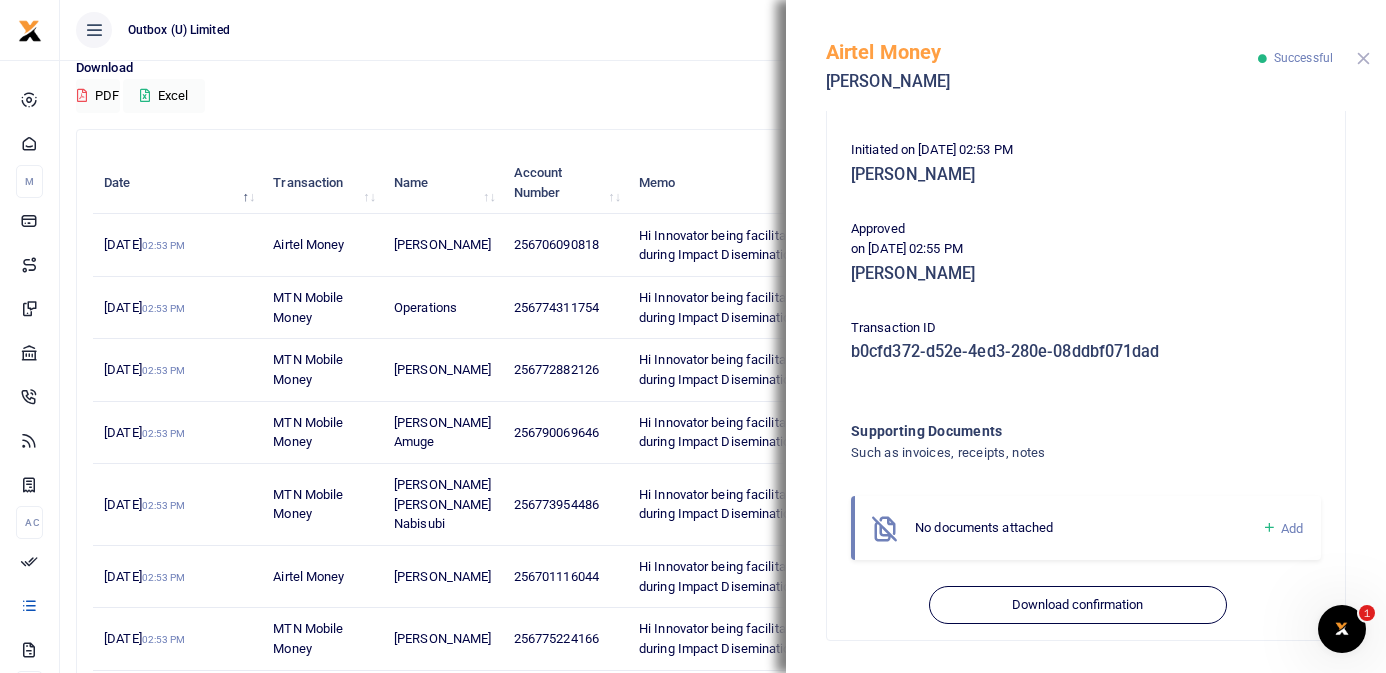 click at bounding box center (1363, 58) 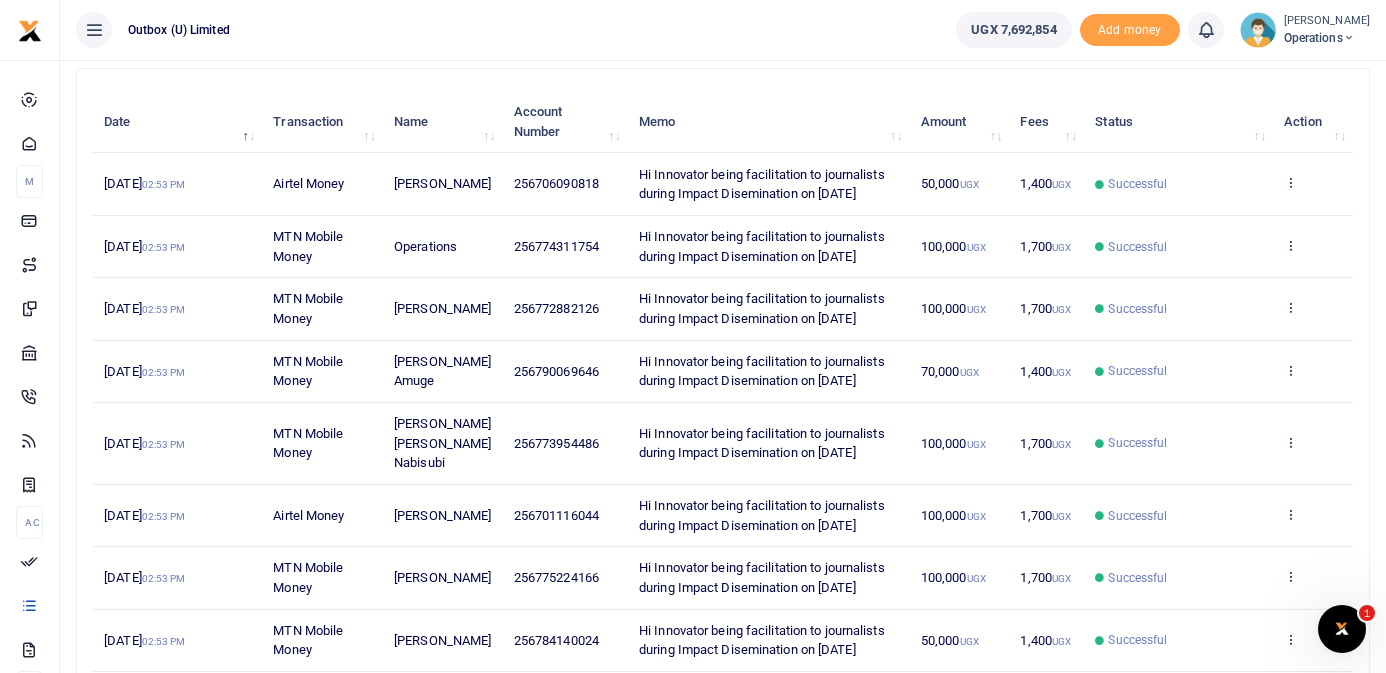 scroll, scrollTop: 223, scrollLeft: 0, axis: vertical 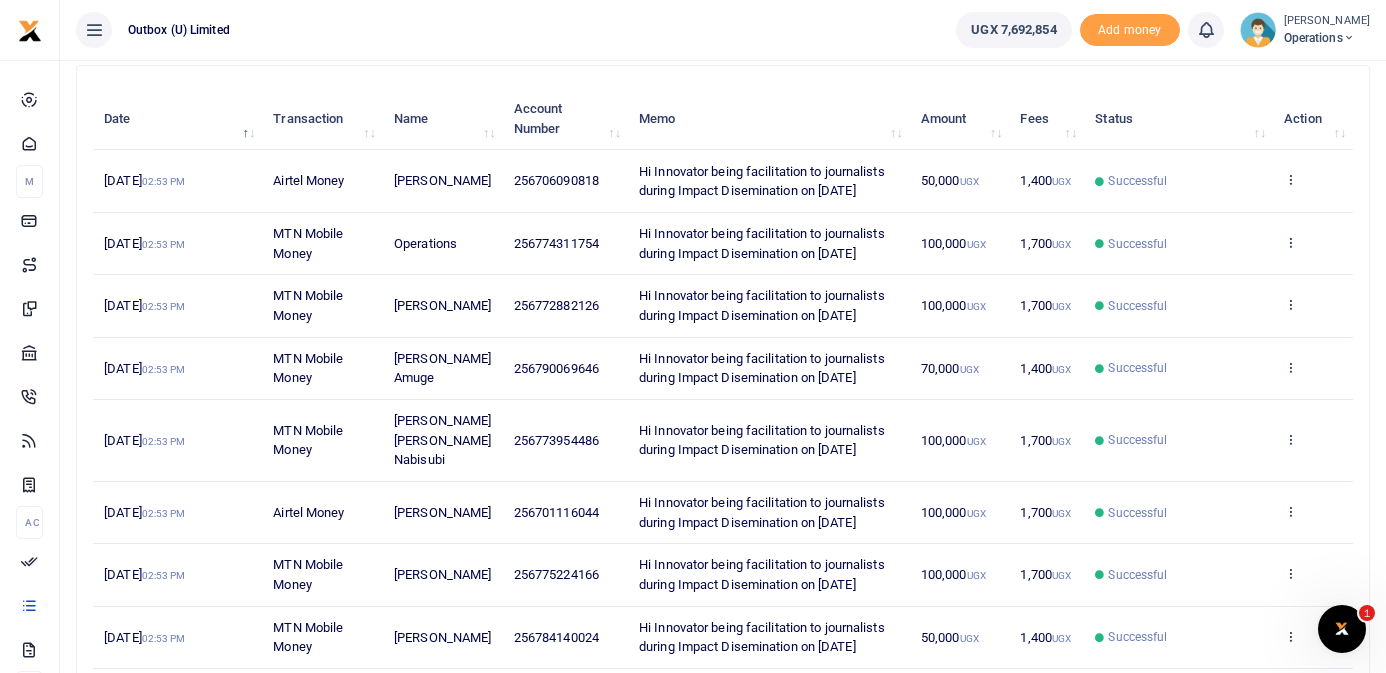 click at bounding box center (1290, 242) 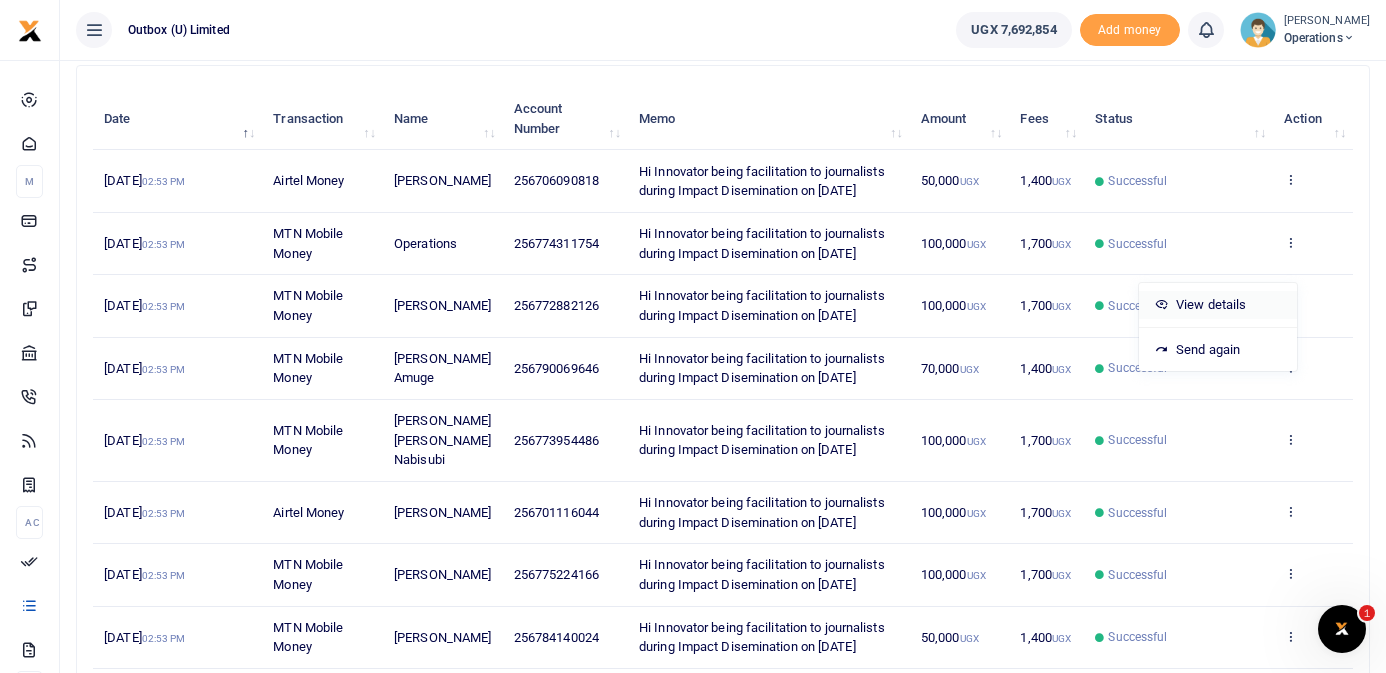 click on "View details" at bounding box center [1218, 305] 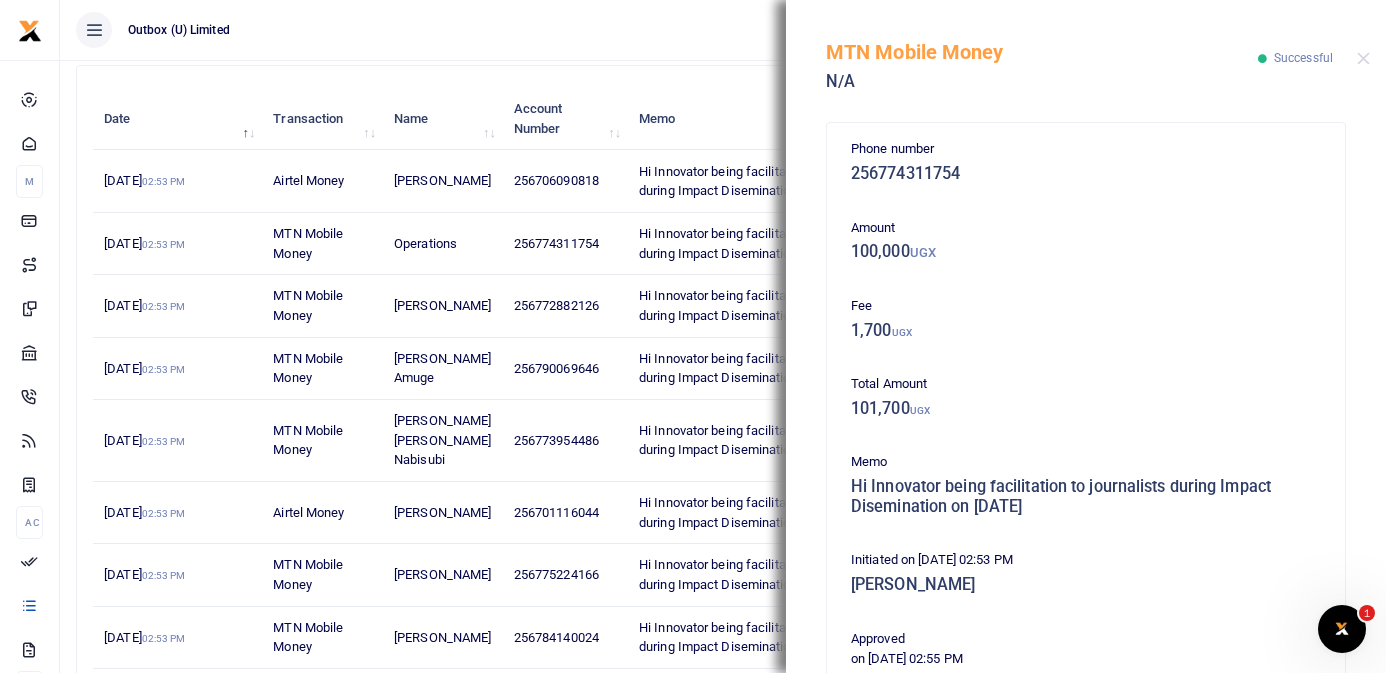 scroll, scrollTop: 410, scrollLeft: 0, axis: vertical 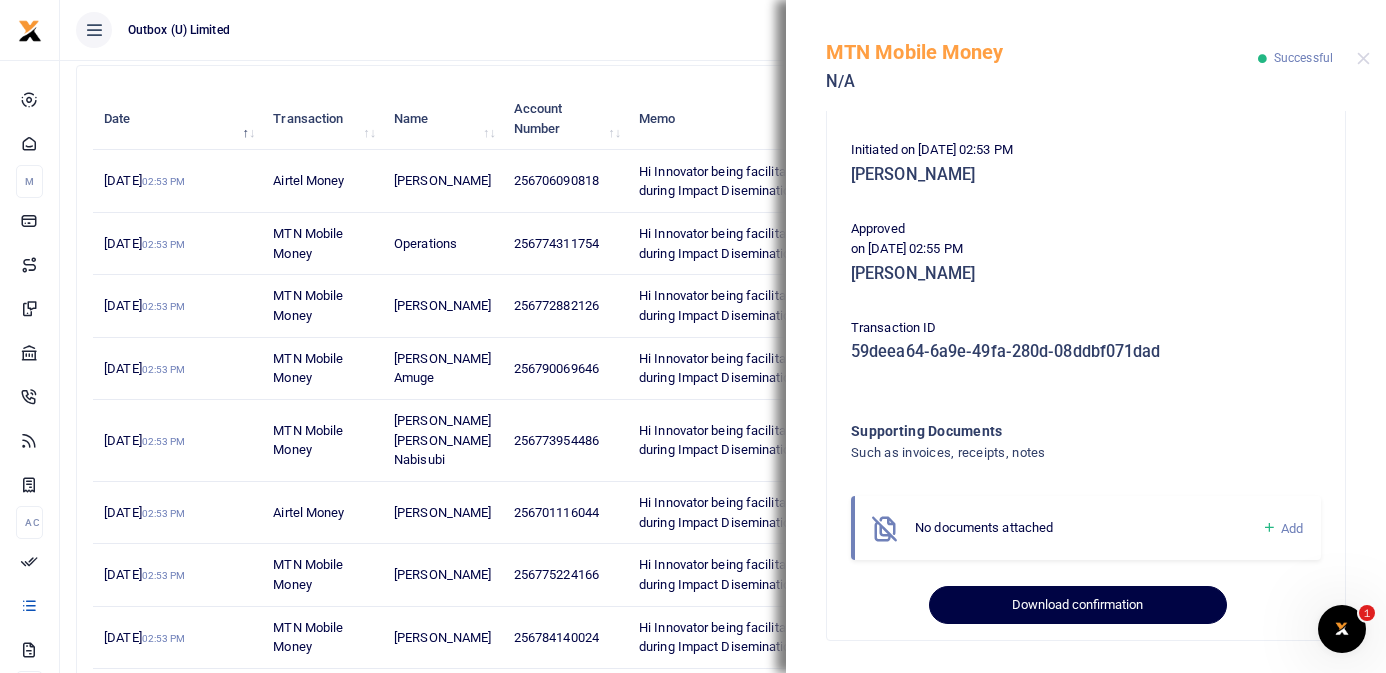click on "Download confirmation" at bounding box center (1077, 605) 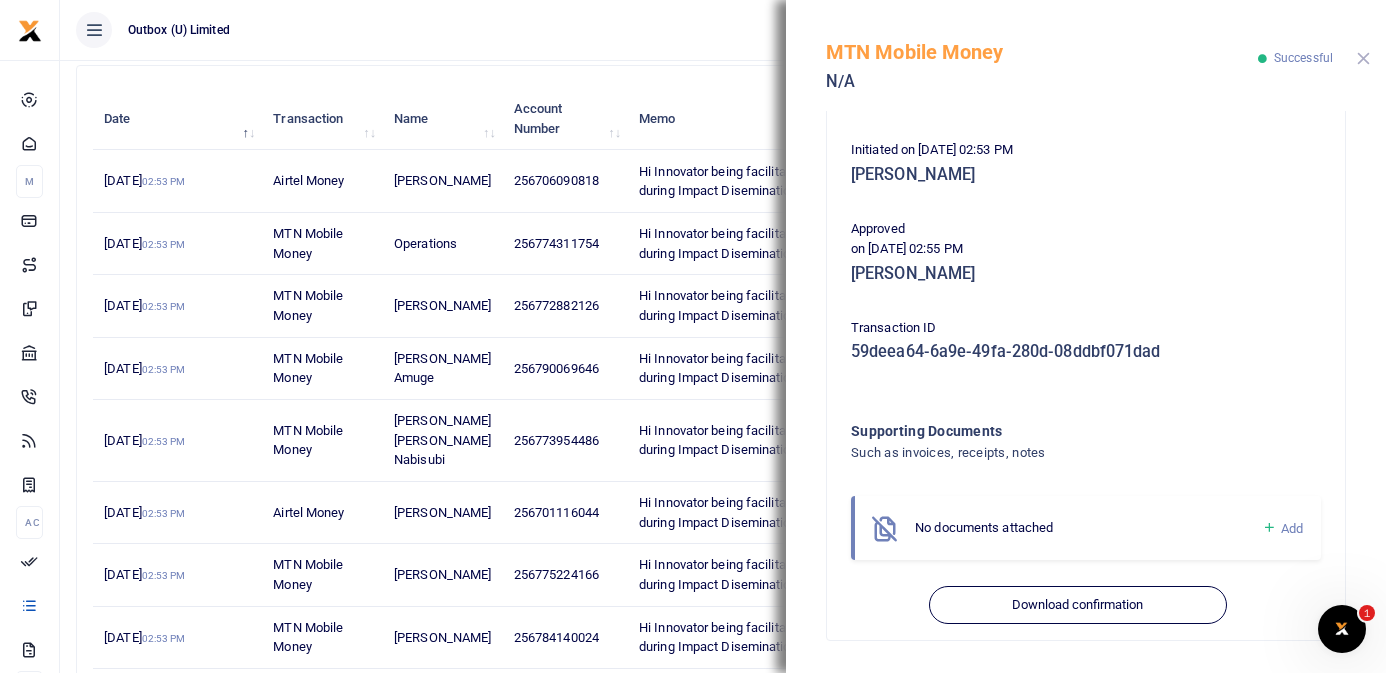 click at bounding box center [1363, 58] 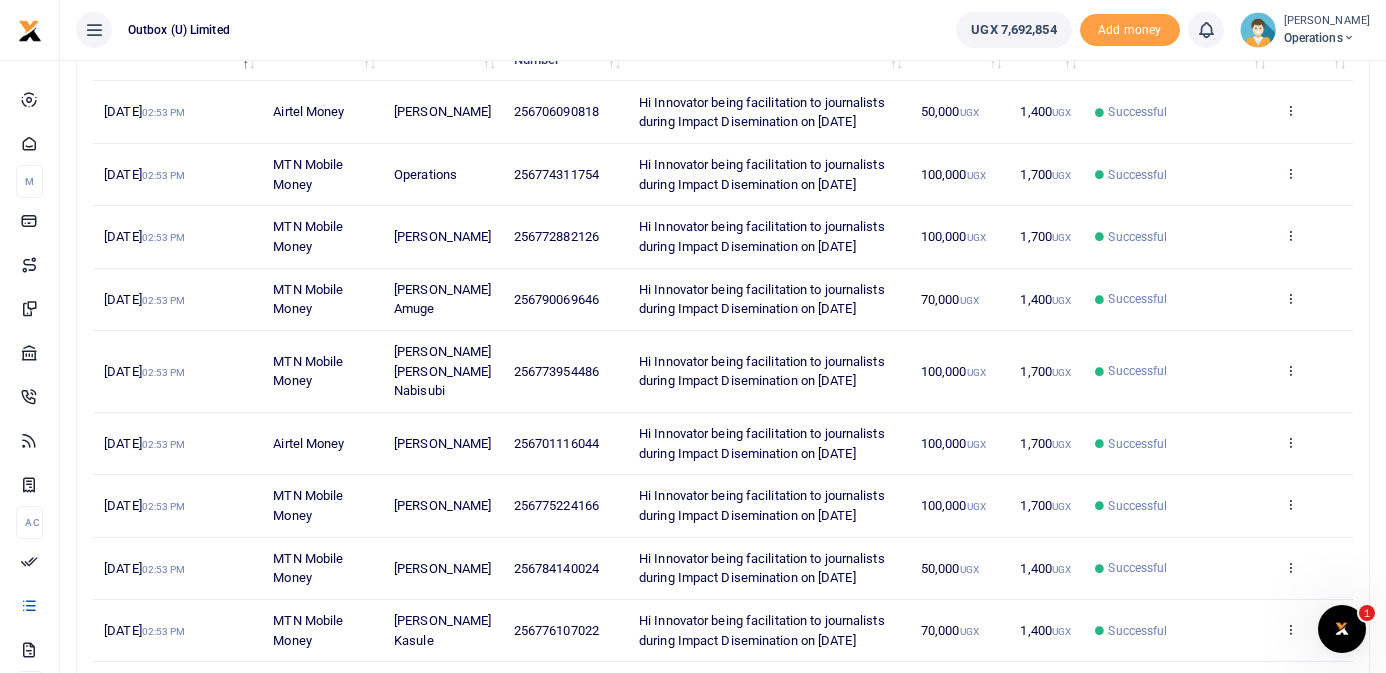 scroll, scrollTop: 298, scrollLeft: 0, axis: vertical 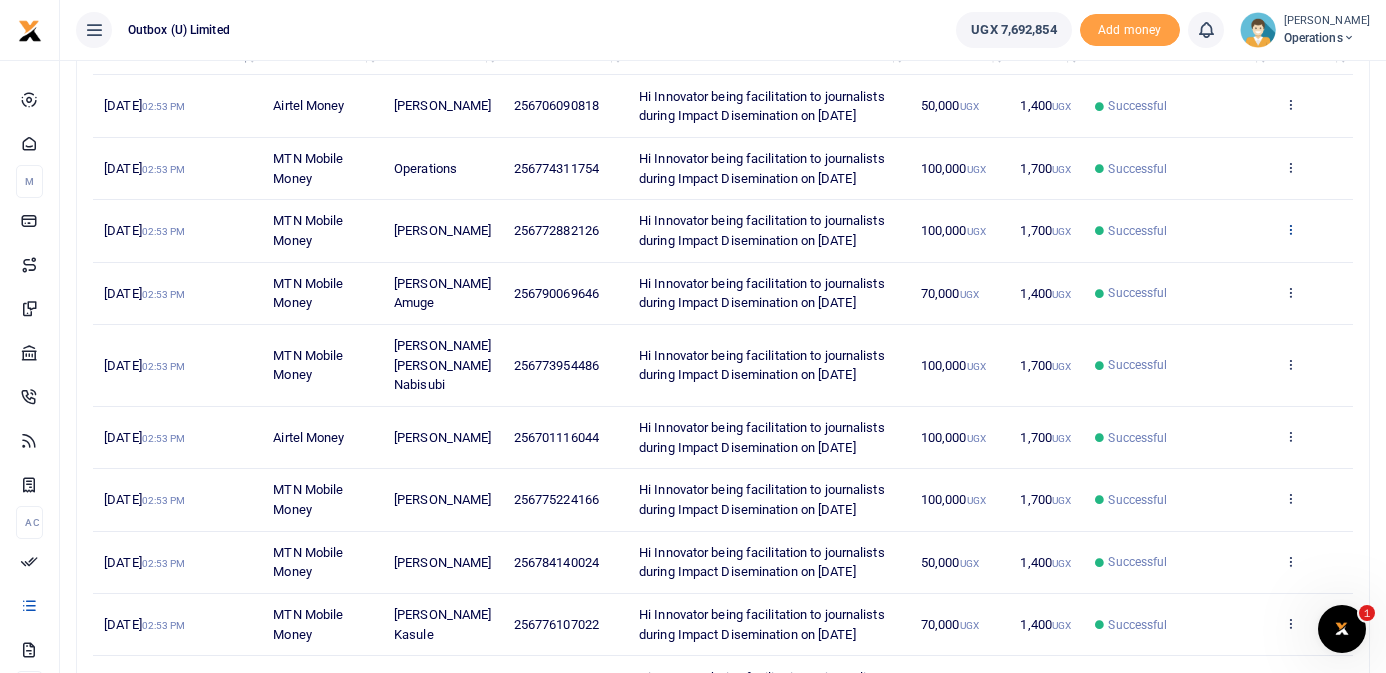 click at bounding box center (1290, 229) 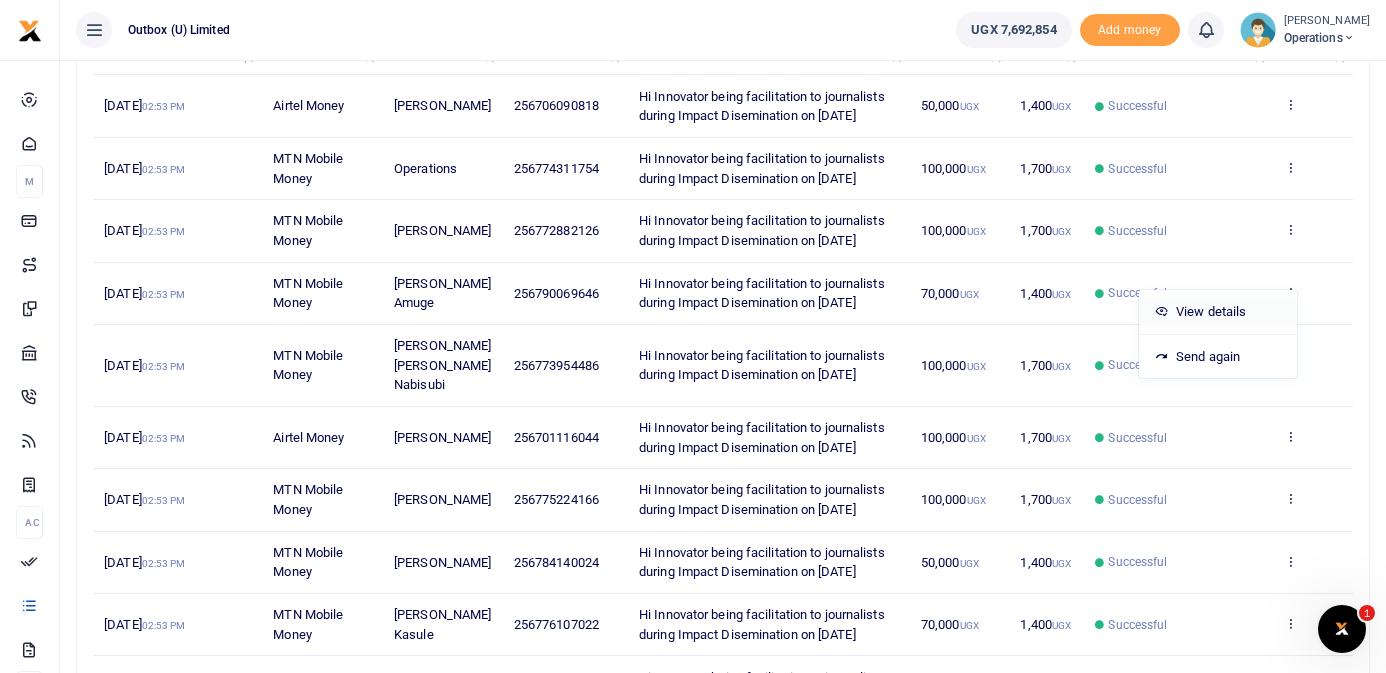 click on "View details" at bounding box center (1218, 312) 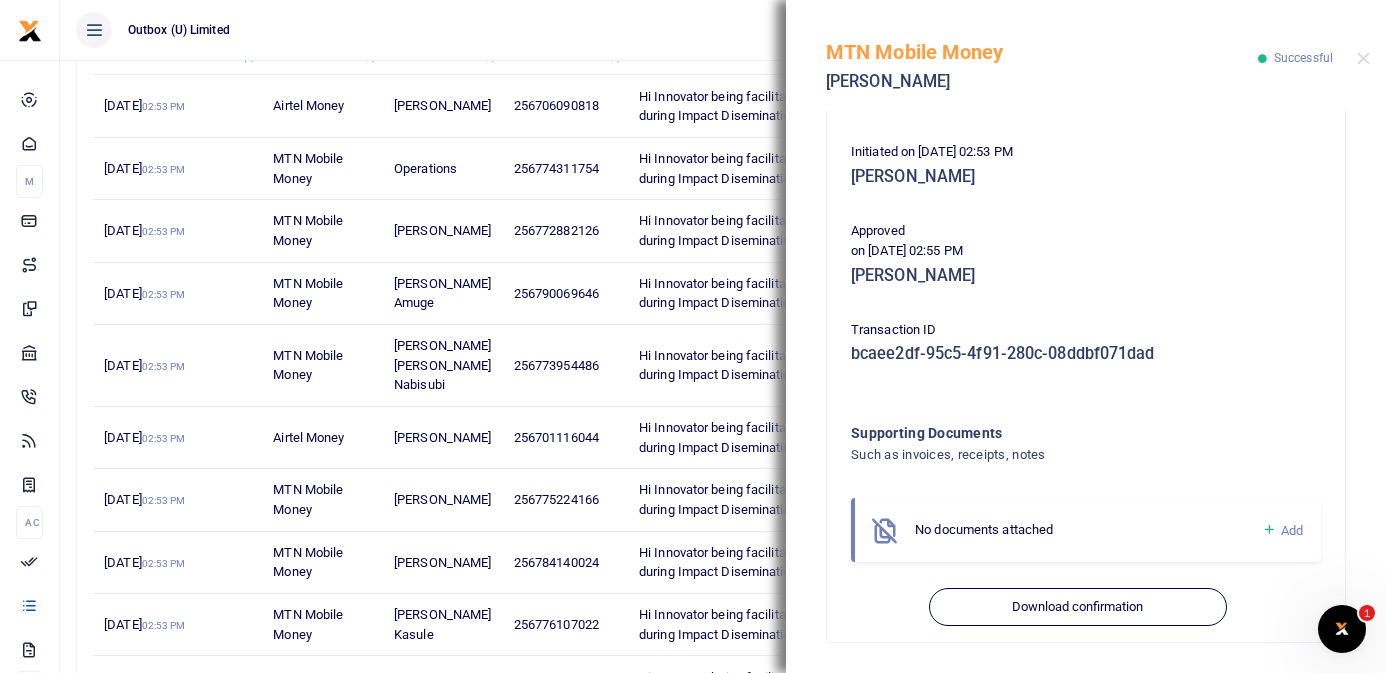 scroll, scrollTop: 410, scrollLeft: 0, axis: vertical 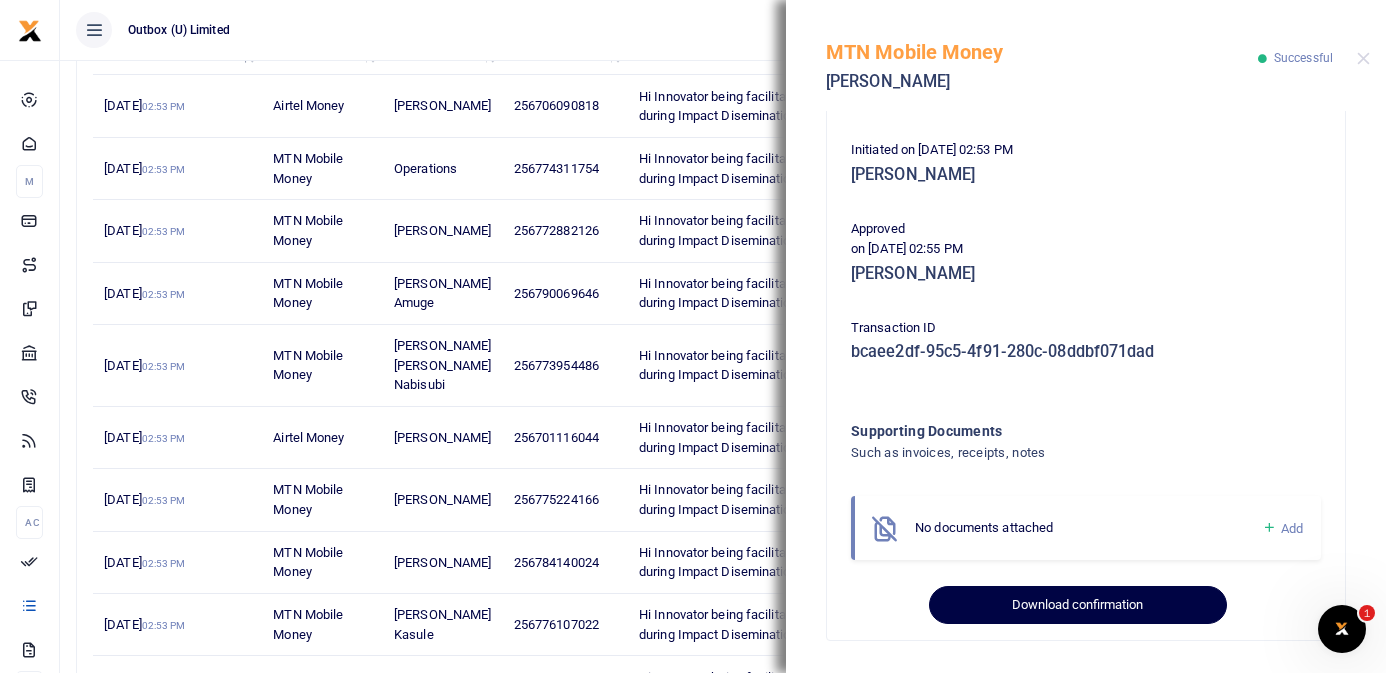 click on "Download confirmation" at bounding box center (1077, 605) 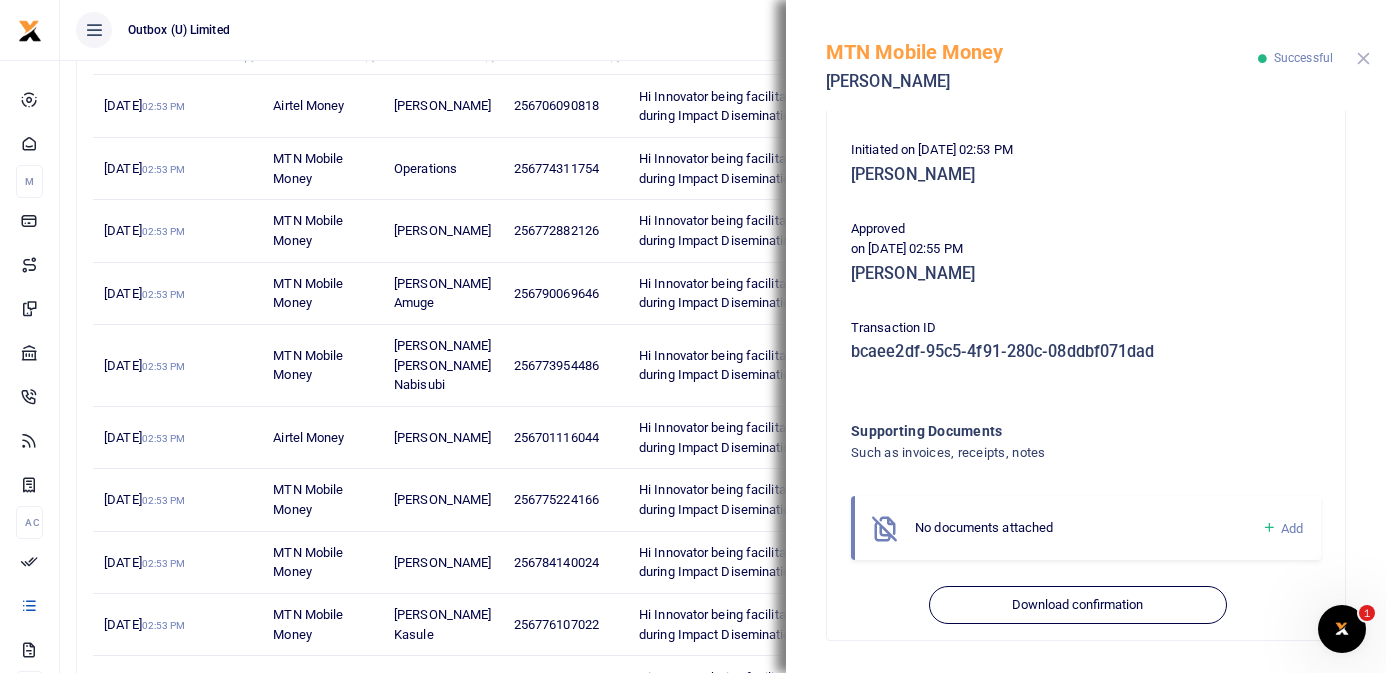 click at bounding box center (1363, 58) 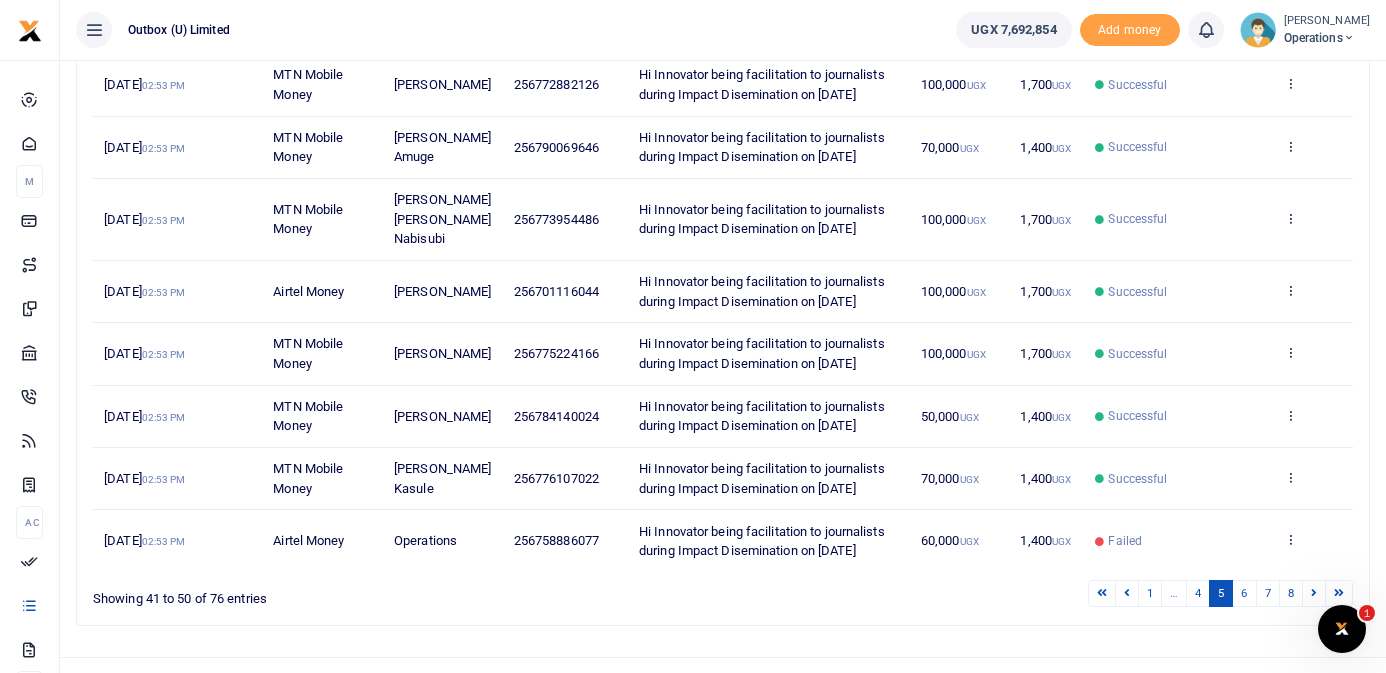 scroll, scrollTop: 477, scrollLeft: 0, axis: vertical 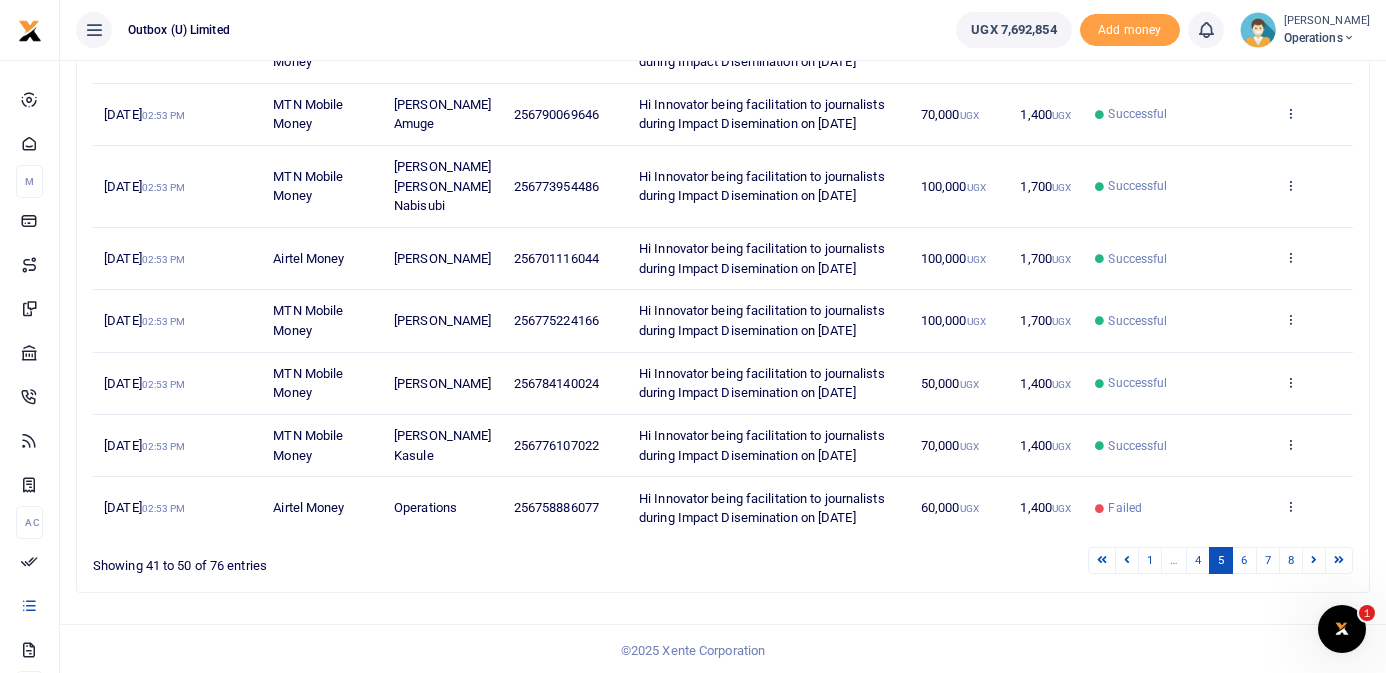 click at bounding box center (1290, 113) 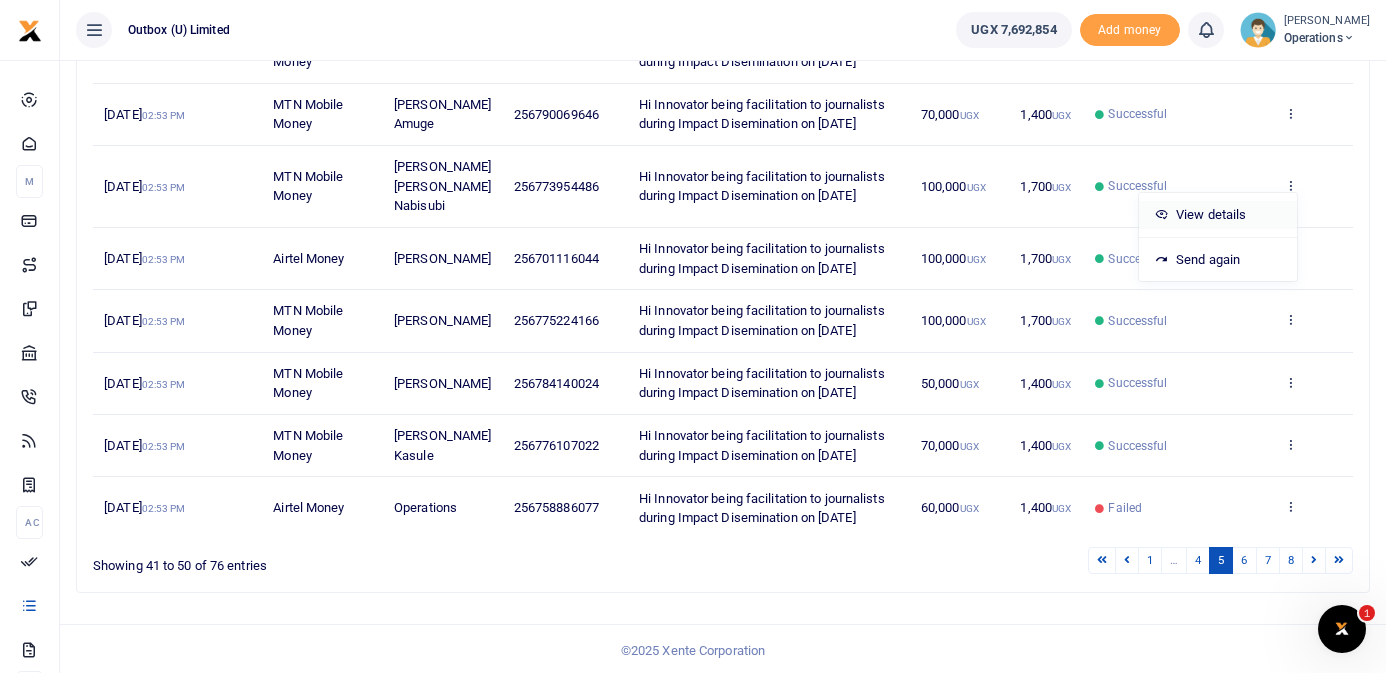 click on "View details" at bounding box center [1218, 215] 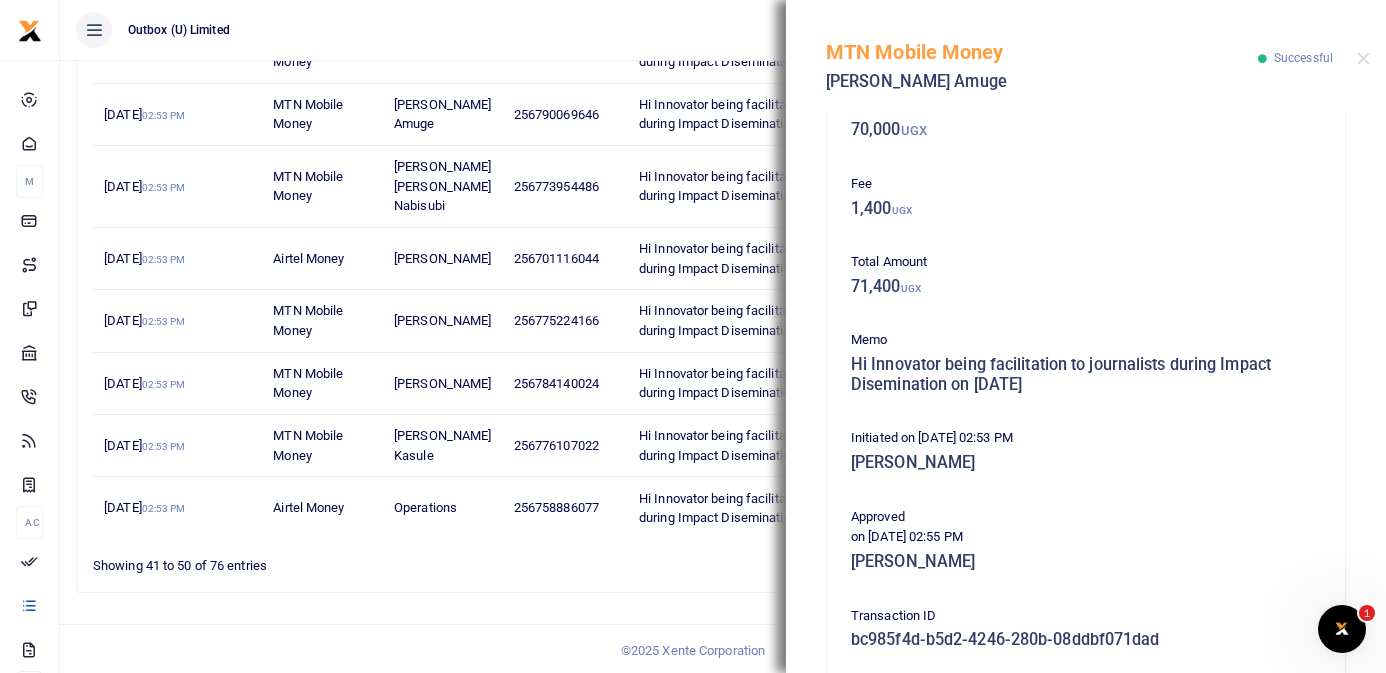 scroll, scrollTop: 410, scrollLeft: 0, axis: vertical 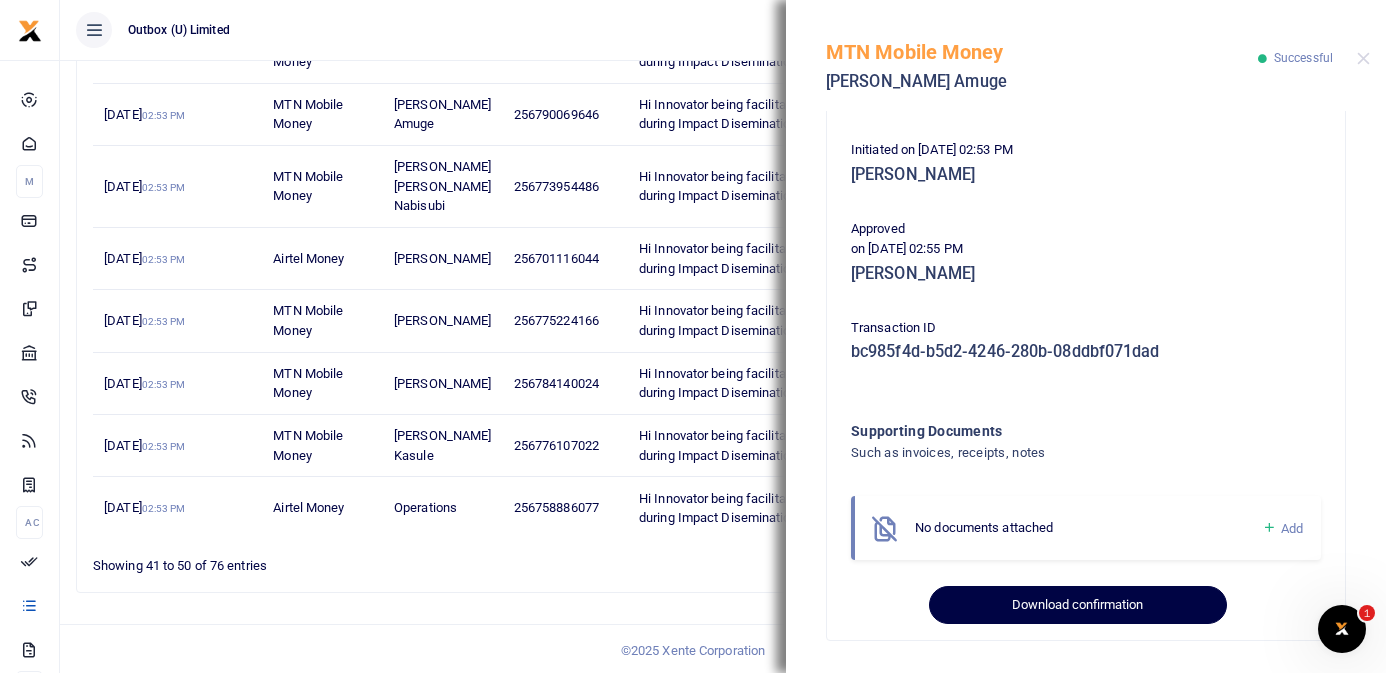 click on "Download confirmation" at bounding box center (1077, 605) 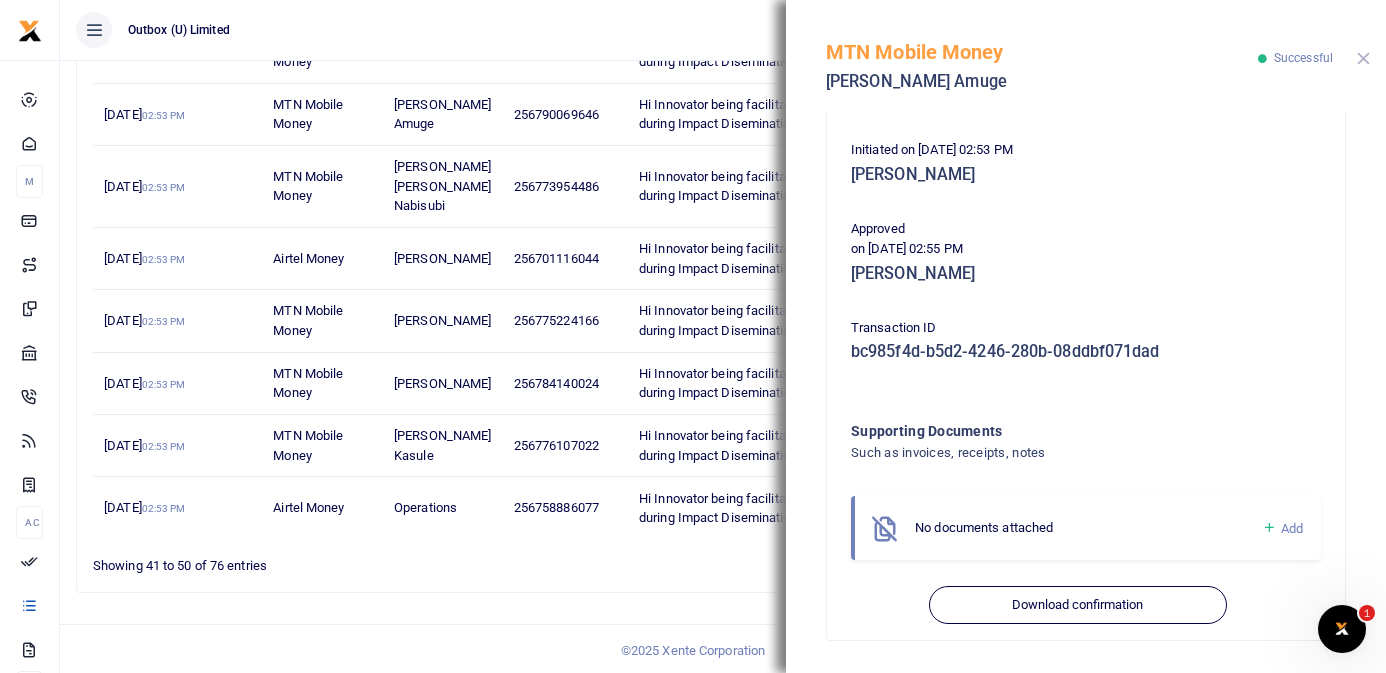 click at bounding box center [1363, 58] 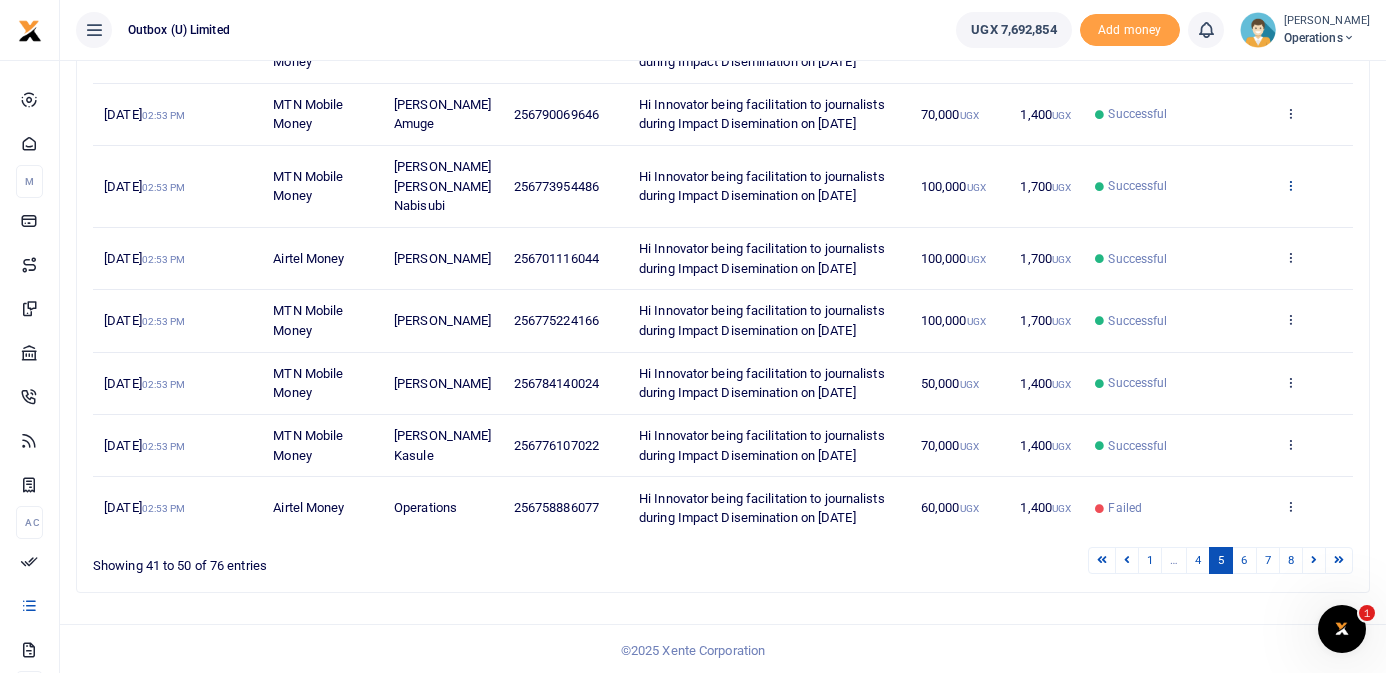 click at bounding box center [1290, 185] 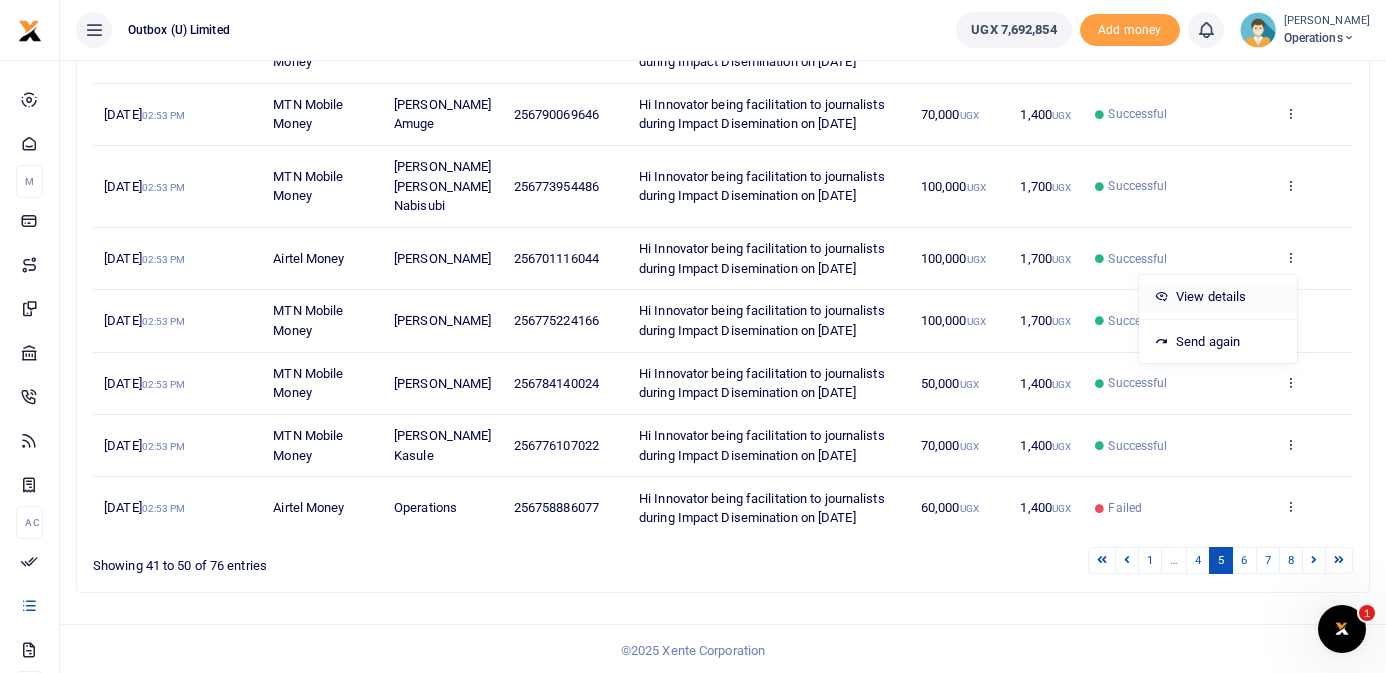 click on "View details" at bounding box center [1218, 297] 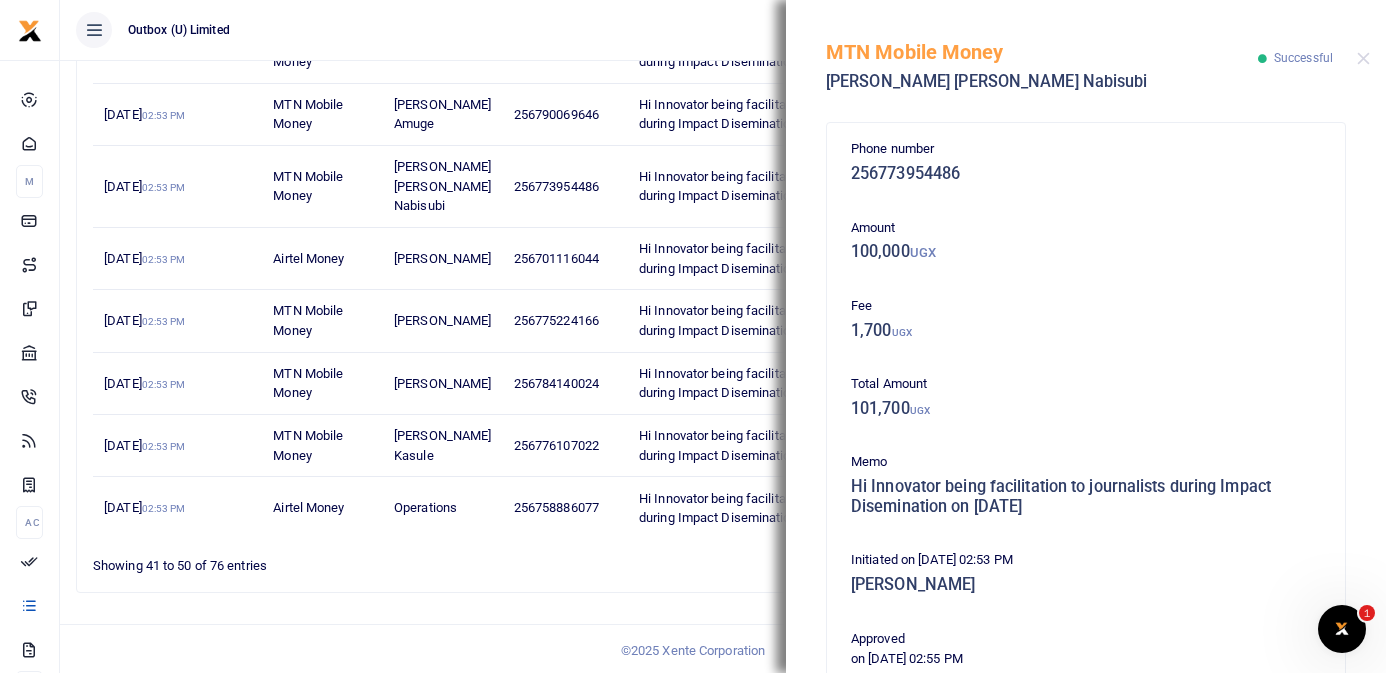 scroll, scrollTop: 410, scrollLeft: 0, axis: vertical 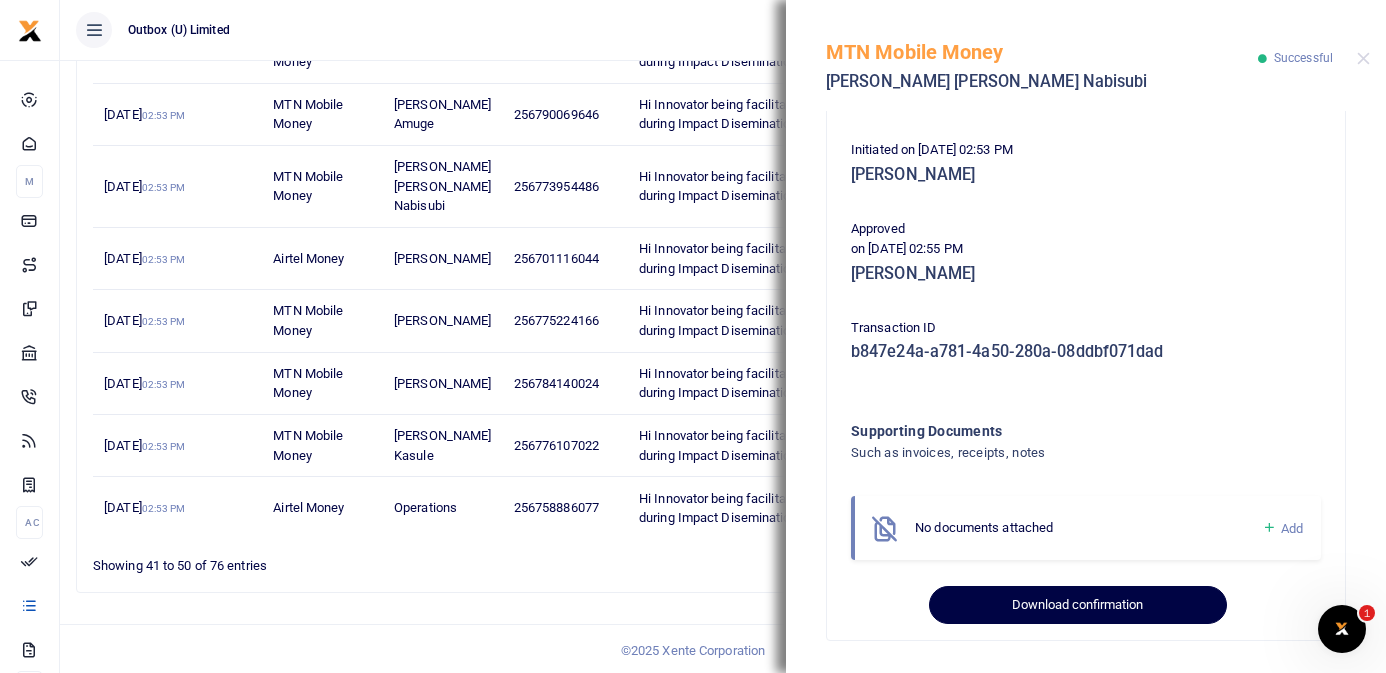 click on "Download confirmation" at bounding box center (1077, 605) 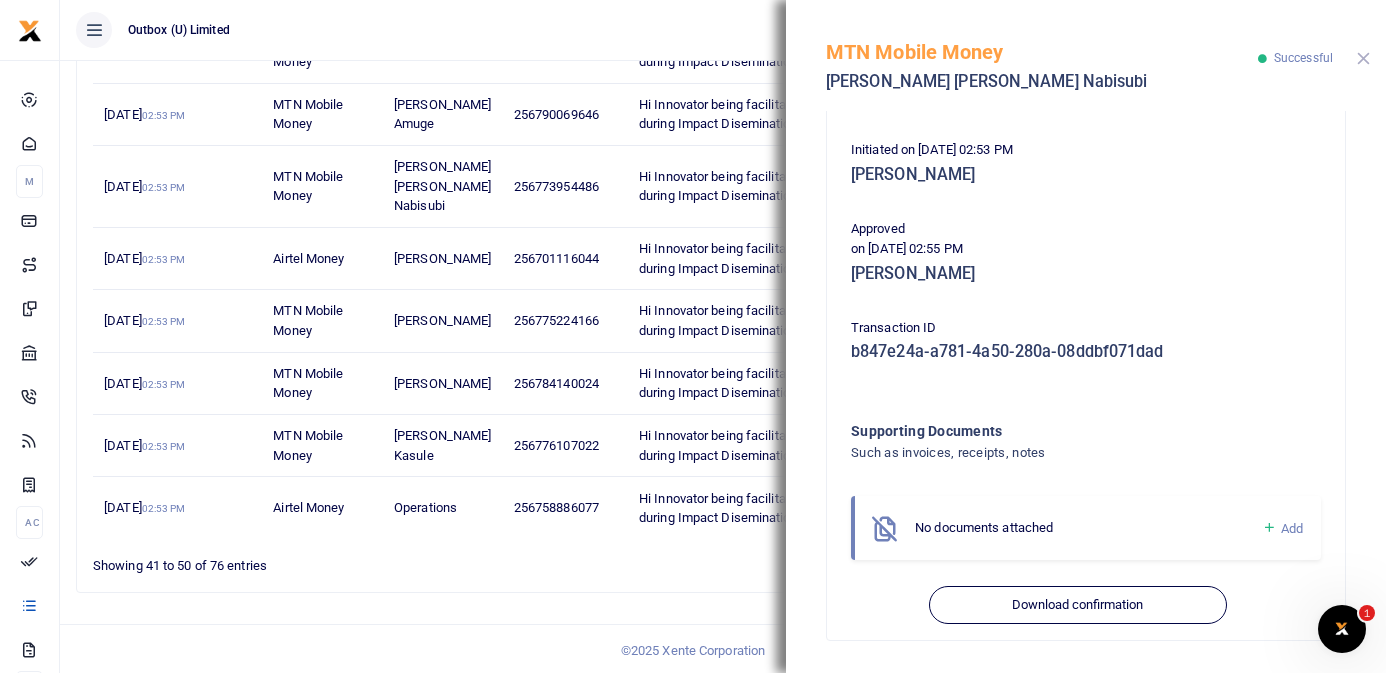 click at bounding box center [1363, 58] 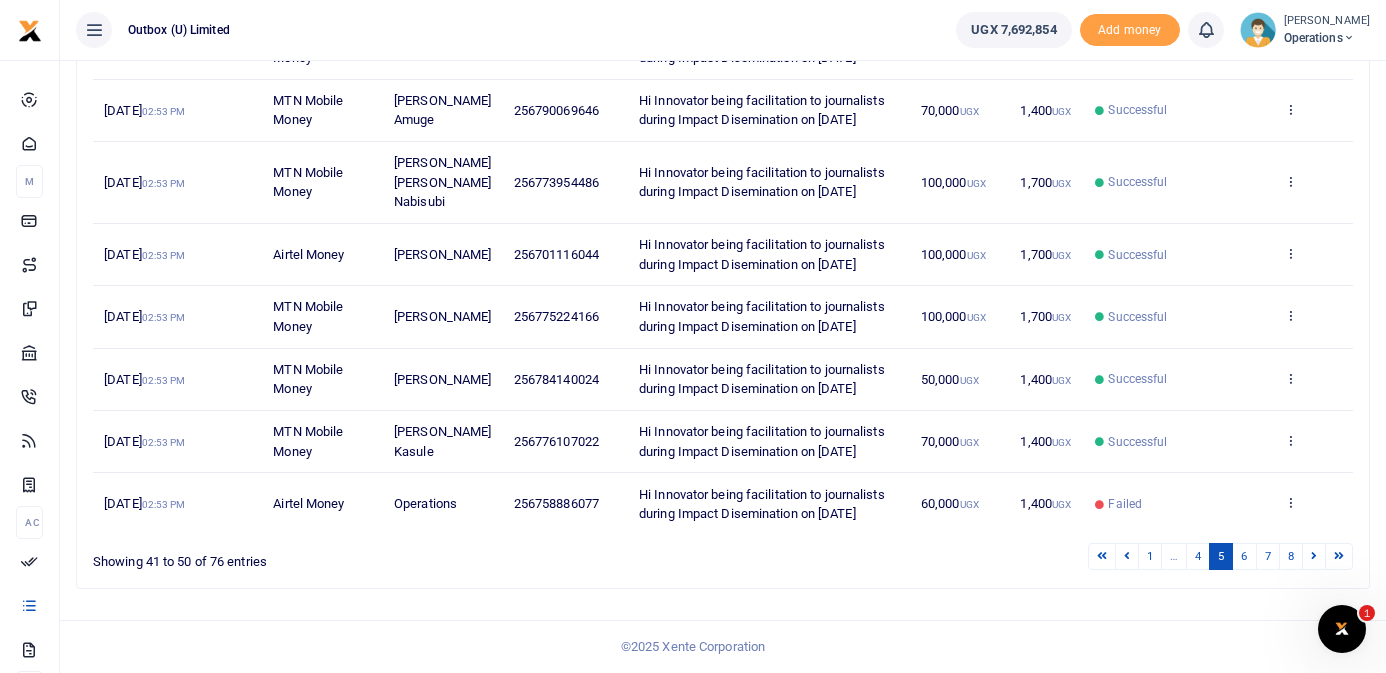 scroll, scrollTop: 652, scrollLeft: 0, axis: vertical 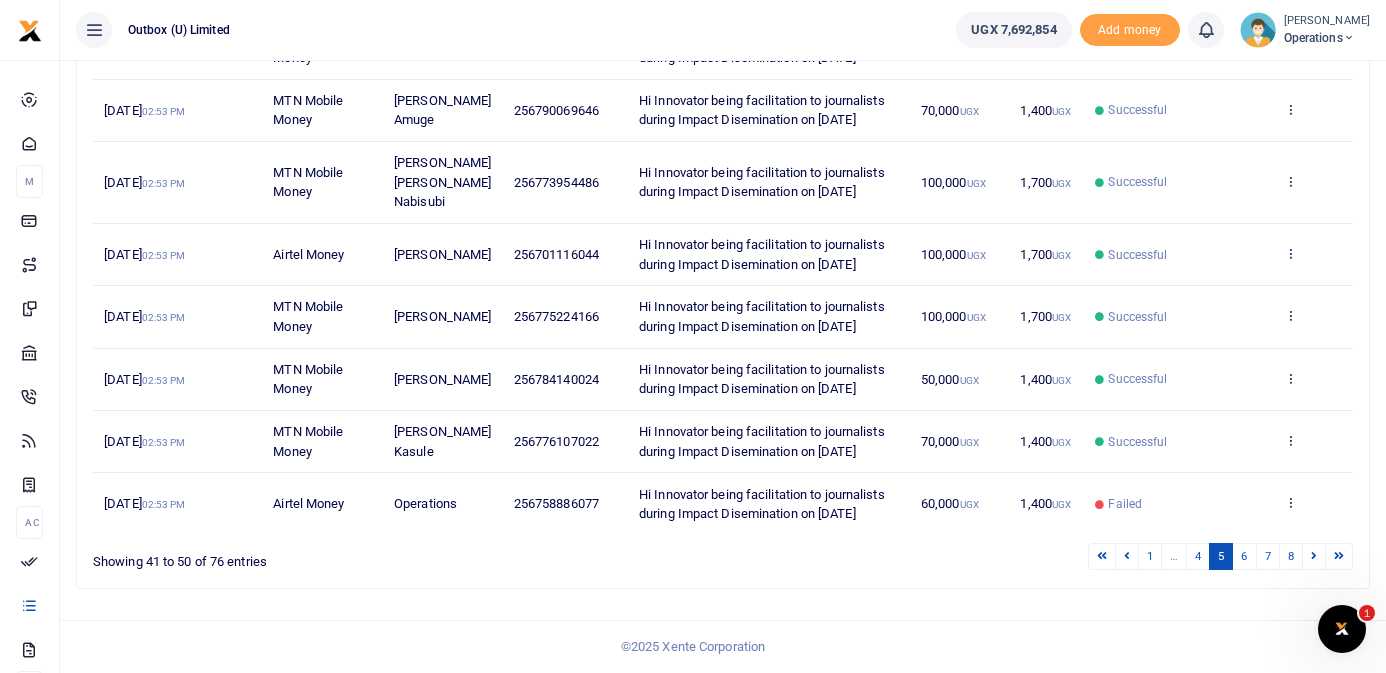 click at bounding box center [1290, 253] 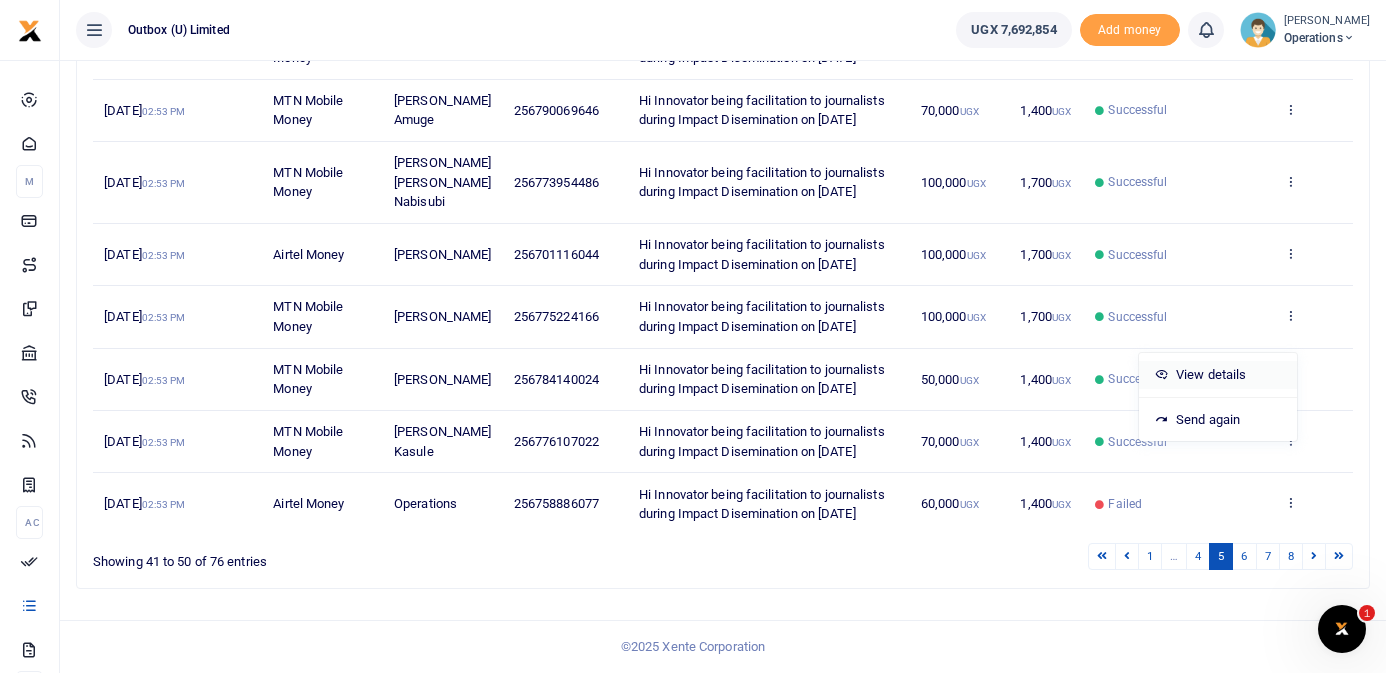 click on "View details" at bounding box center (1218, 375) 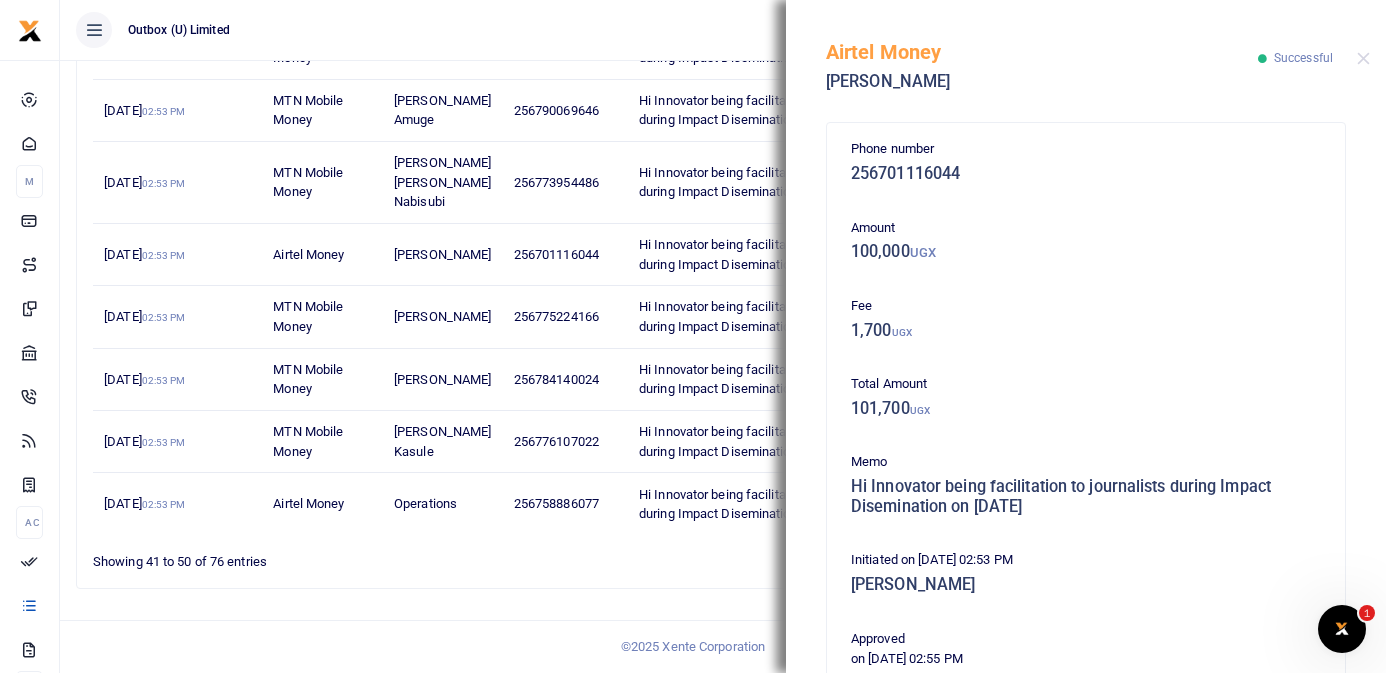 scroll, scrollTop: 410, scrollLeft: 0, axis: vertical 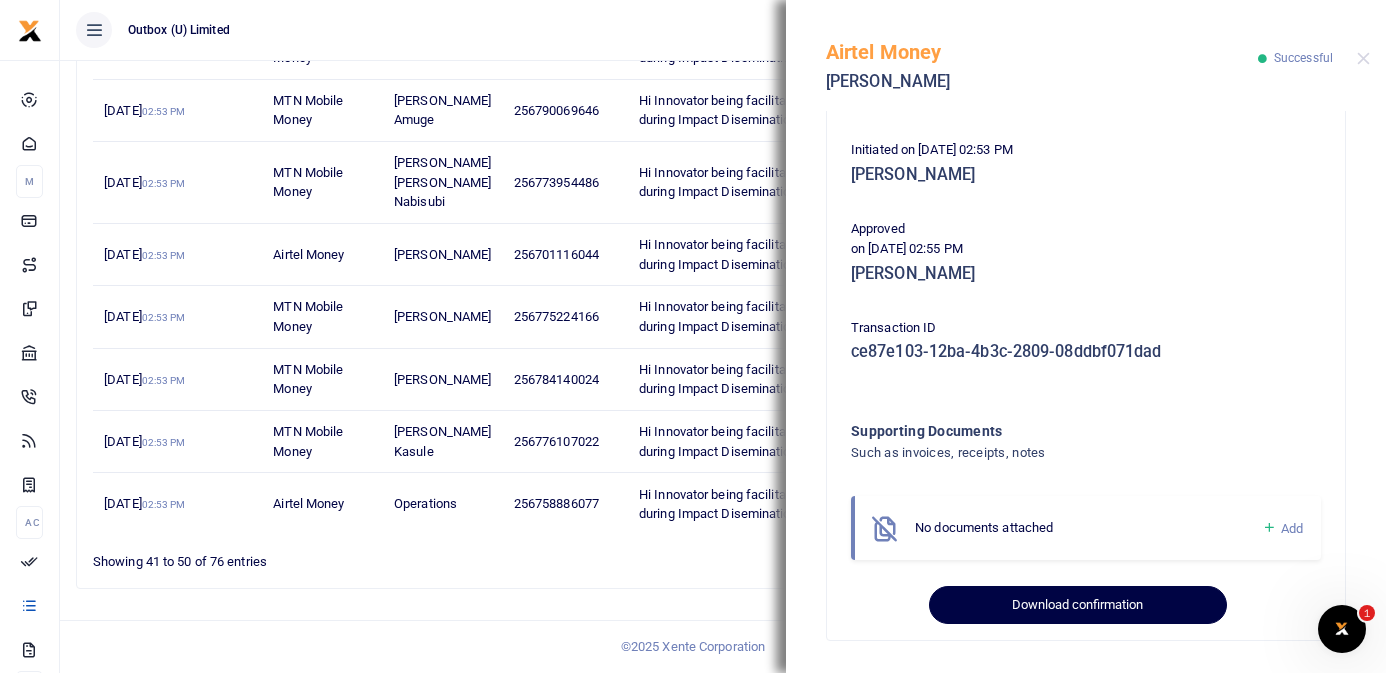 click on "Download confirmation" at bounding box center (1077, 605) 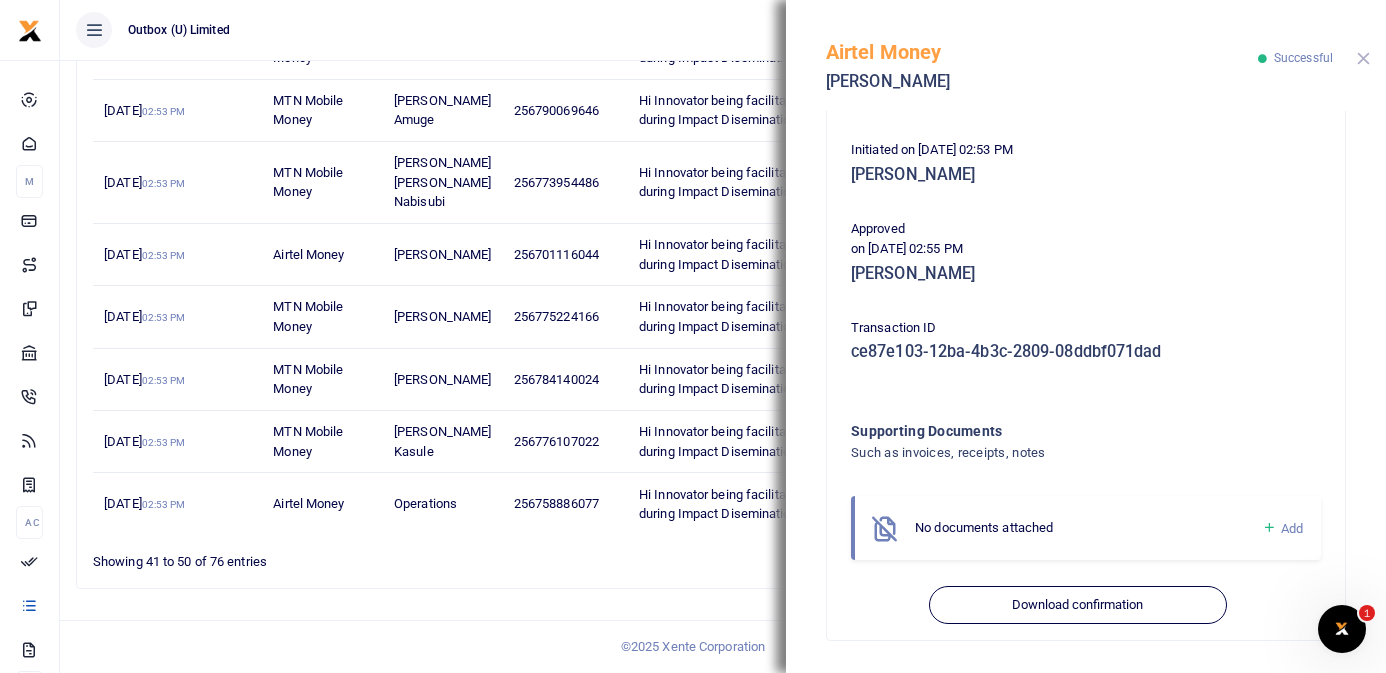 click at bounding box center (1363, 58) 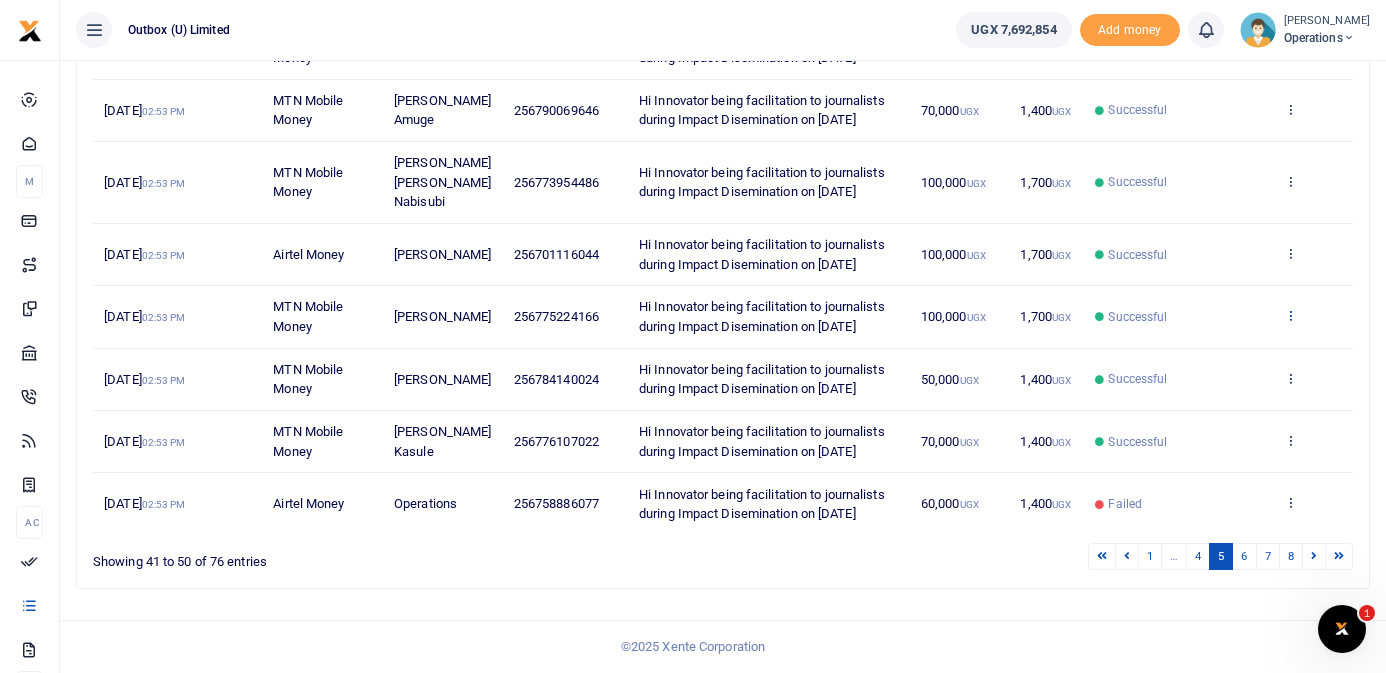 click at bounding box center (1290, 315) 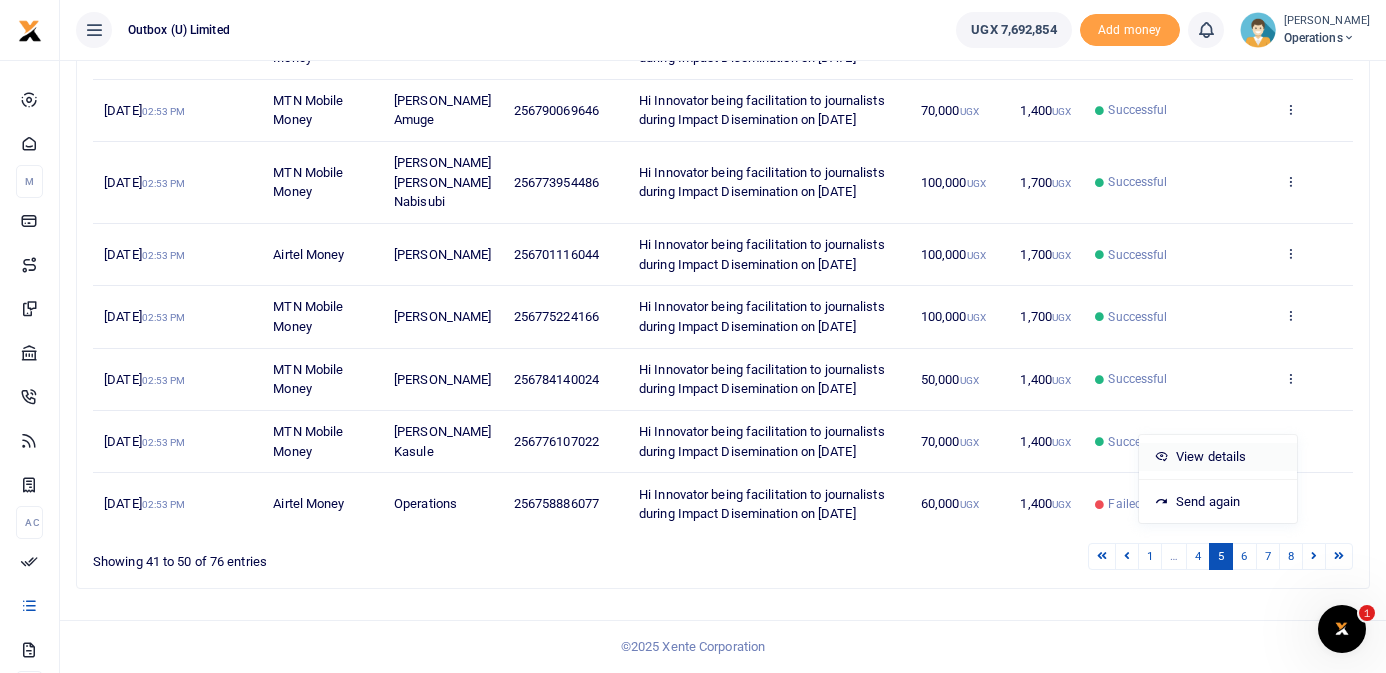 click on "View details" at bounding box center [1218, 457] 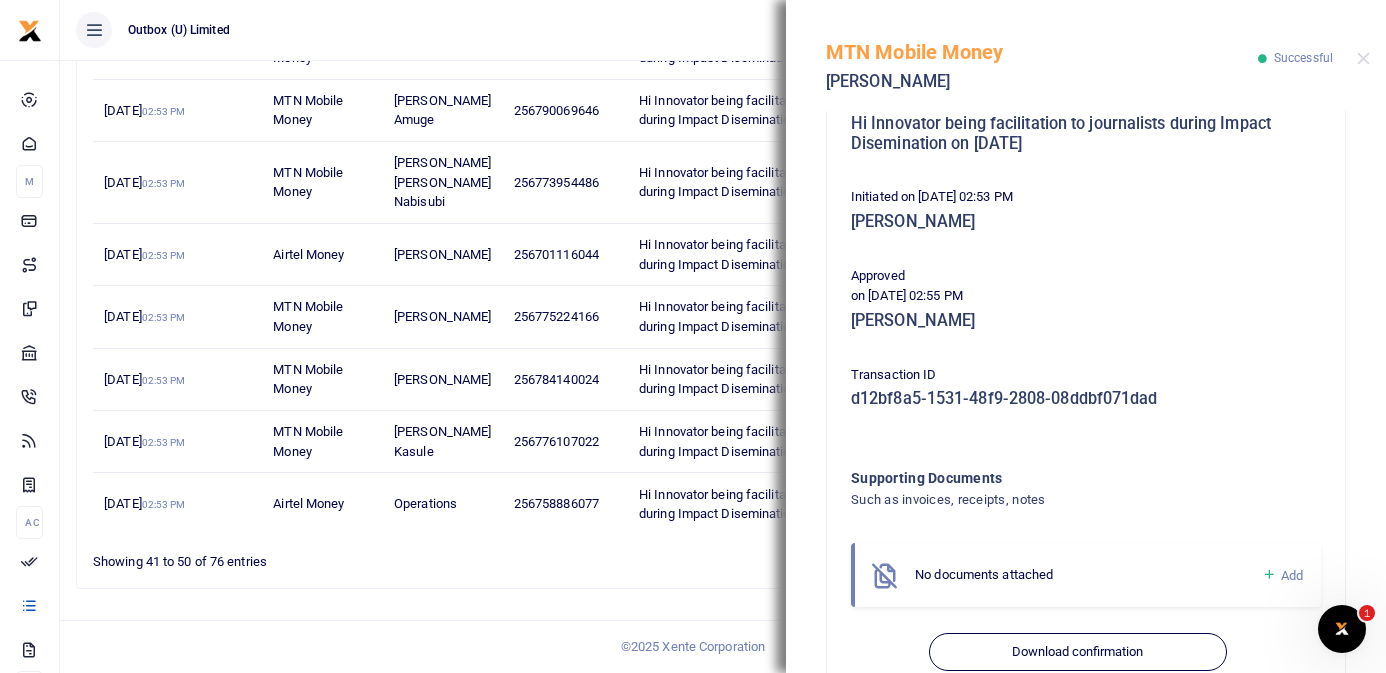 scroll, scrollTop: 410, scrollLeft: 0, axis: vertical 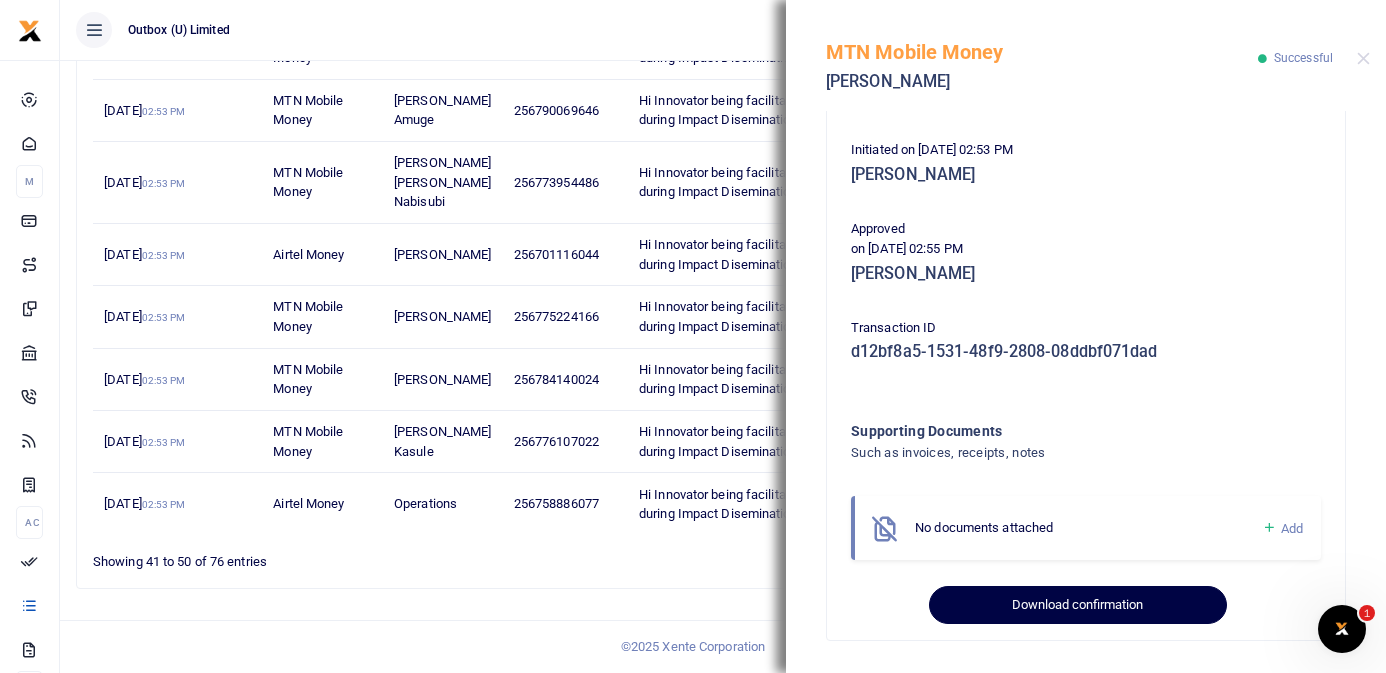 click on "Download confirmation" at bounding box center [1077, 605] 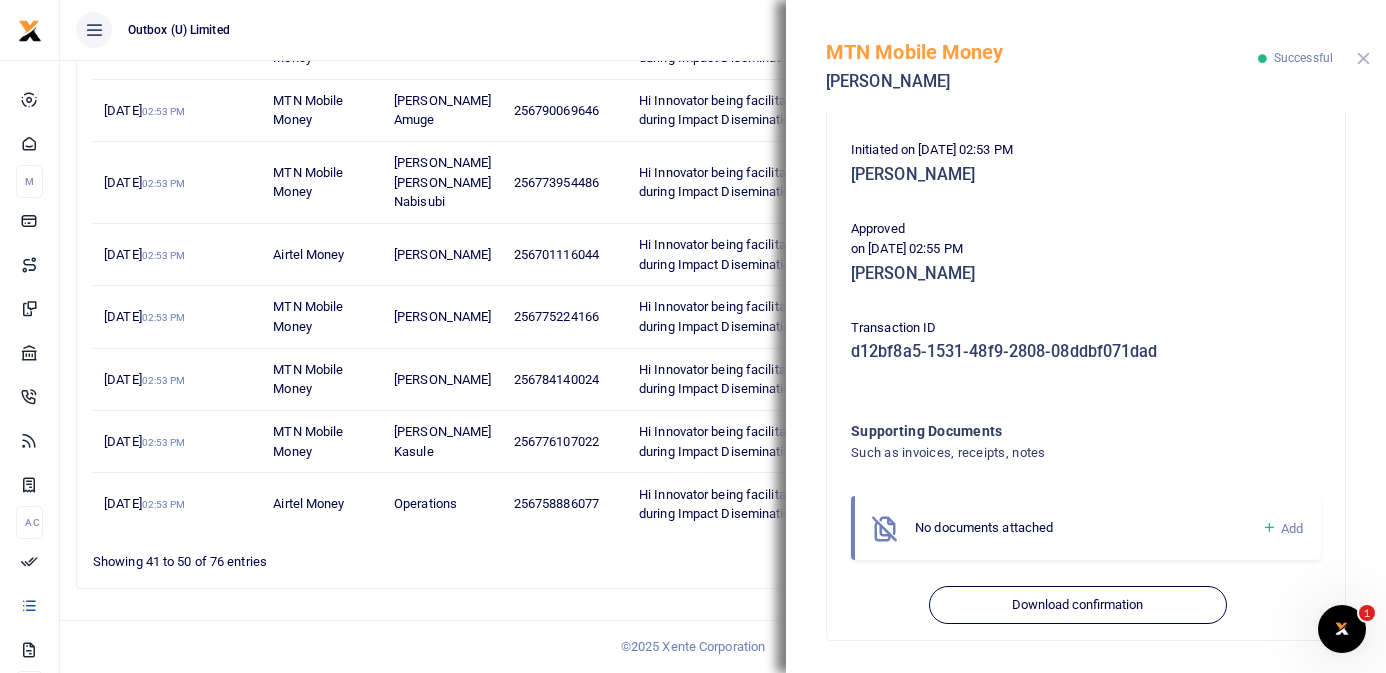 click at bounding box center [1363, 58] 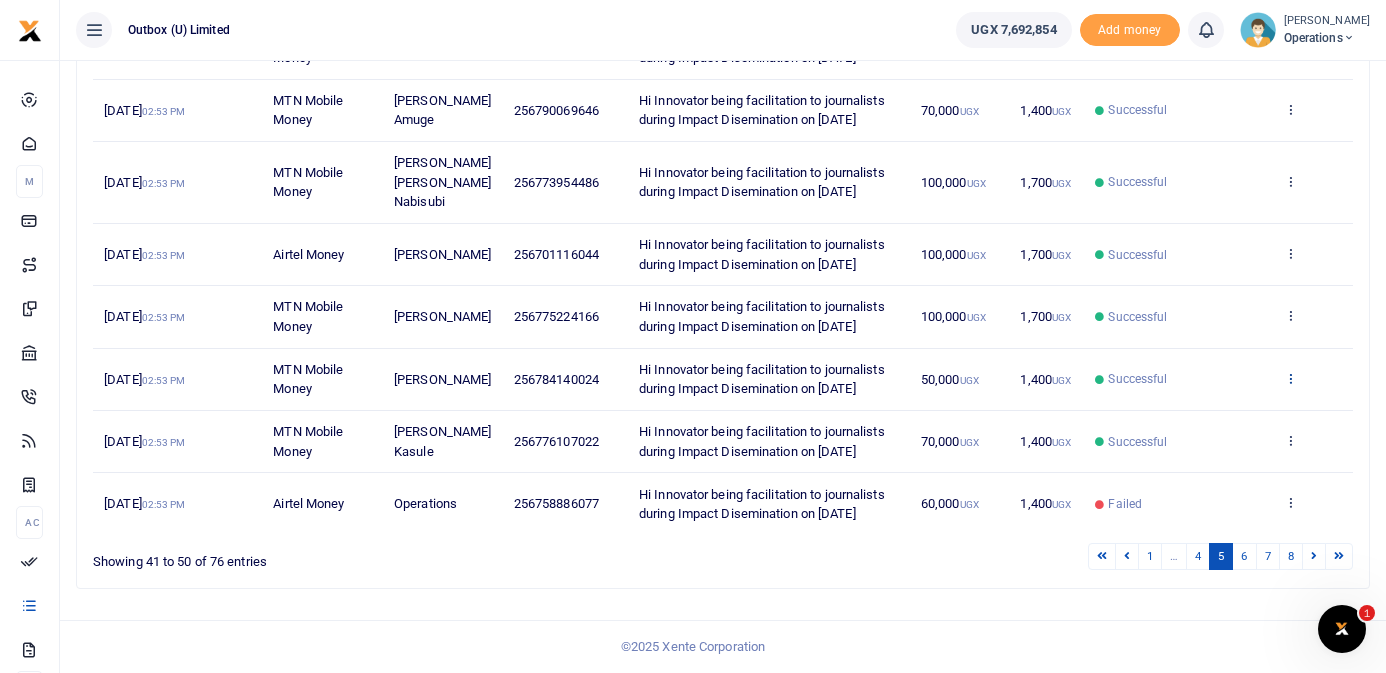 click at bounding box center [1290, 378] 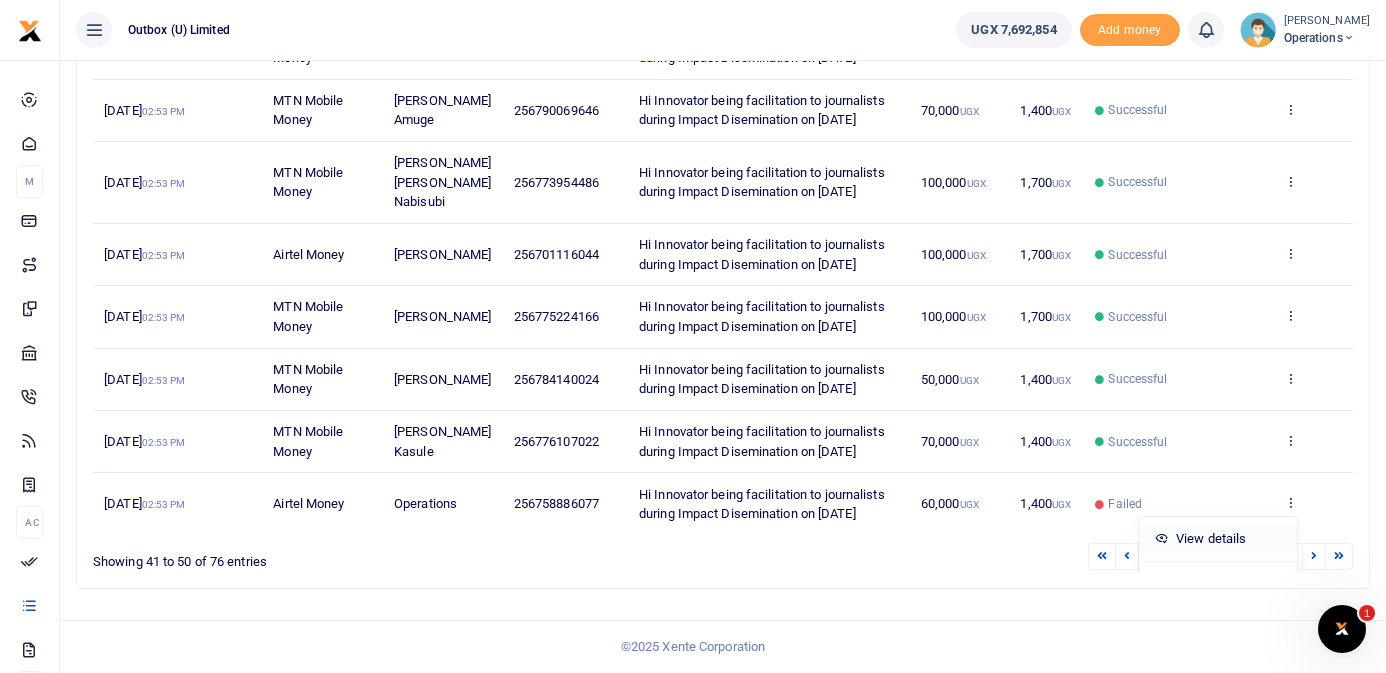 click on "View details" at bounding box center [1218, 539] 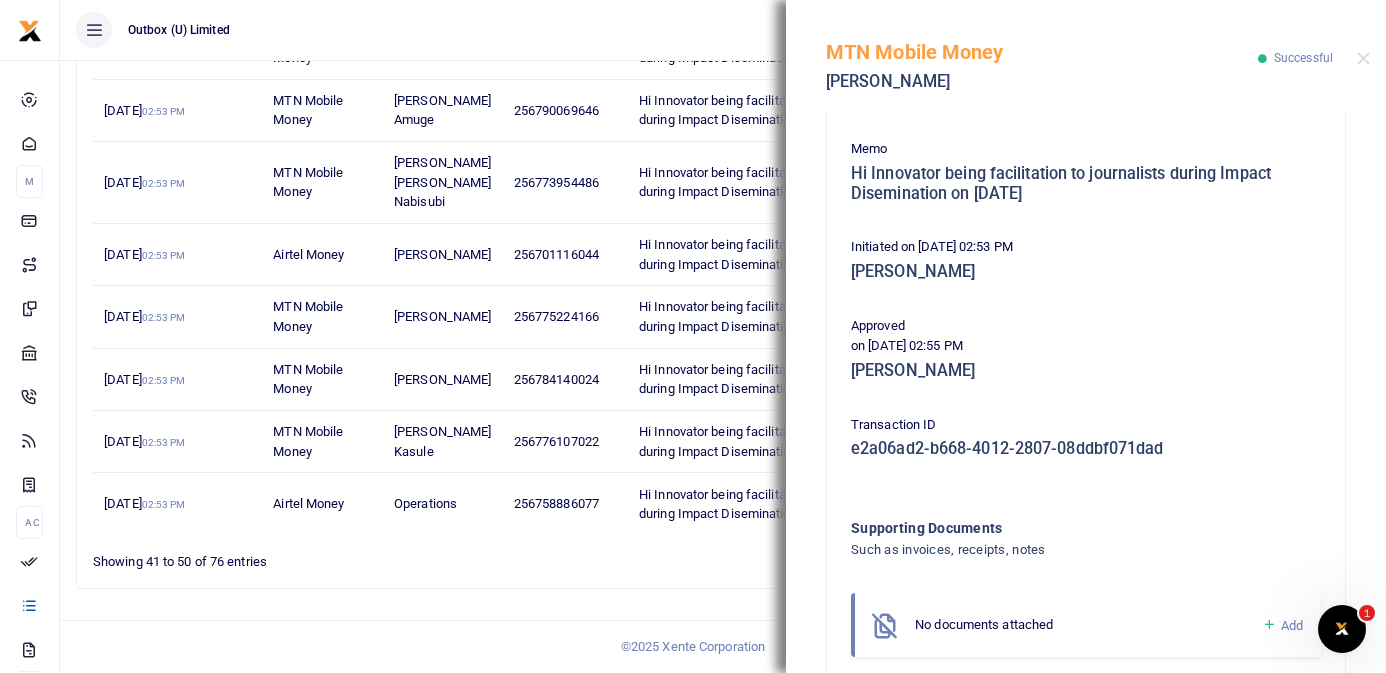 scroll, scrollTop: 410, scrollLeft: 0, axis: vertical 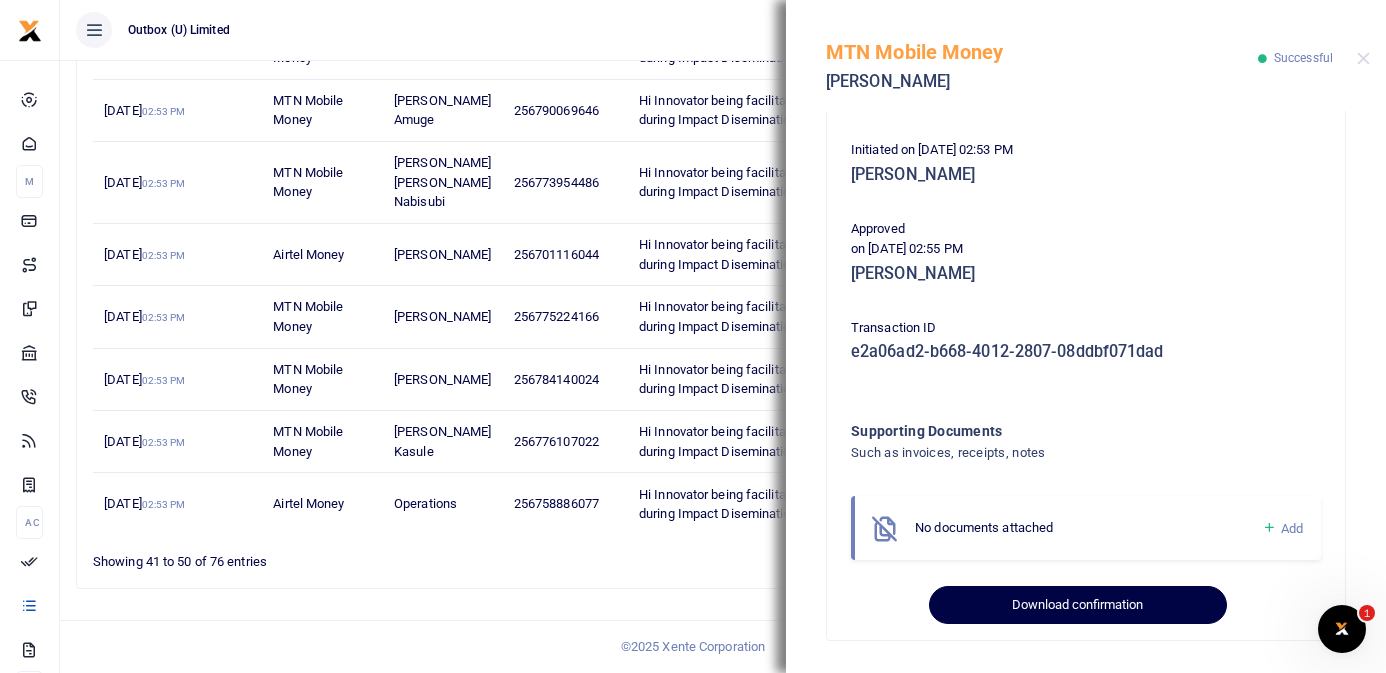 click on "Download confirmation" at bounding box center [1077, 605] 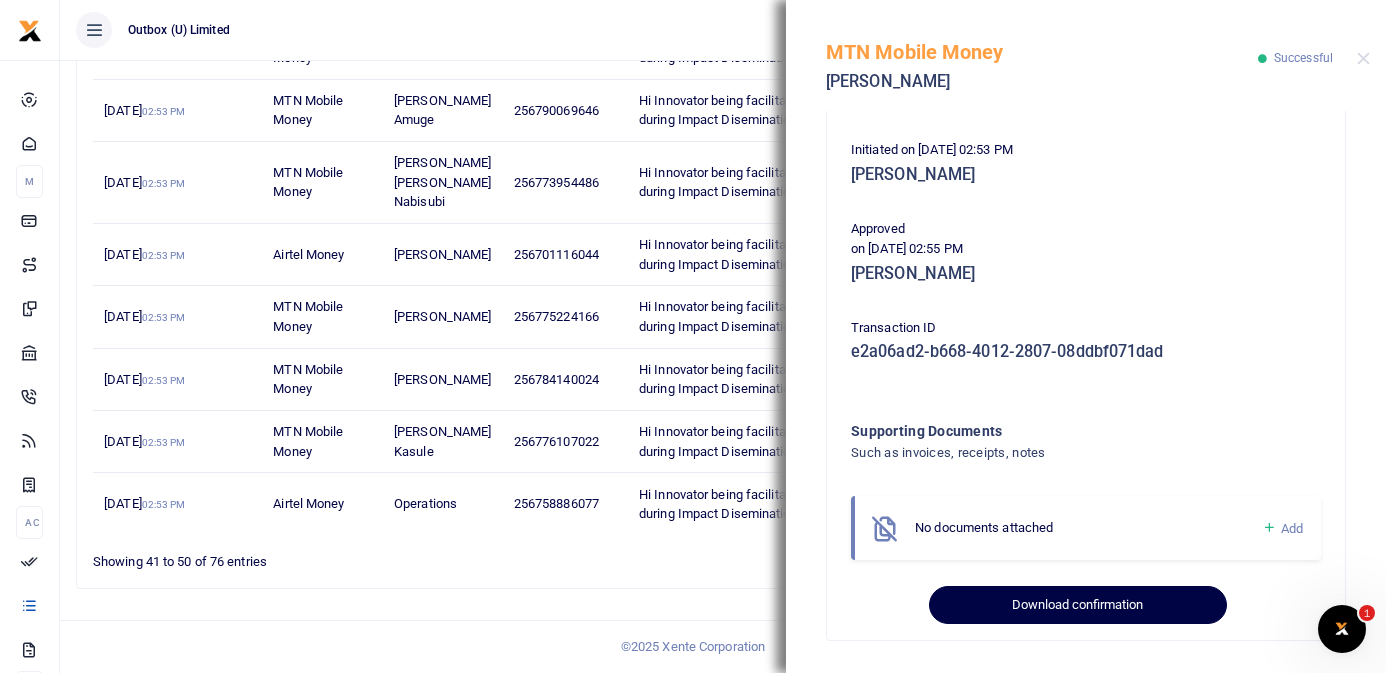 click on "Download confirmation" at bounding box center (1077, 605) 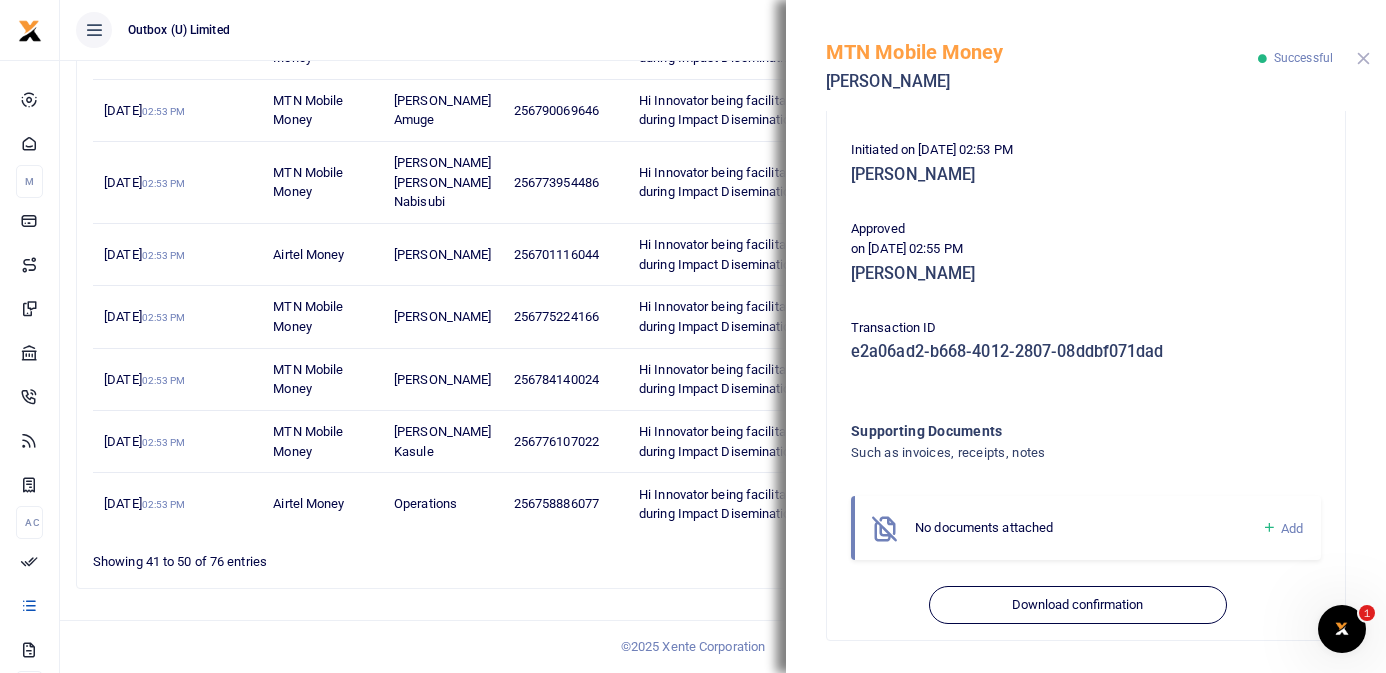 click at bounding box center [1363, 58] 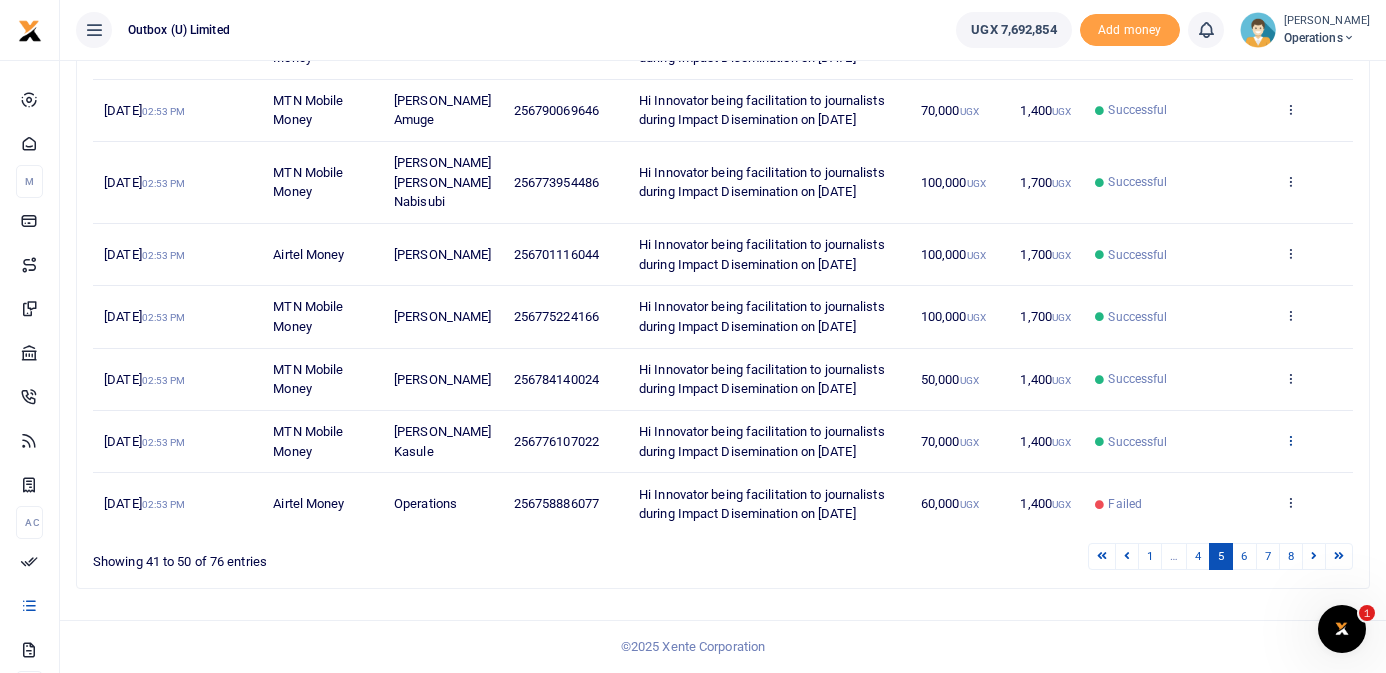 click at bounding box center [1290, 440] 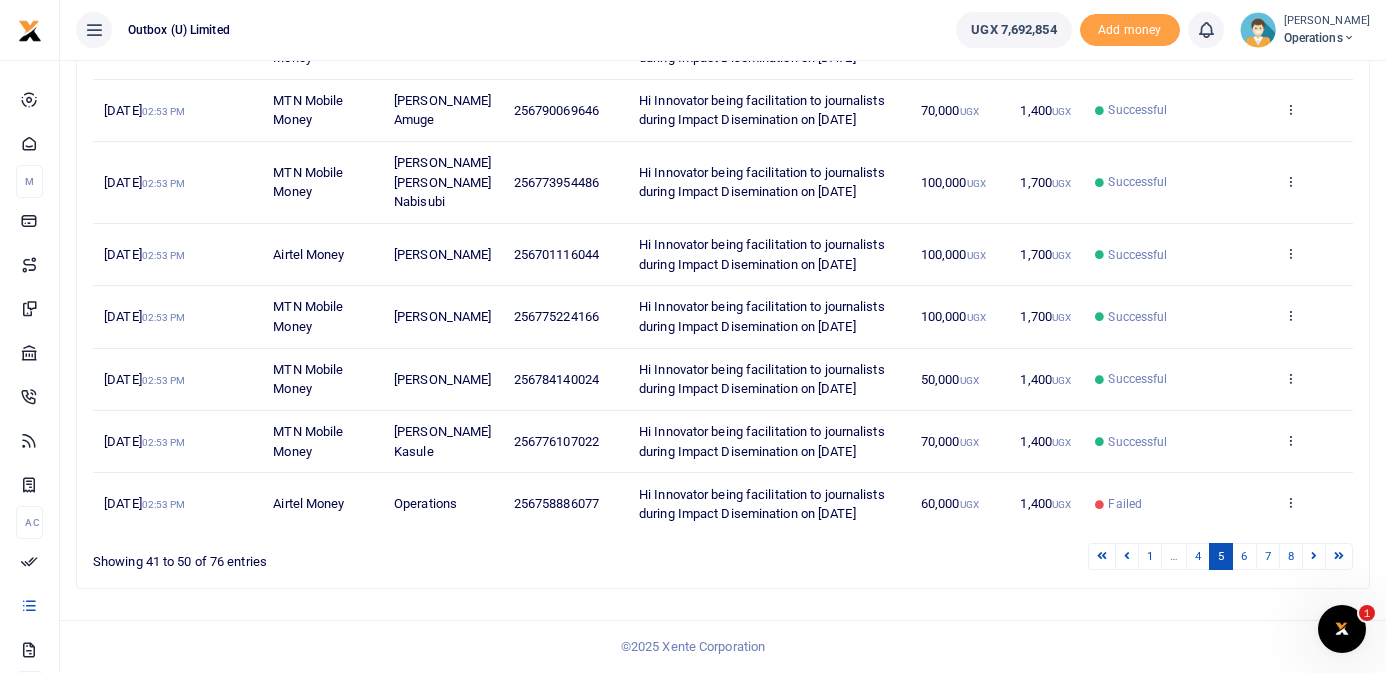 click on "View details" at bounding box center [1218, 620] 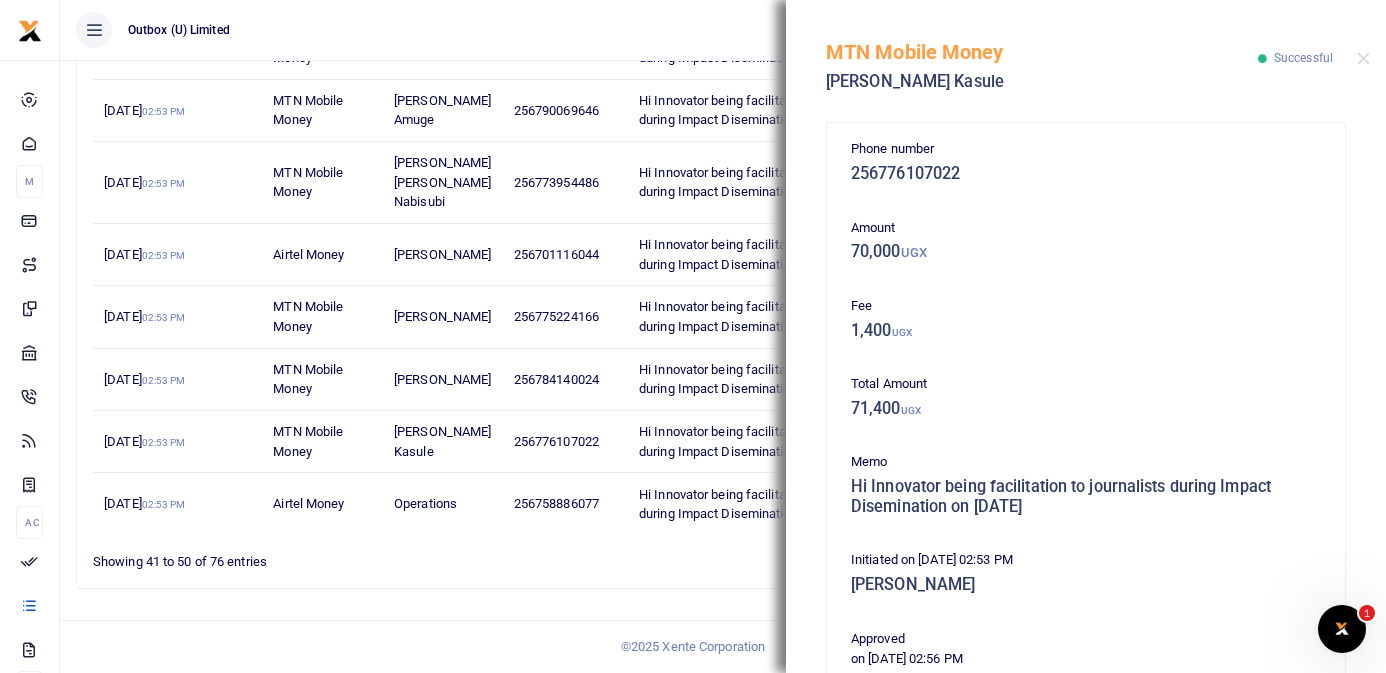 scroll, scrollTop: 410, scrollLeft: 0, axis: vertical 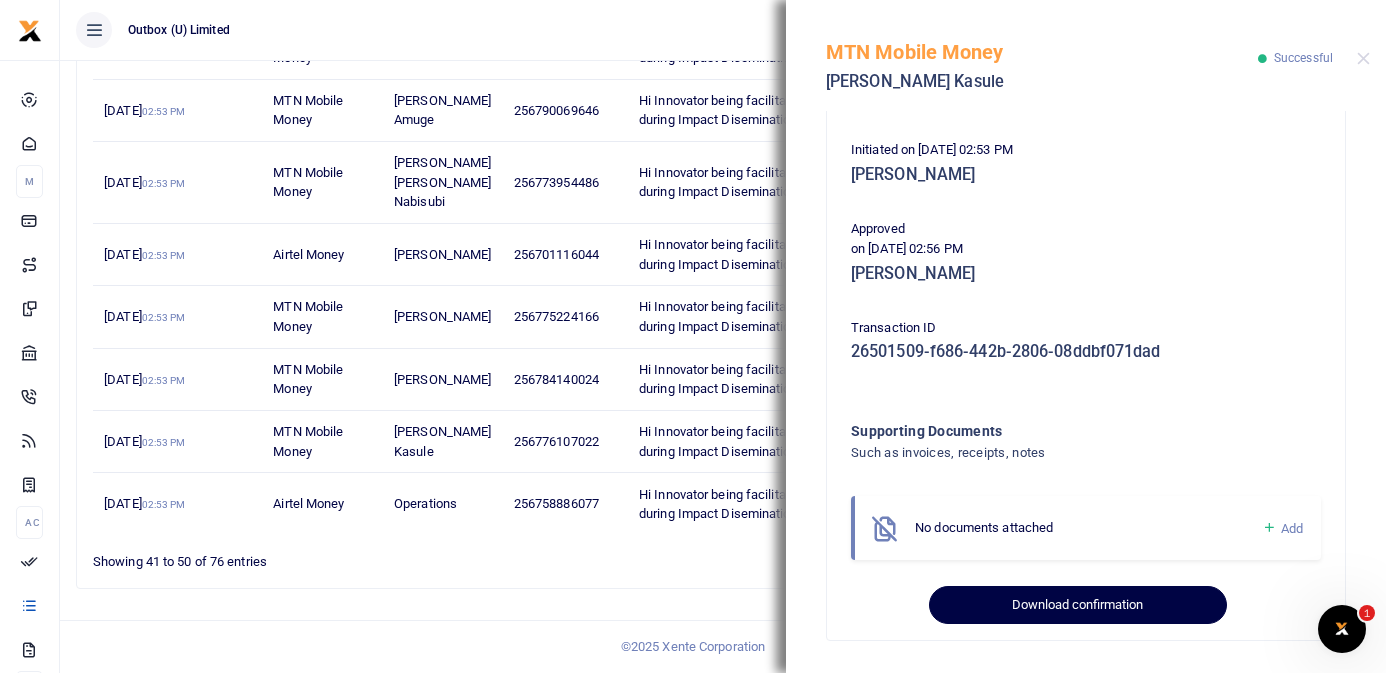 click on "Download confirmation" at bounding box center (1077, 605) 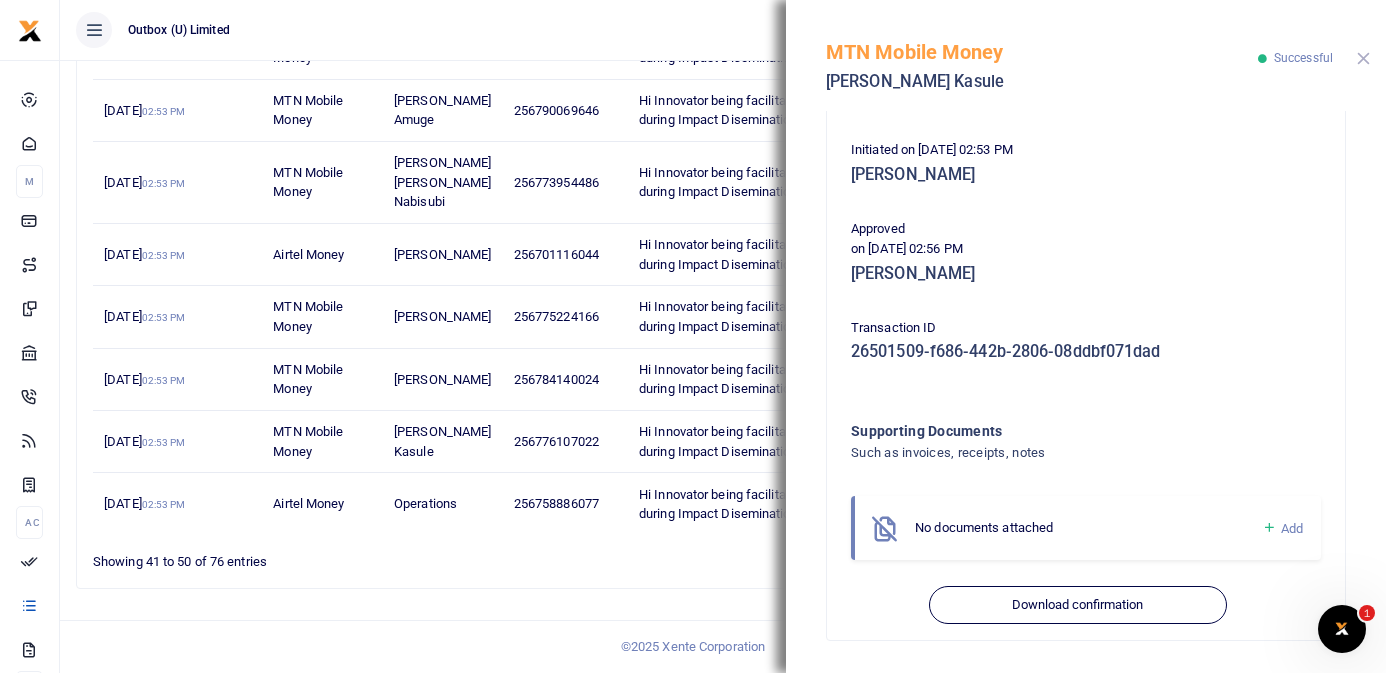 click at bounding box center (1363, 58) 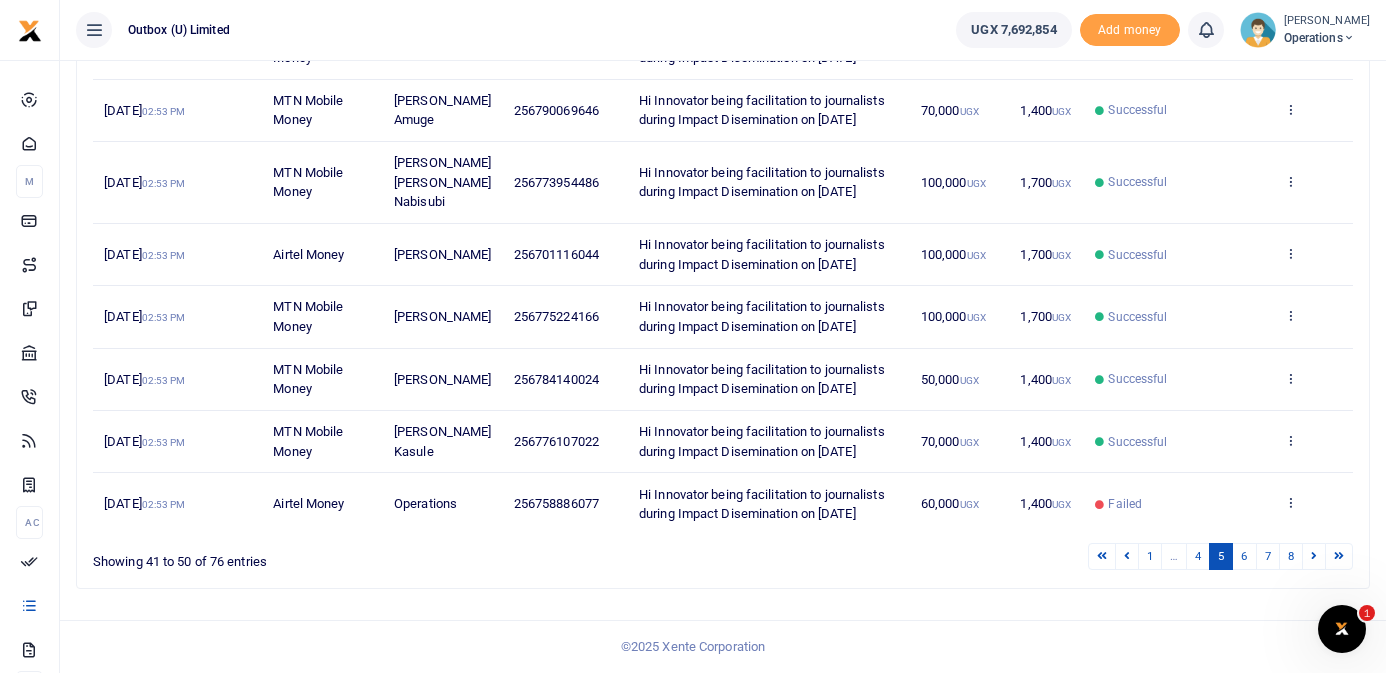 scroll, scrollTop: 656, scrollLeft: 0, axis: vertical 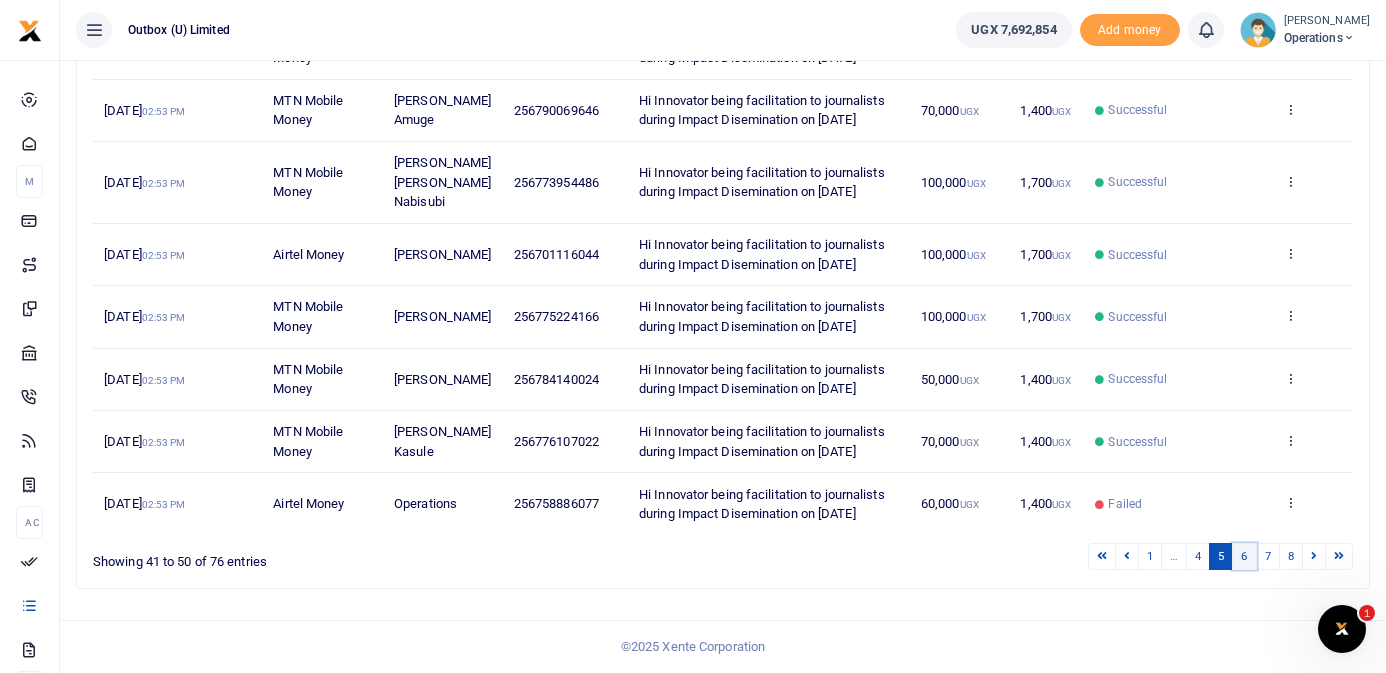 click on "6" at bounding box center (1244, 556) 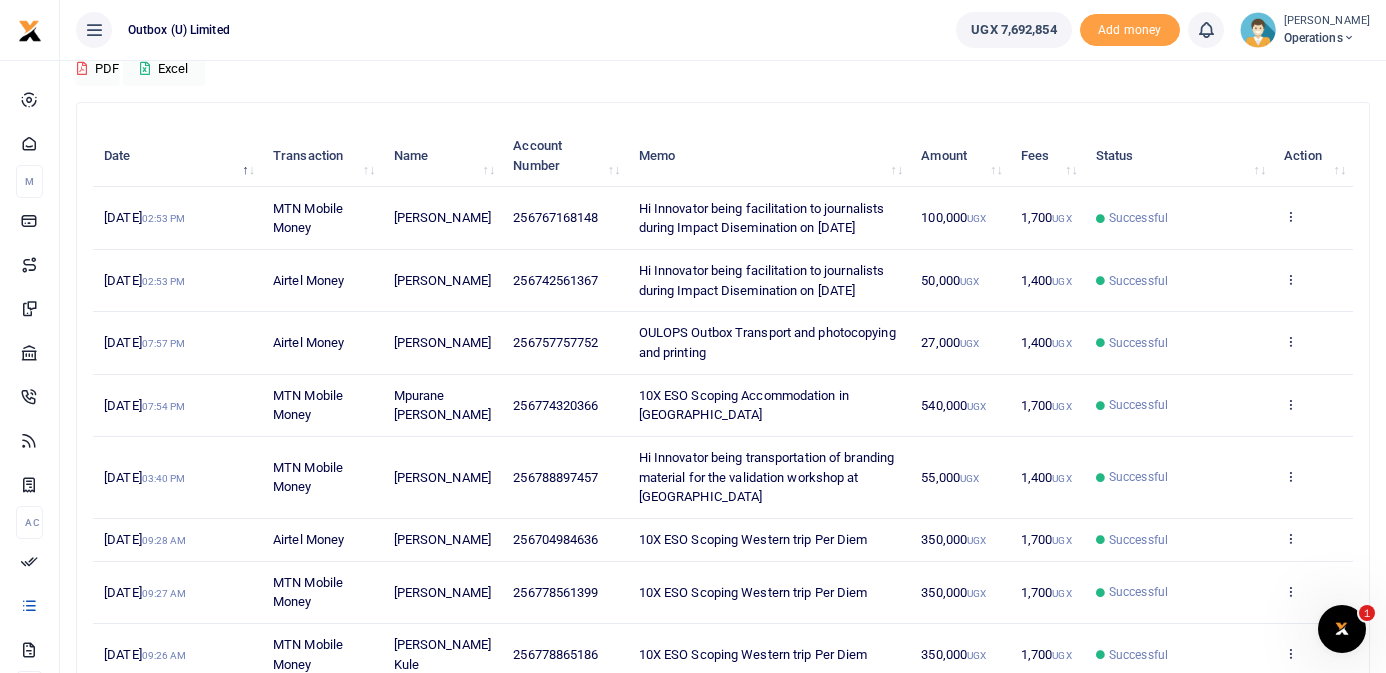 scroll, scrollTop: 187, scrollLeft: 0, axis: vertical 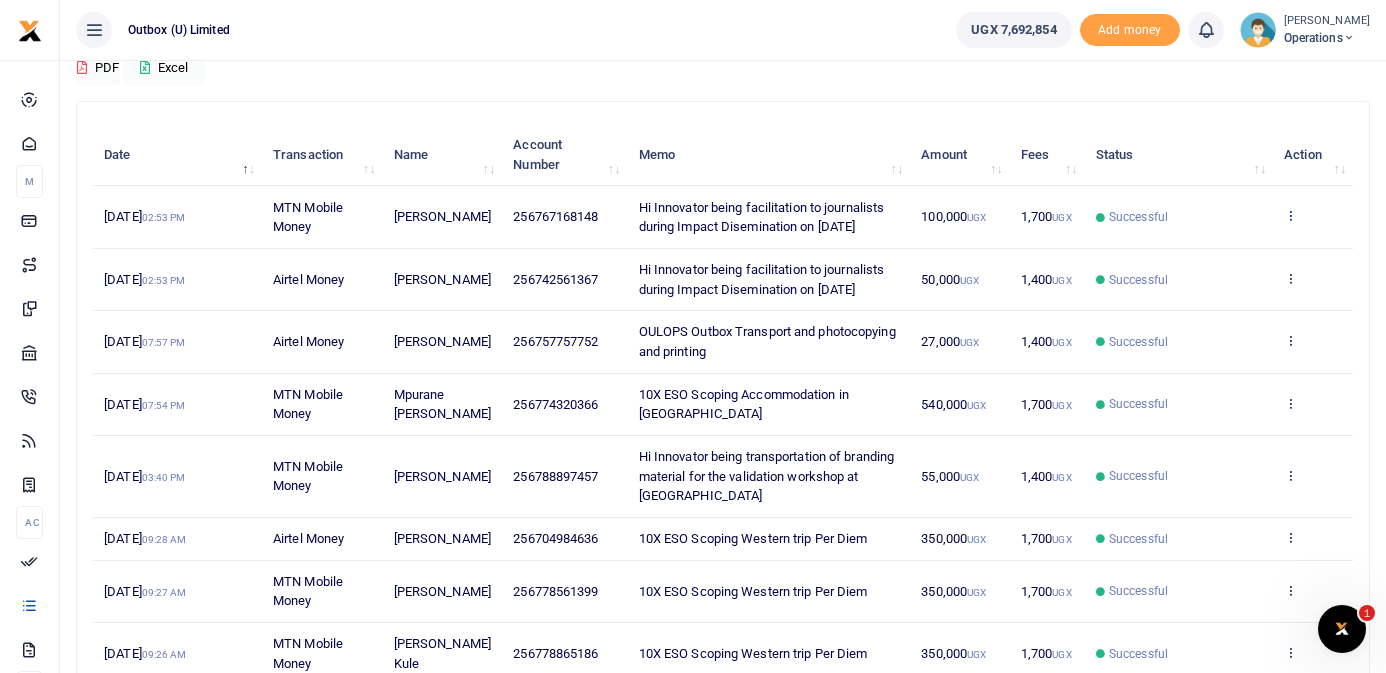 click at bounding box center [1290, 215] 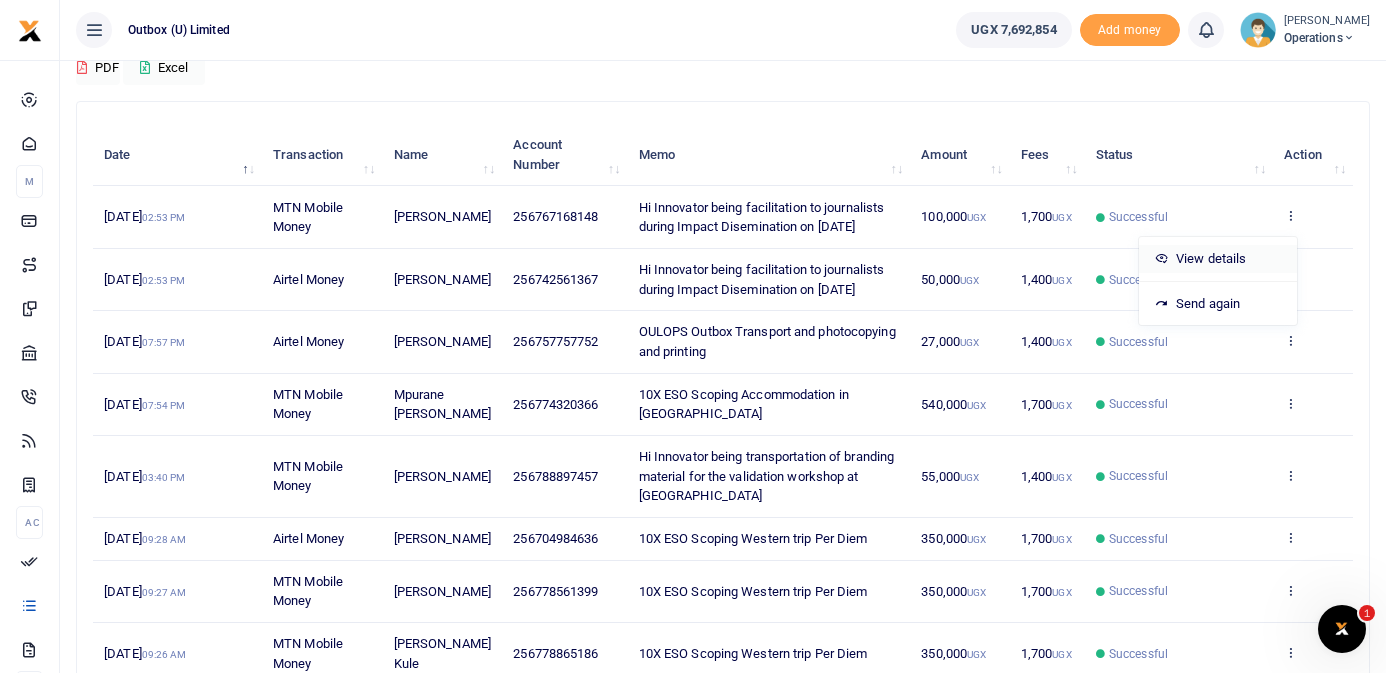 click on "View details" at bounding box center (1218, 259) 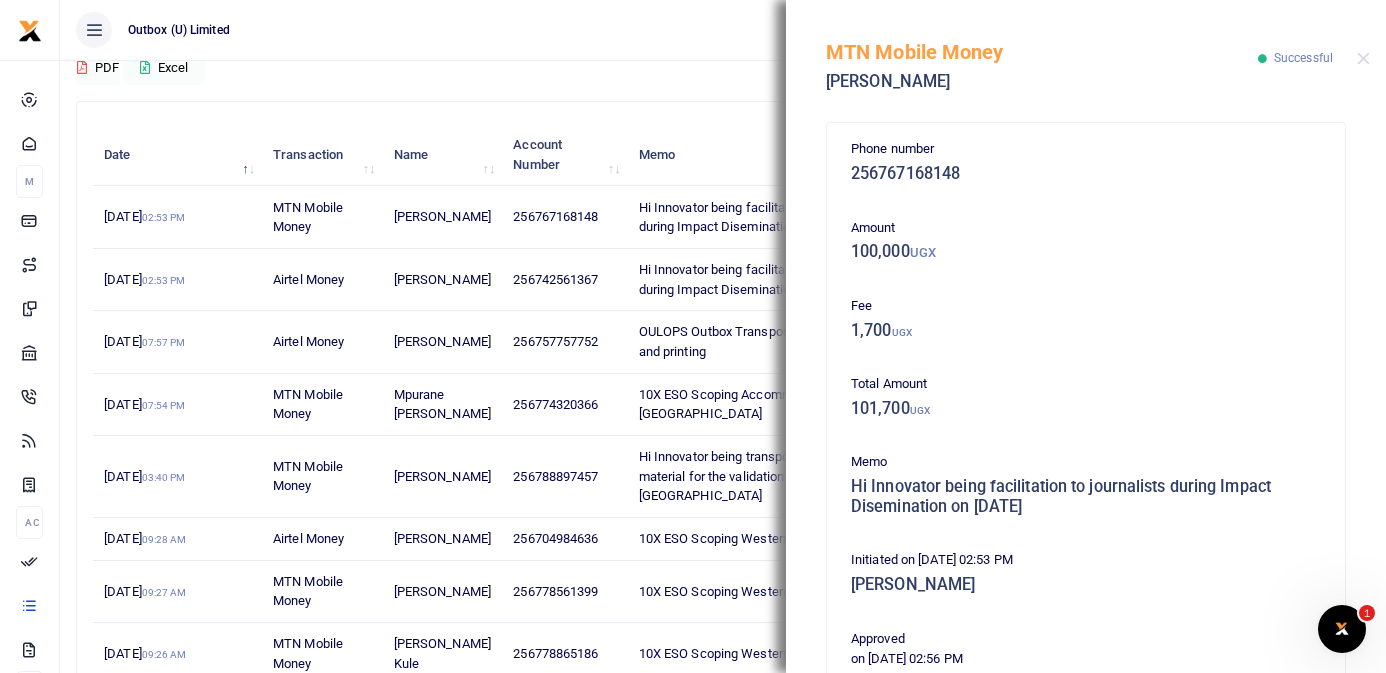 scroll, scrollTop: 410, scrollLeft: 0, axis: vertical 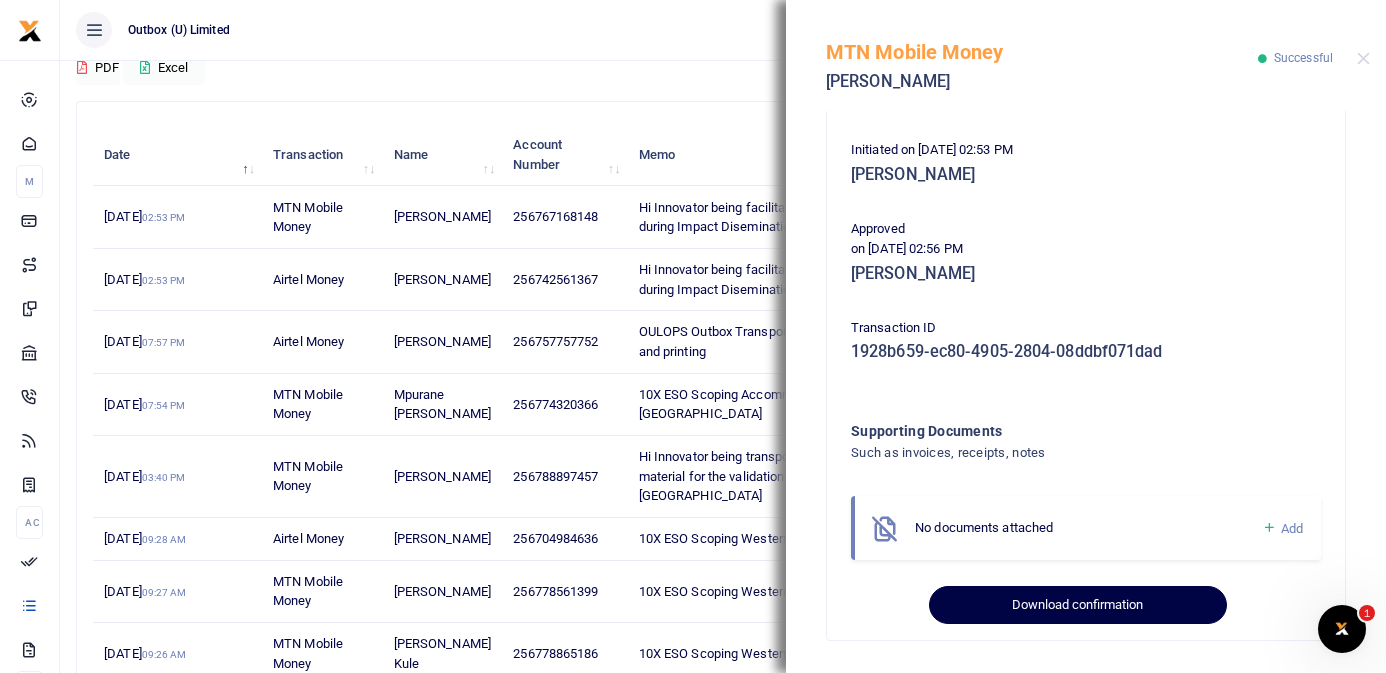 click on "Download confirmation" at bounding box center (1077, 605) 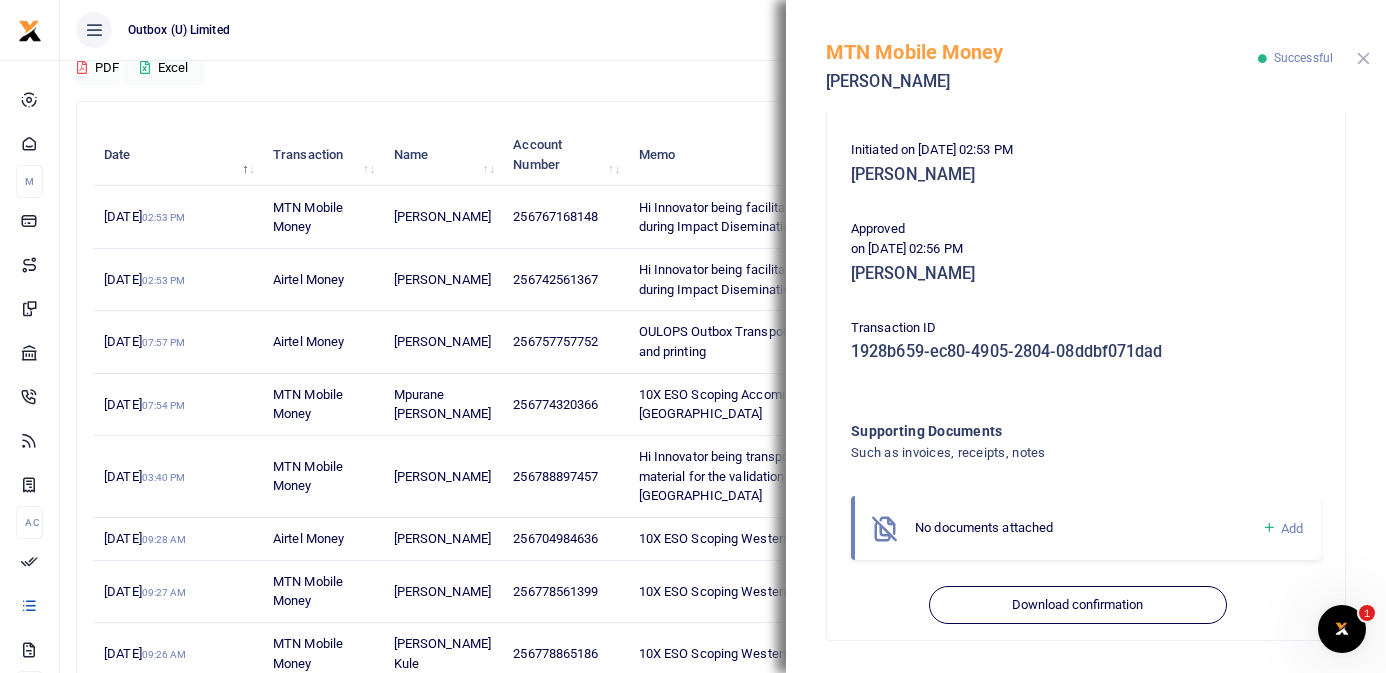 click at bounding box center [1363, 58] 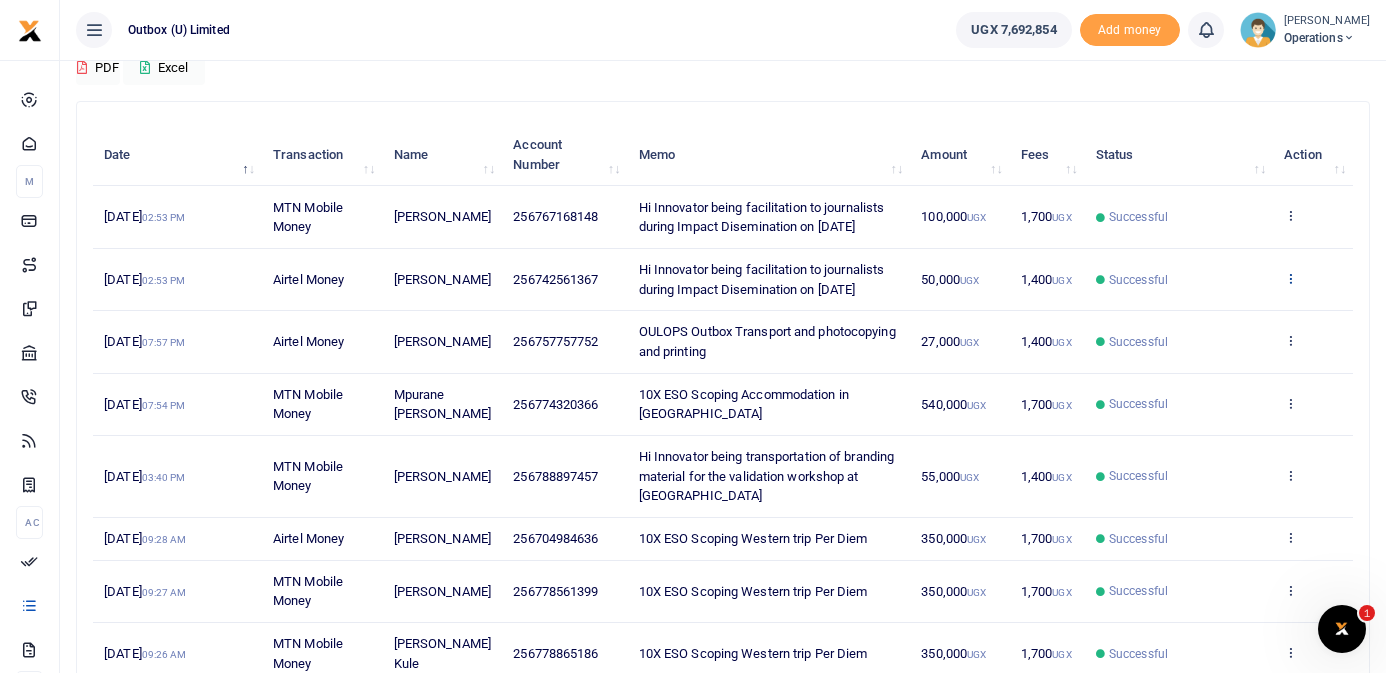 click at bounding box center [1290, 278] 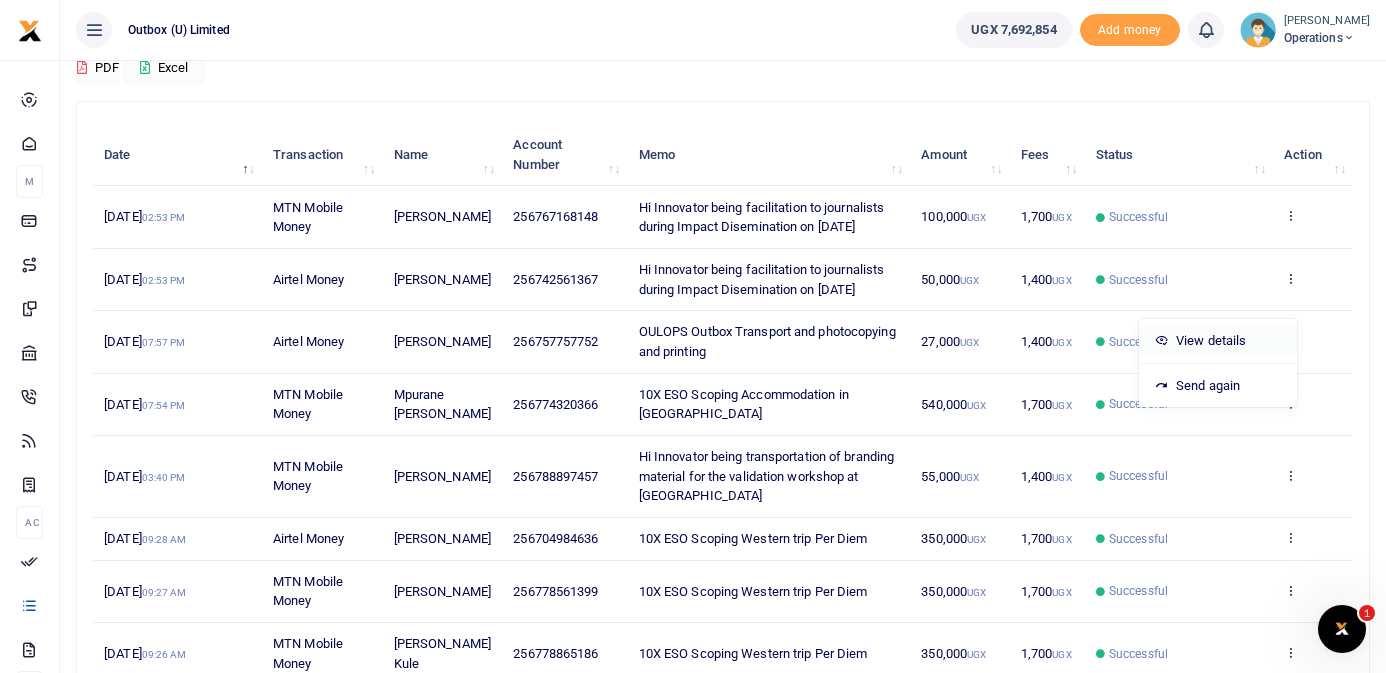 click on "View details" at bounding box center (1218, 341) 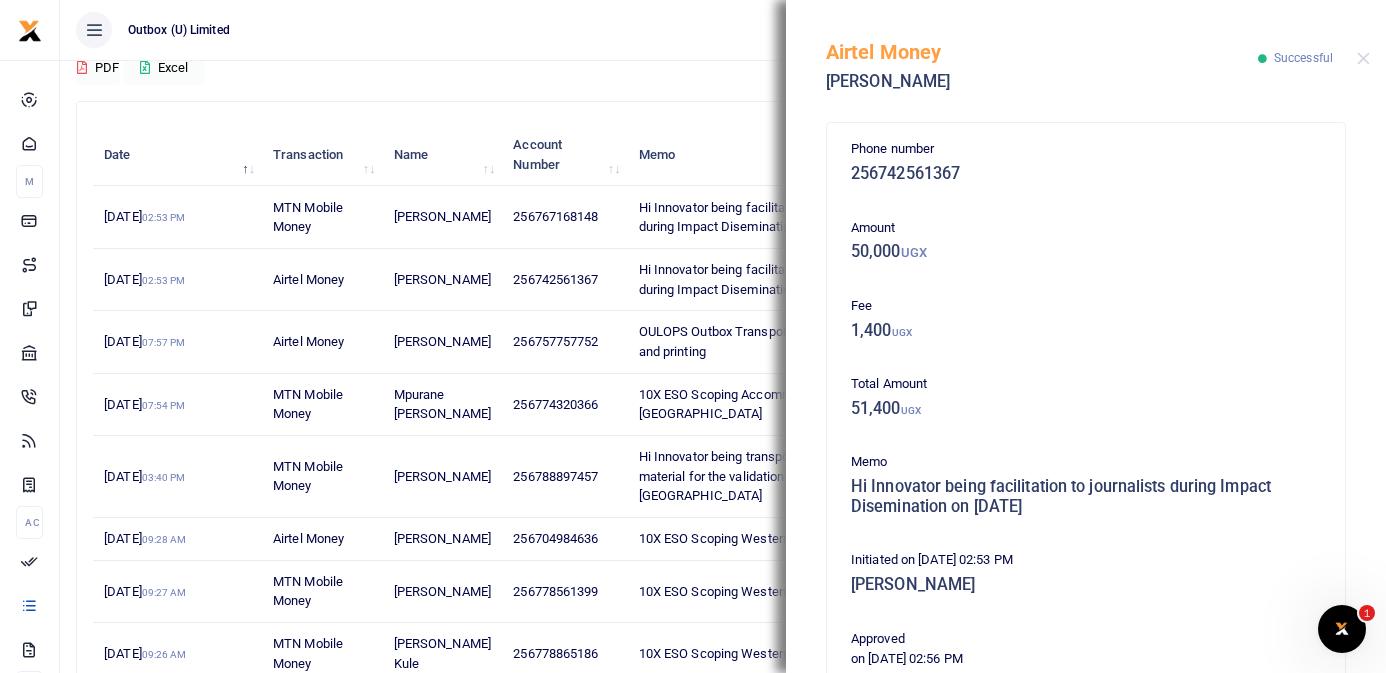 scroll, scrollTop: 410, scrollLeft: 0, axis: vertical 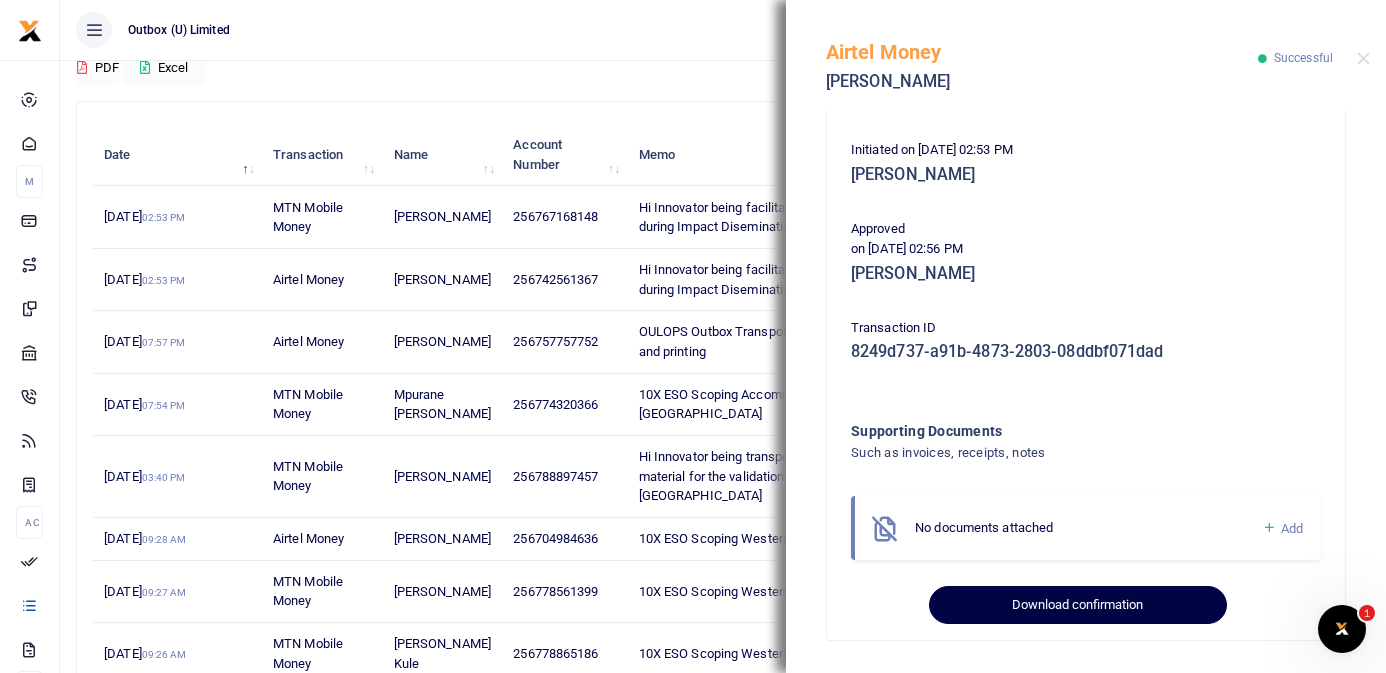 click on "Download confirmation" at bounding box center (1077, 605) 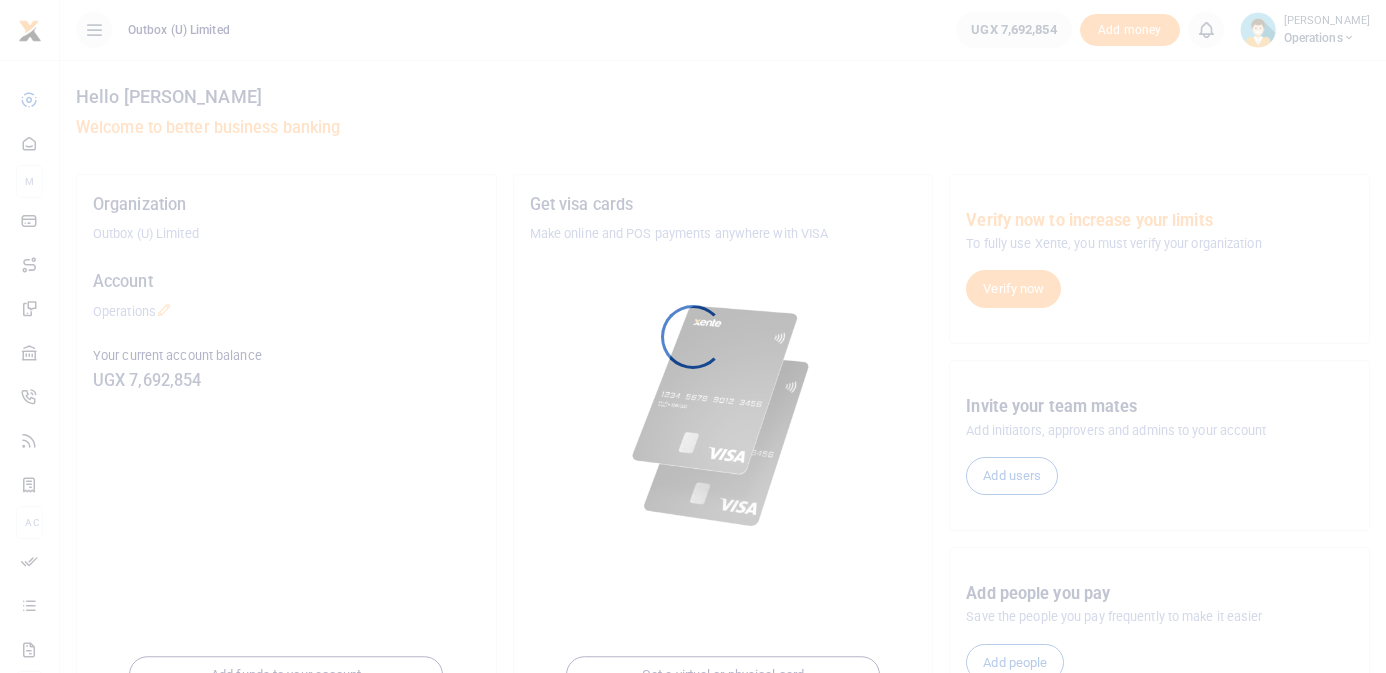 scroll, scrollTop: 0, scrollLeft: 0, axis: both 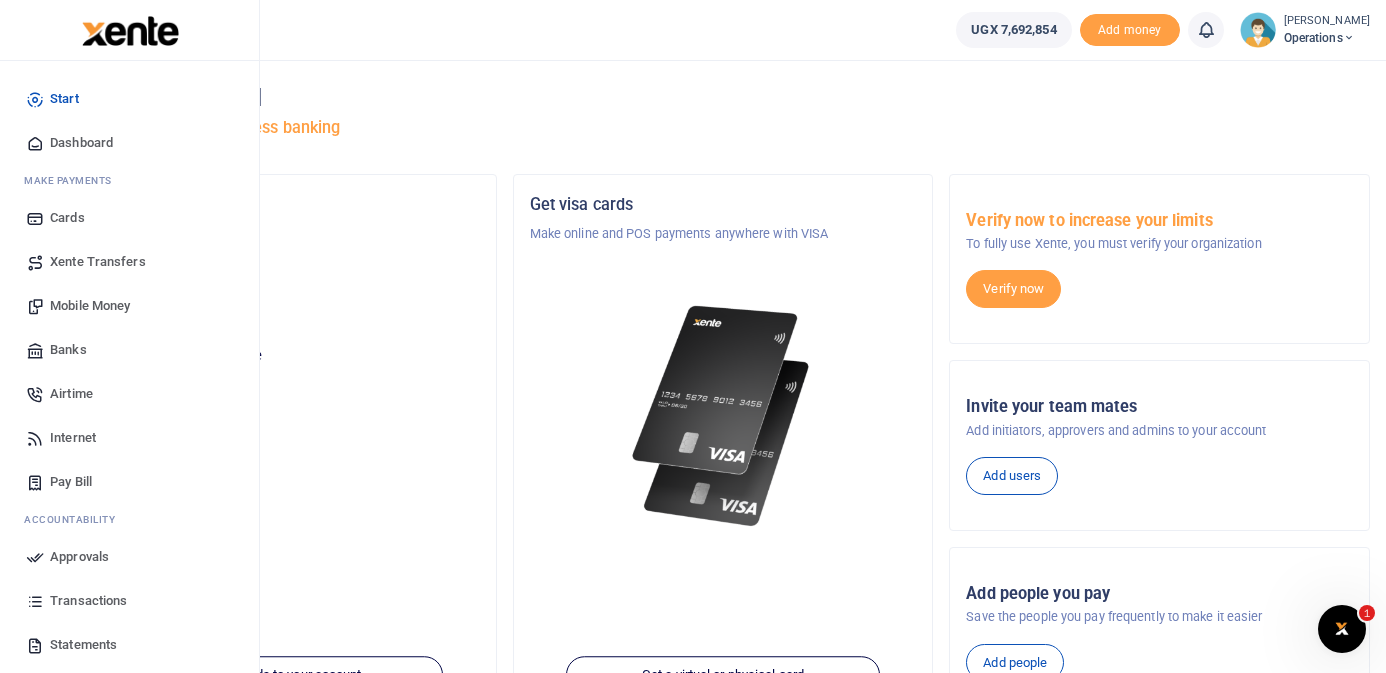 click on "Dashboard" at bounding box center [81, 143] 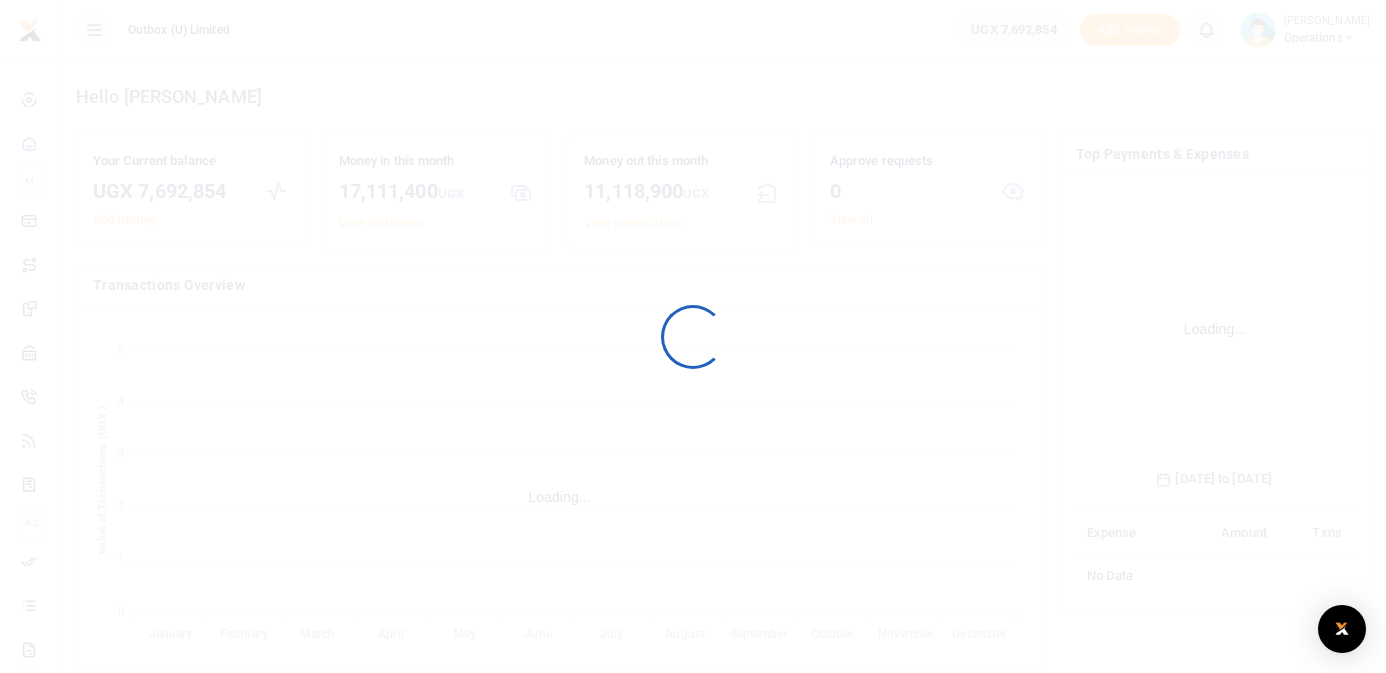 scroll, scrollTop: 0, scrollLeft: 0, axis: both 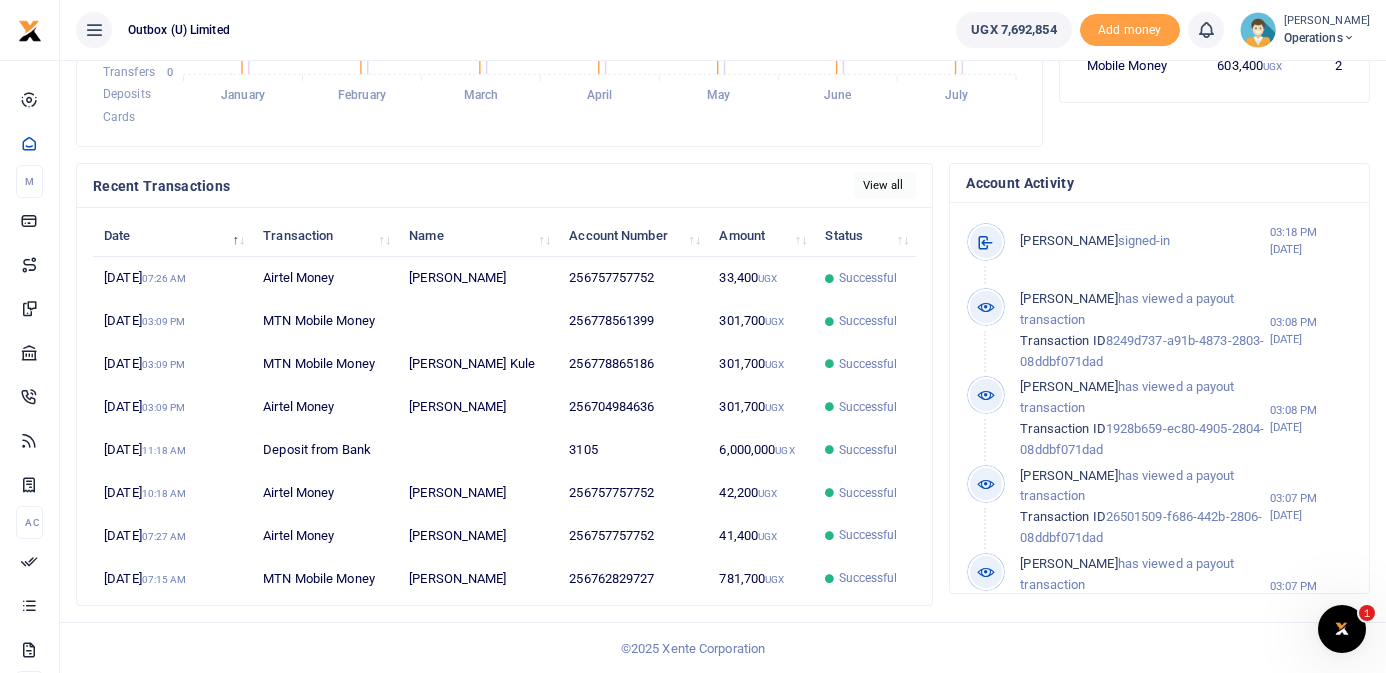 click on "View all" at bounding box center (885, 185) 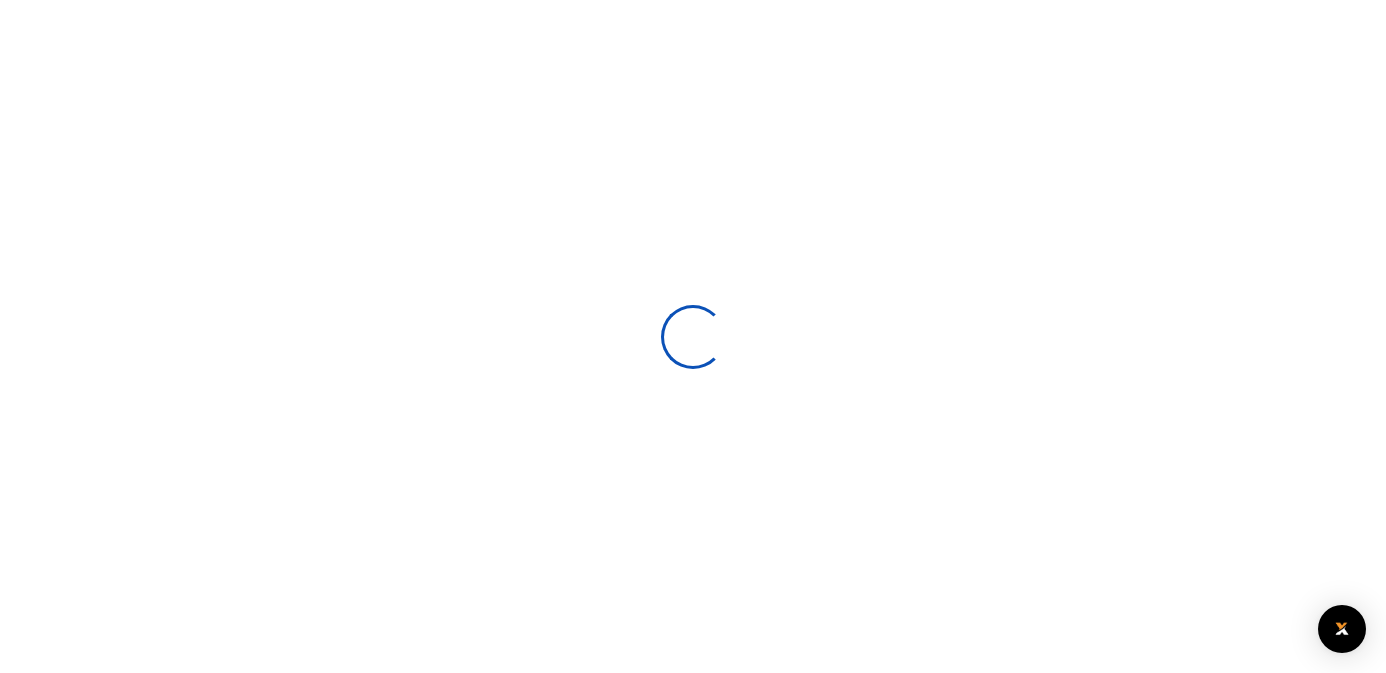 scroll, scrollTop: 0, scrollLeft: 0, axis: both 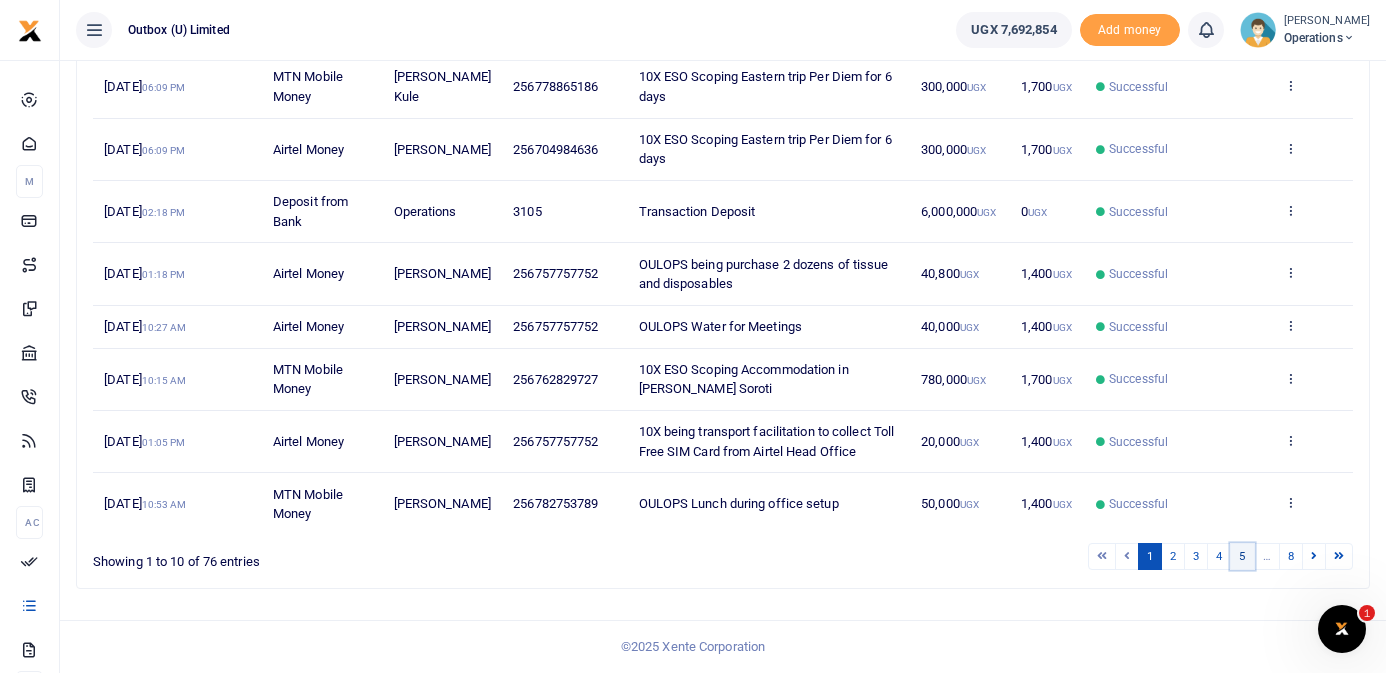 click on "5" at bounding box center [1242, 556] 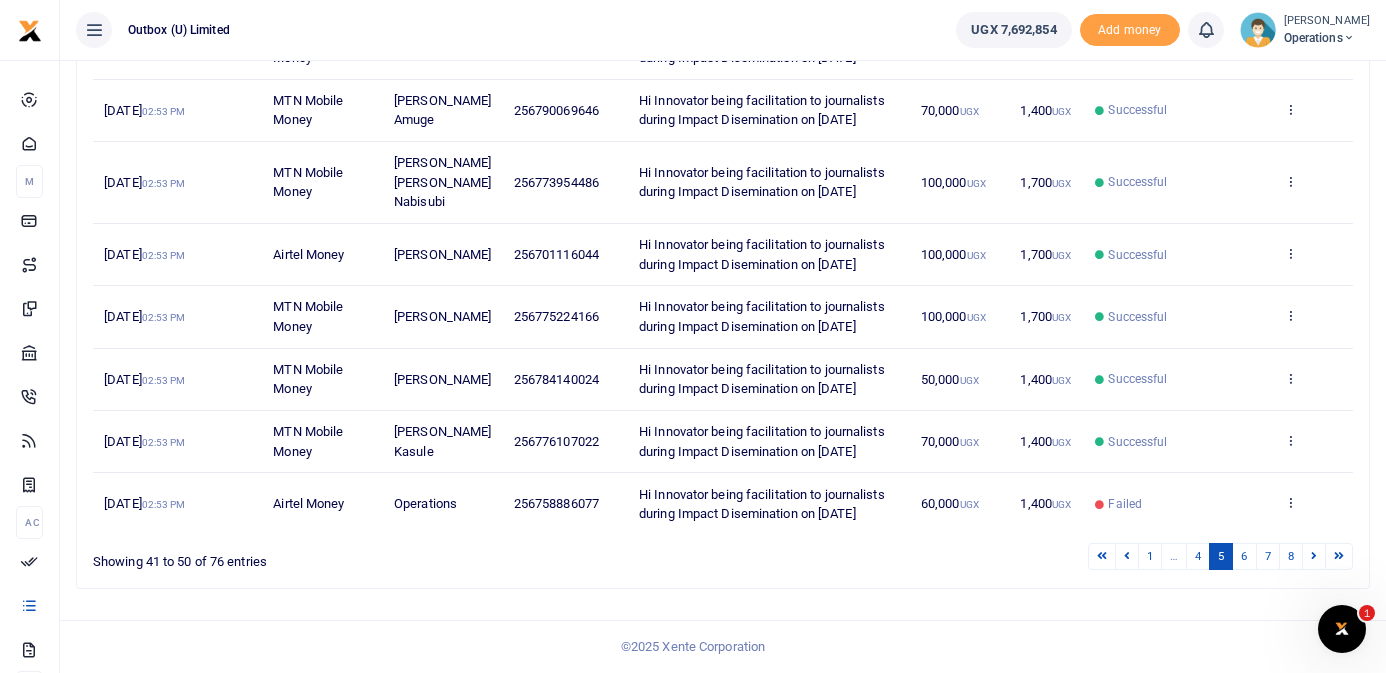 scroll, scrollTop: 656, scrollLeft: 0, axis: vertical 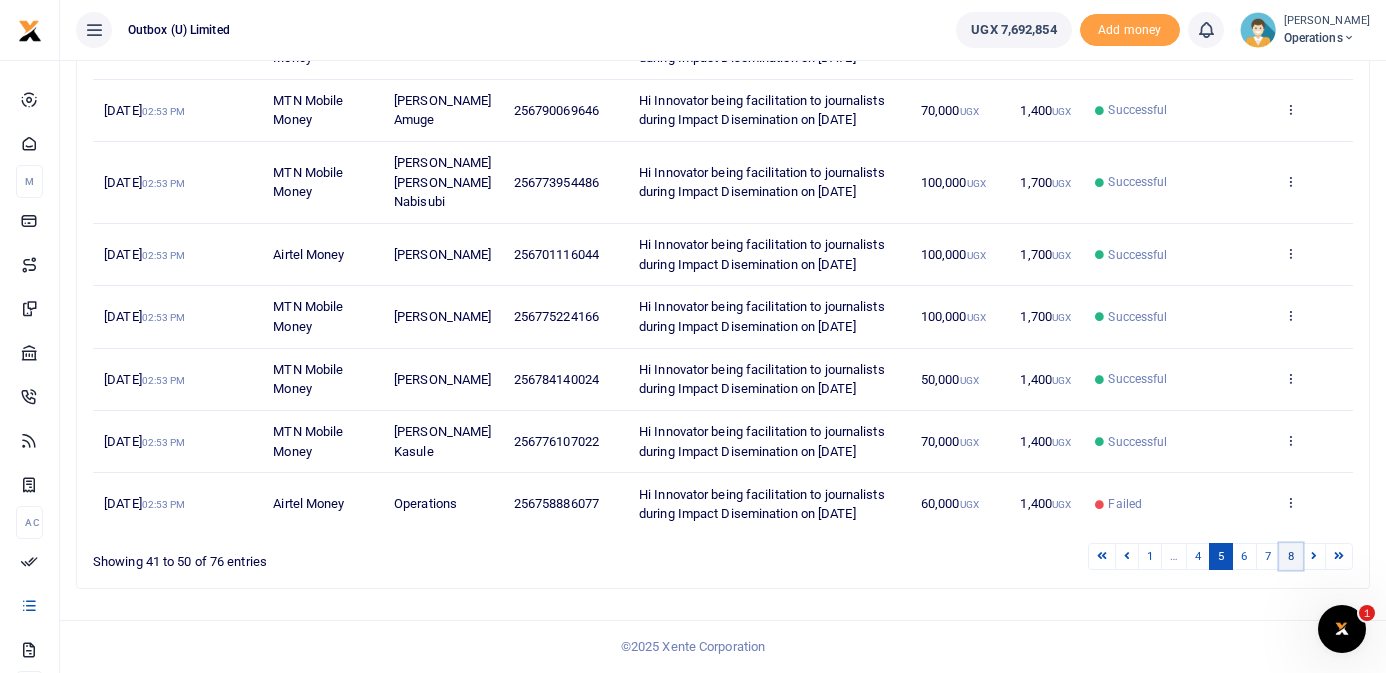 click on "8" at bounding box center (1291, 556) 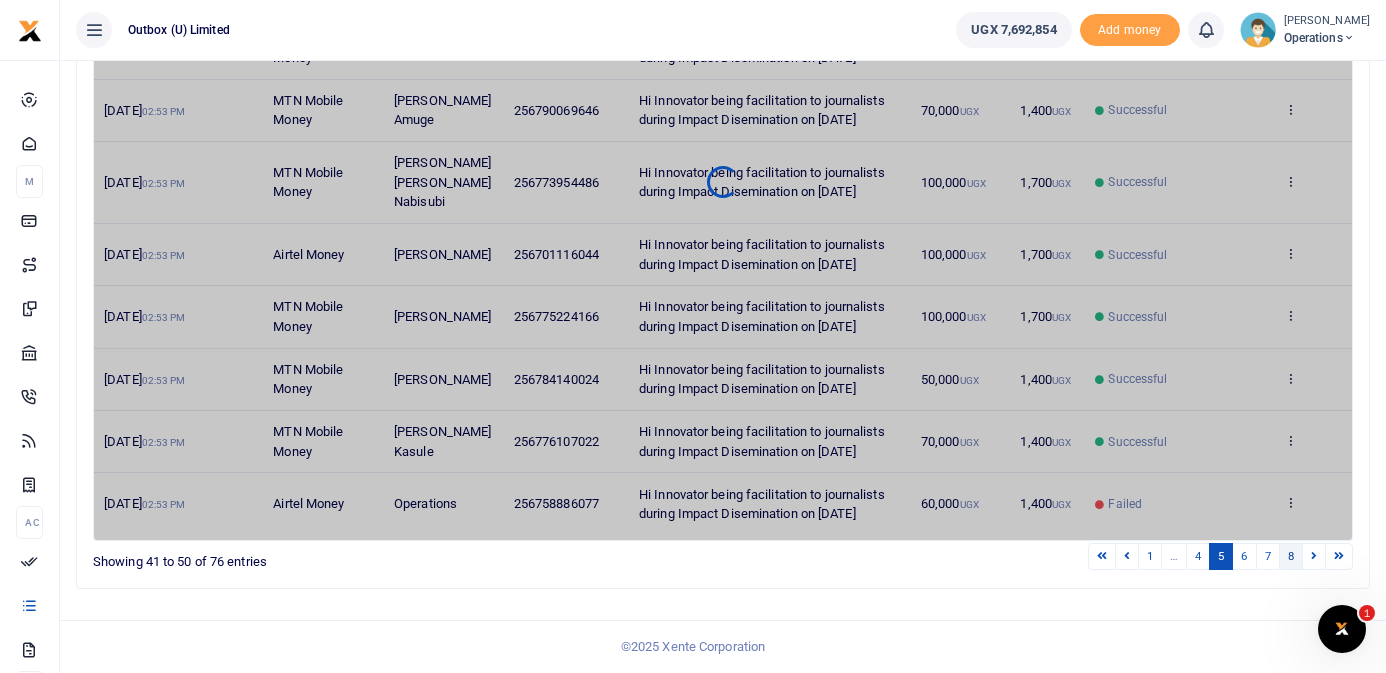 scroll, scrollTop: 290, scrollLeft: 0, axis: vertical 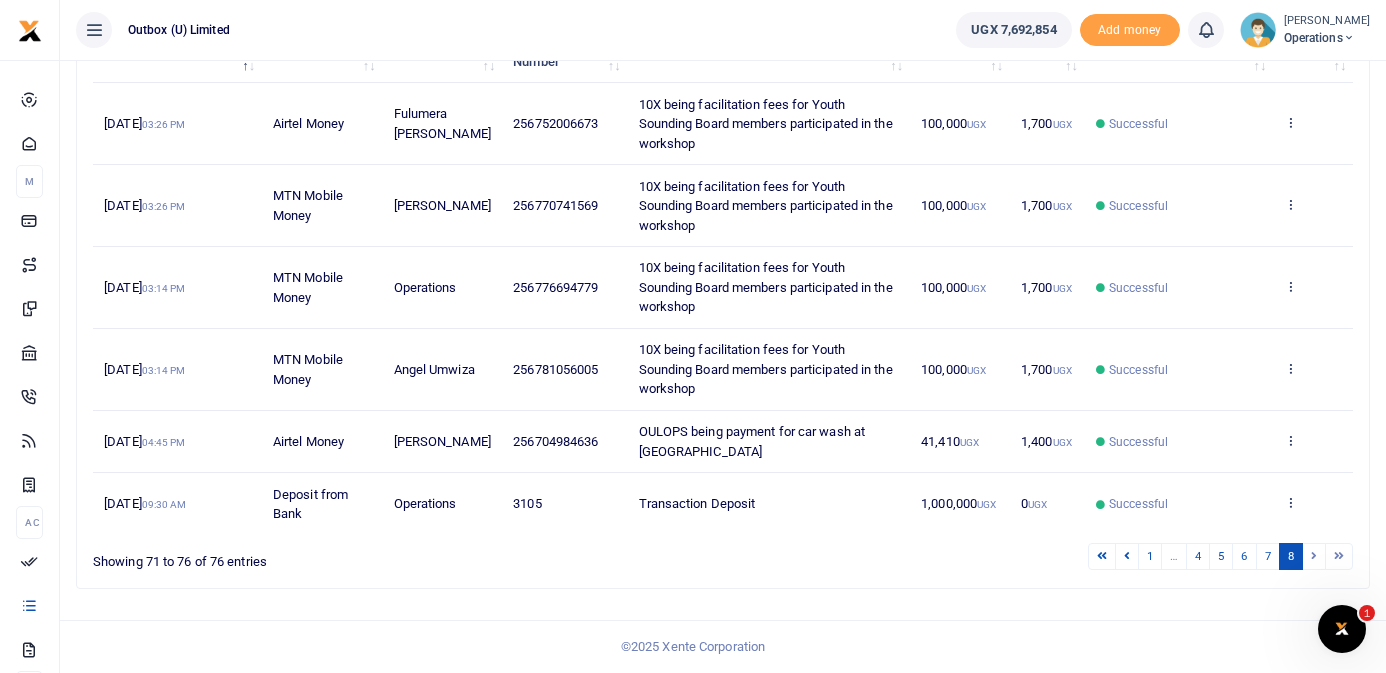 click at bounding box center (1314, 556) 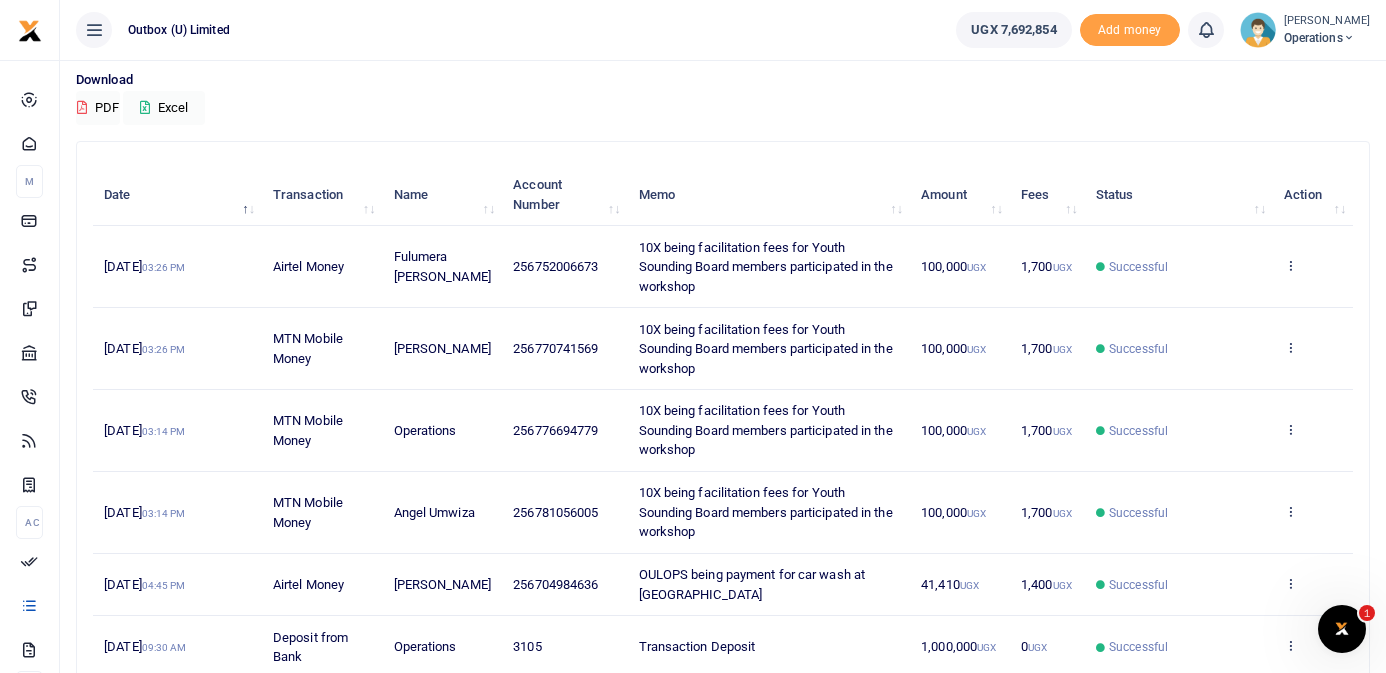 scroll, scrollTop: 0, scrollLeft: 0, axis: both 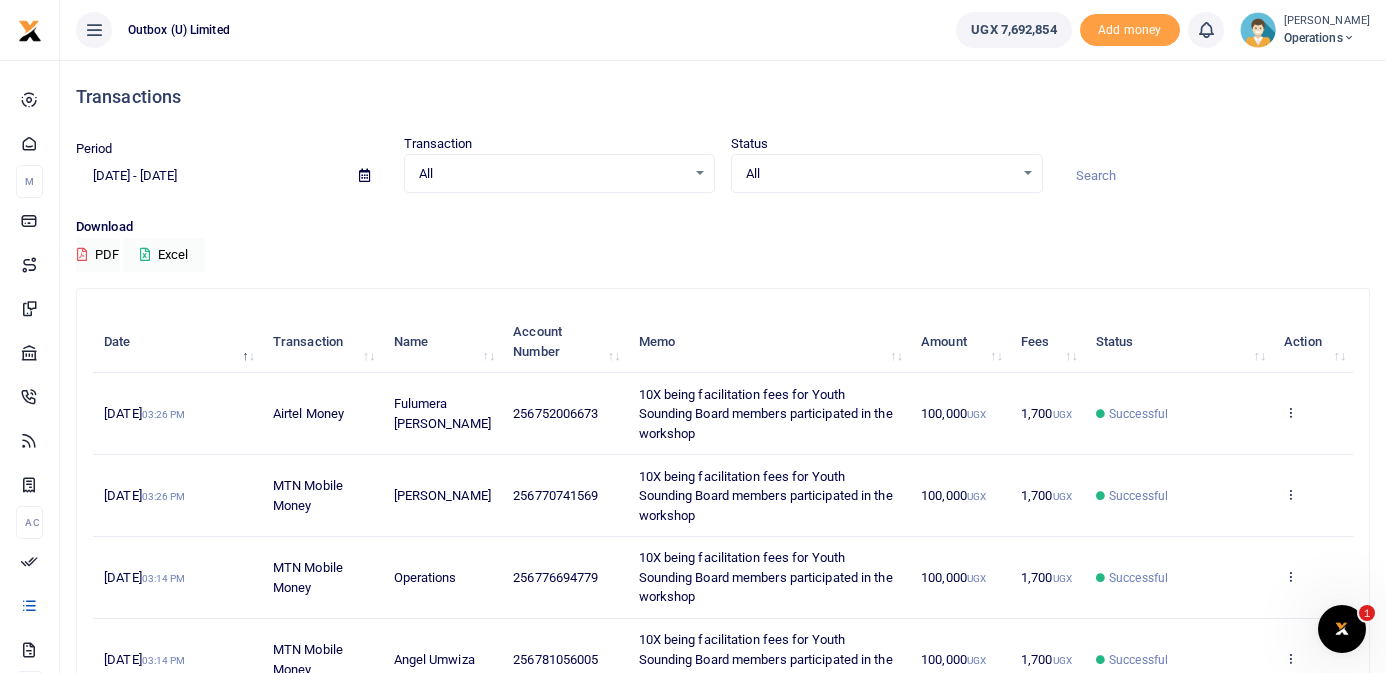 click at bounding box center (364, 175) 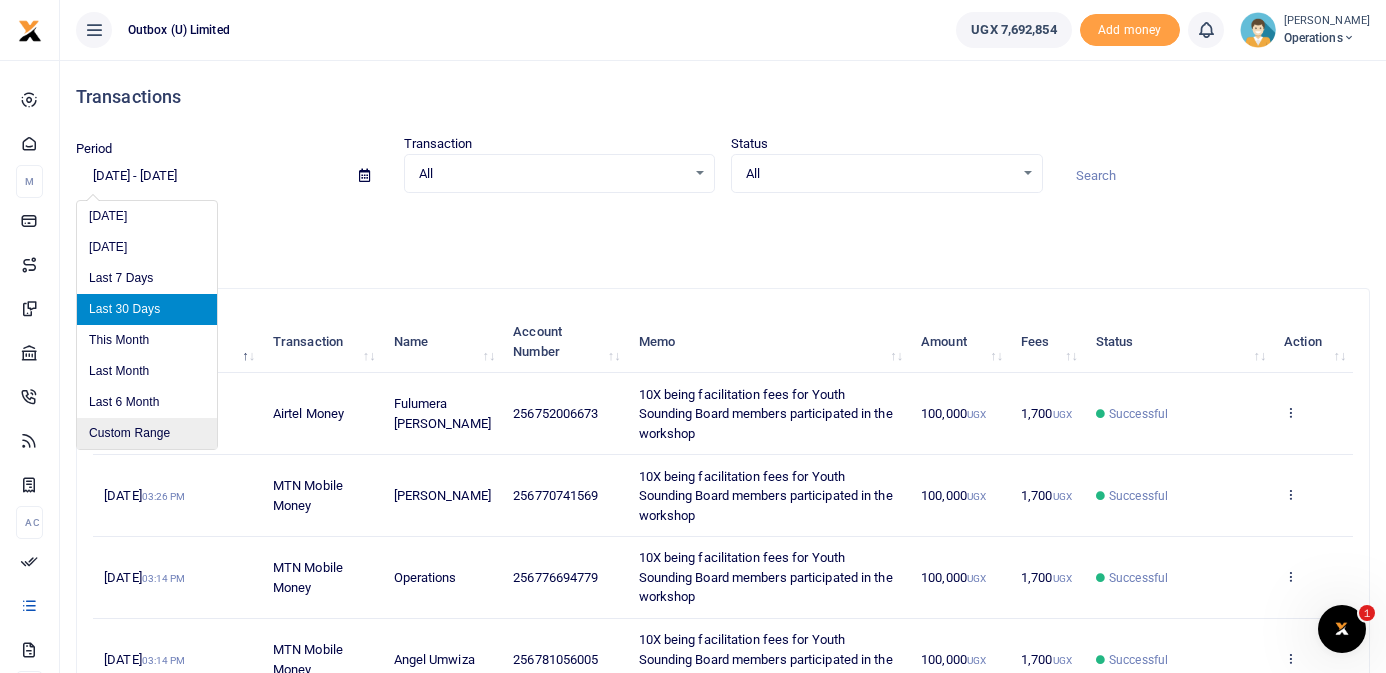 click on "Custom Range" at bounding box center [147, 433] 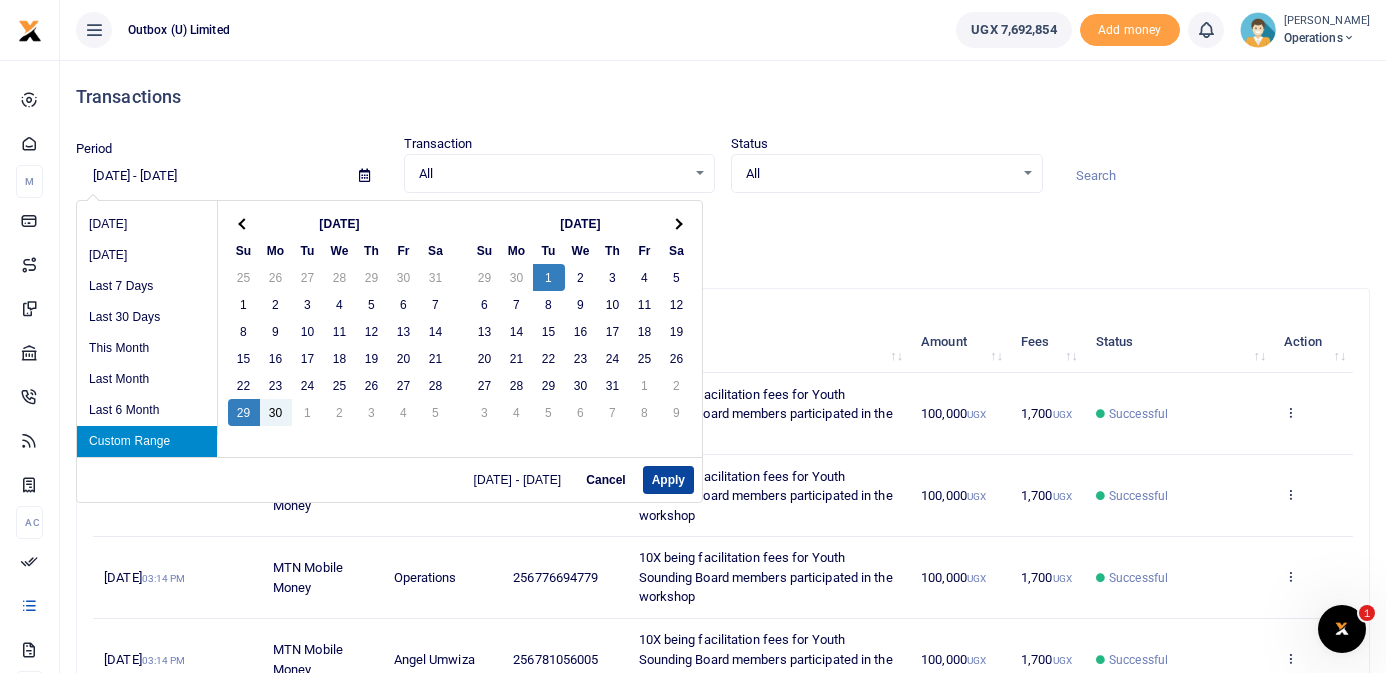 click on "Apply" at bounding box center [668, 480] 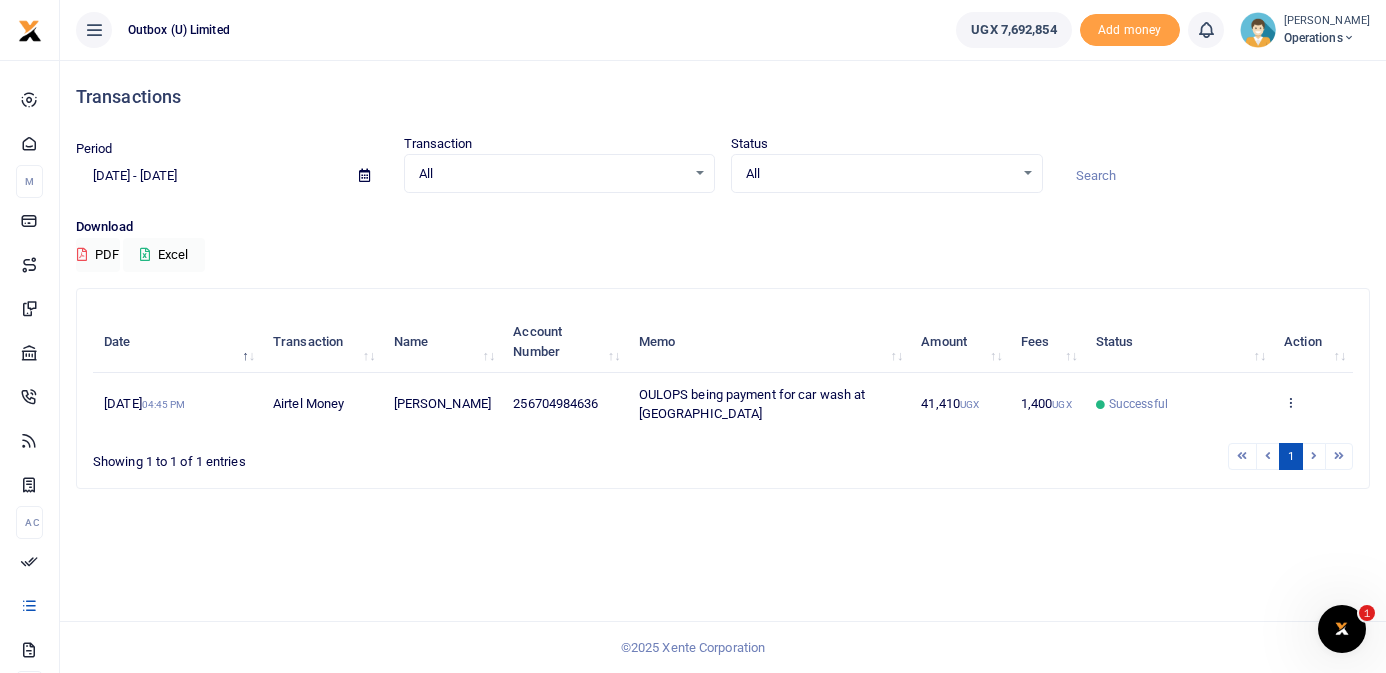 click at bounding box center [364, 175] 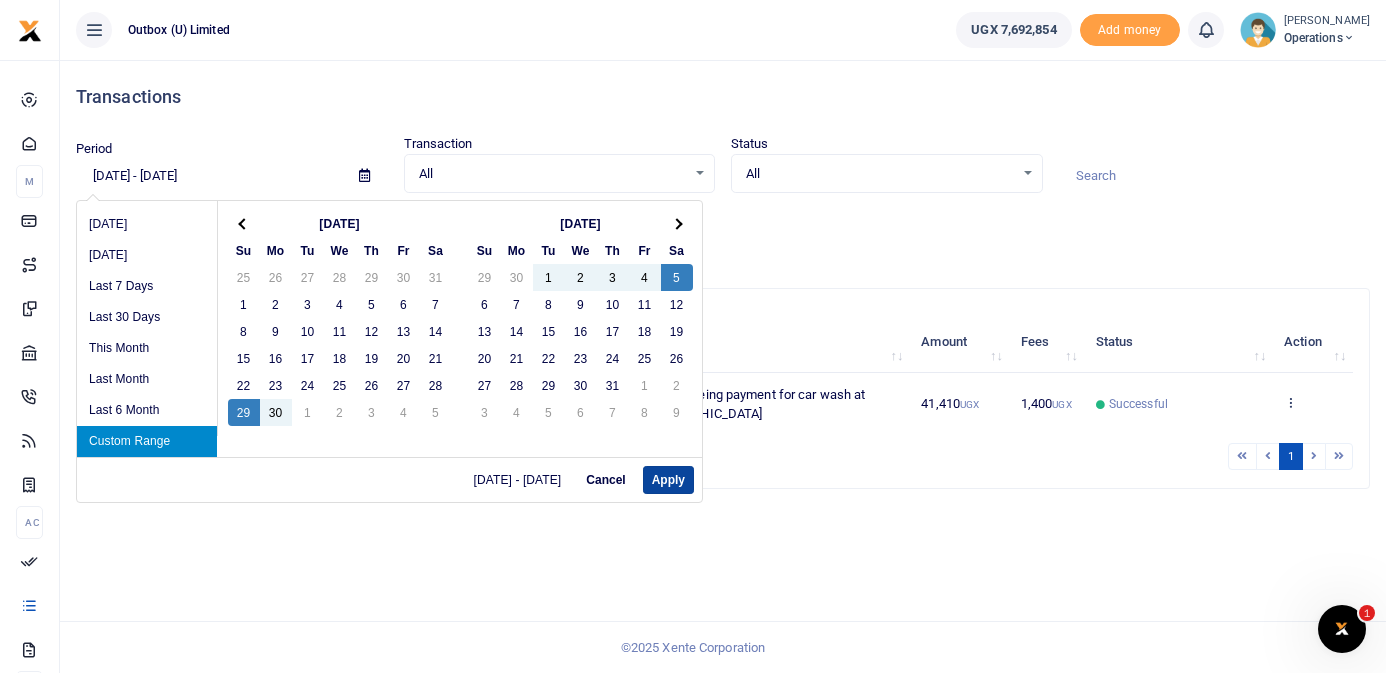 click on "Apply" at bounding box center [668, 480] 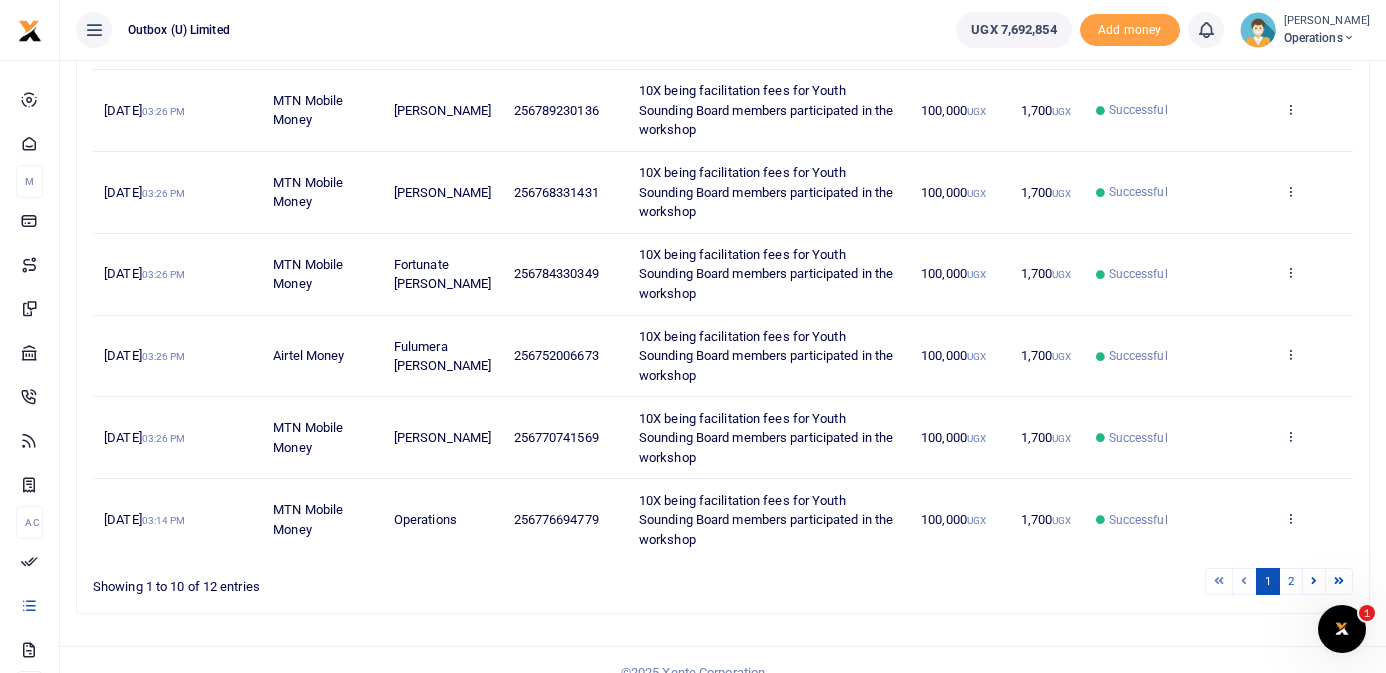 scroll, scrollTop: 617, scrollLeft: 0, axis: vertical 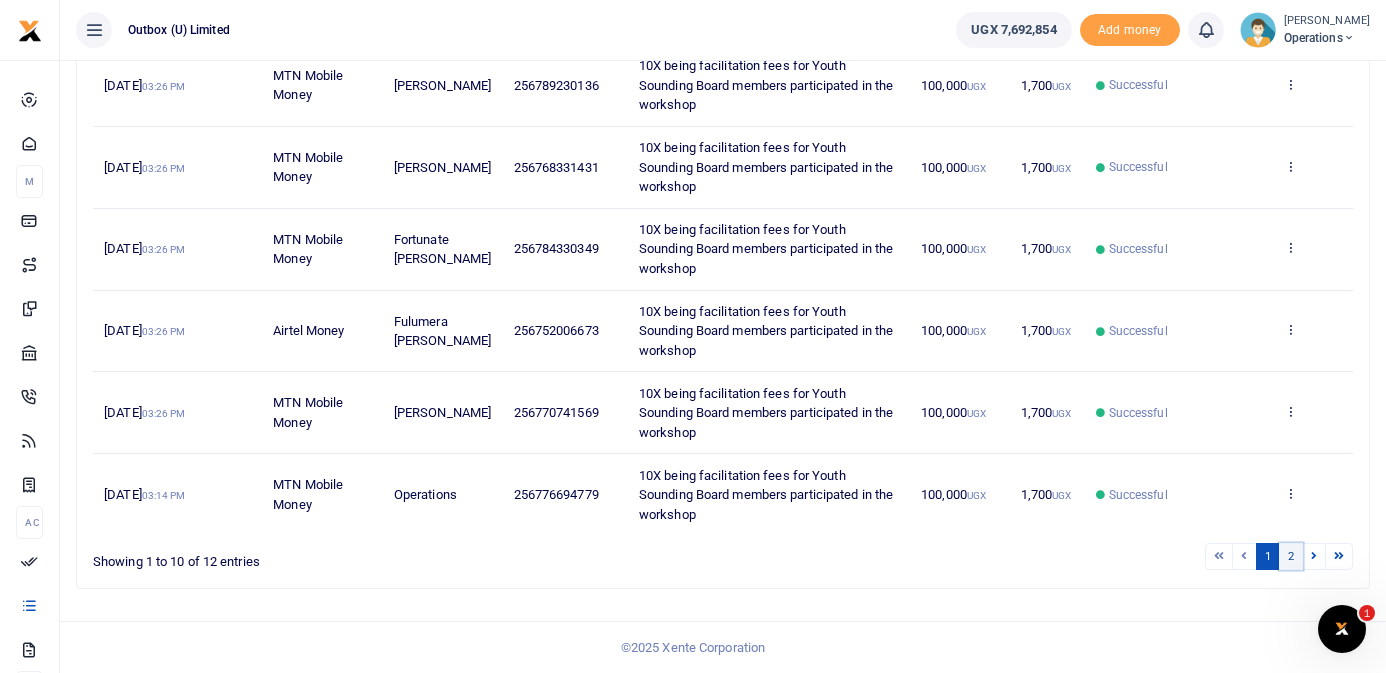 click on "2" at bounding box center (1291, 556) 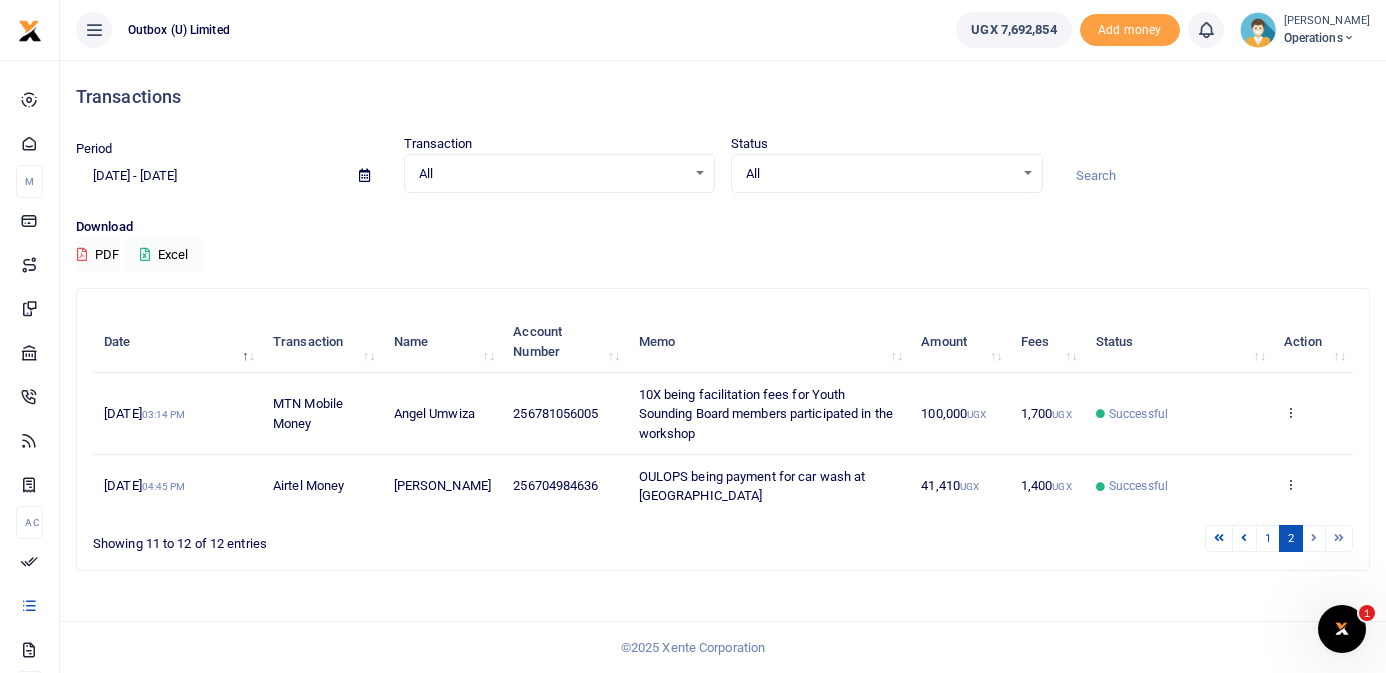 scroll, scrollTop: 0, scrollLeft: 0, axis: both 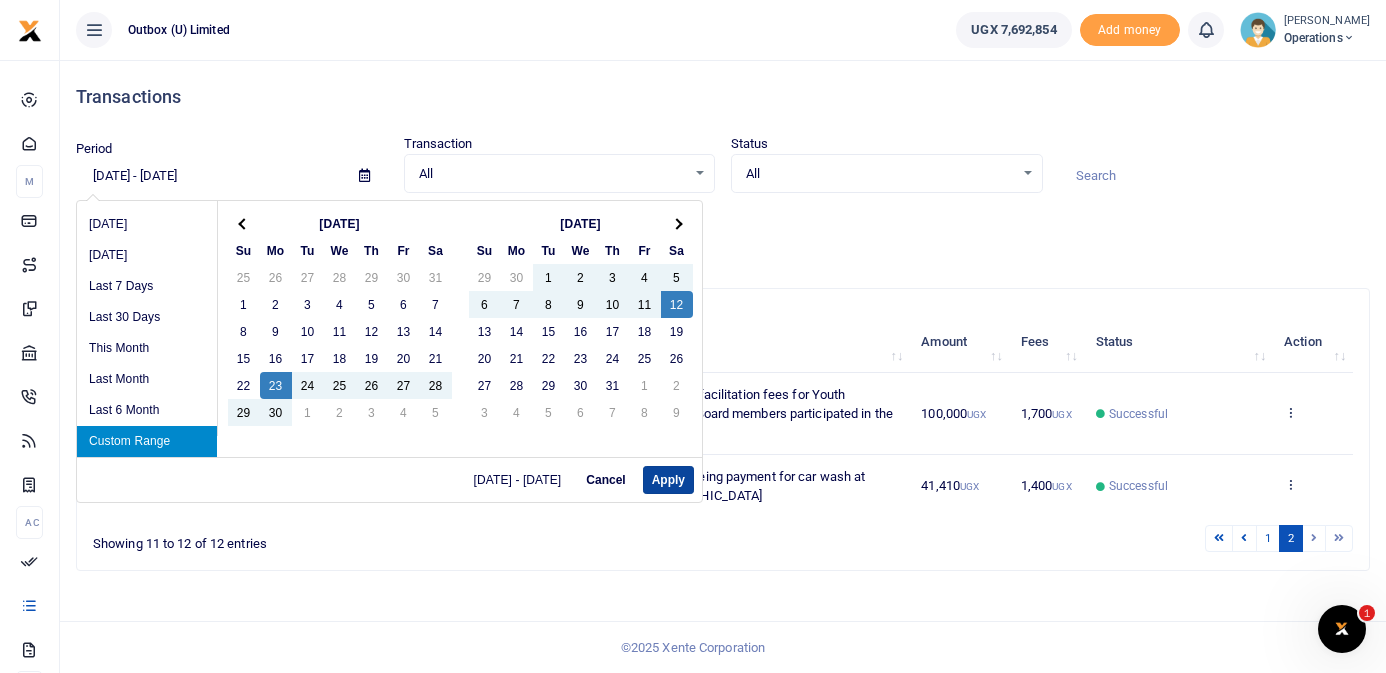 click on "Apply" at bounding box center [668, 480] 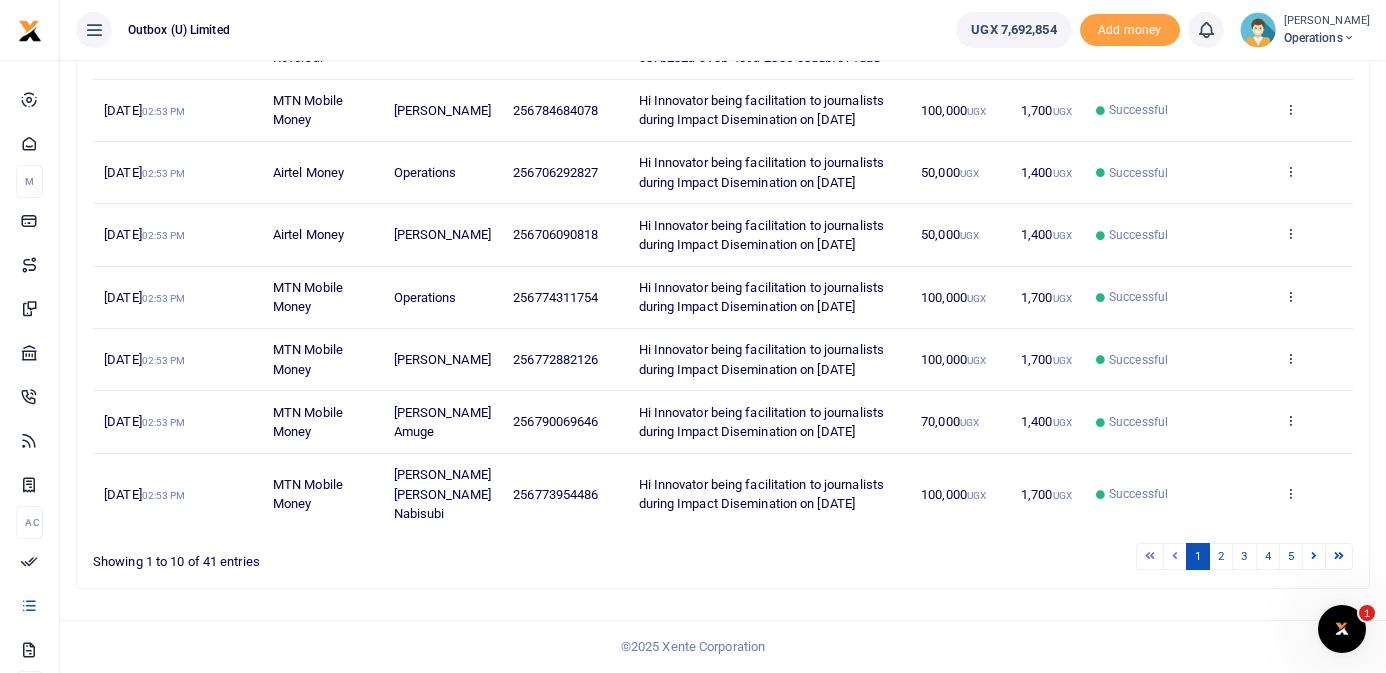 scroll, scrollTop: 617, scrollLeft: 0, axis: vertical 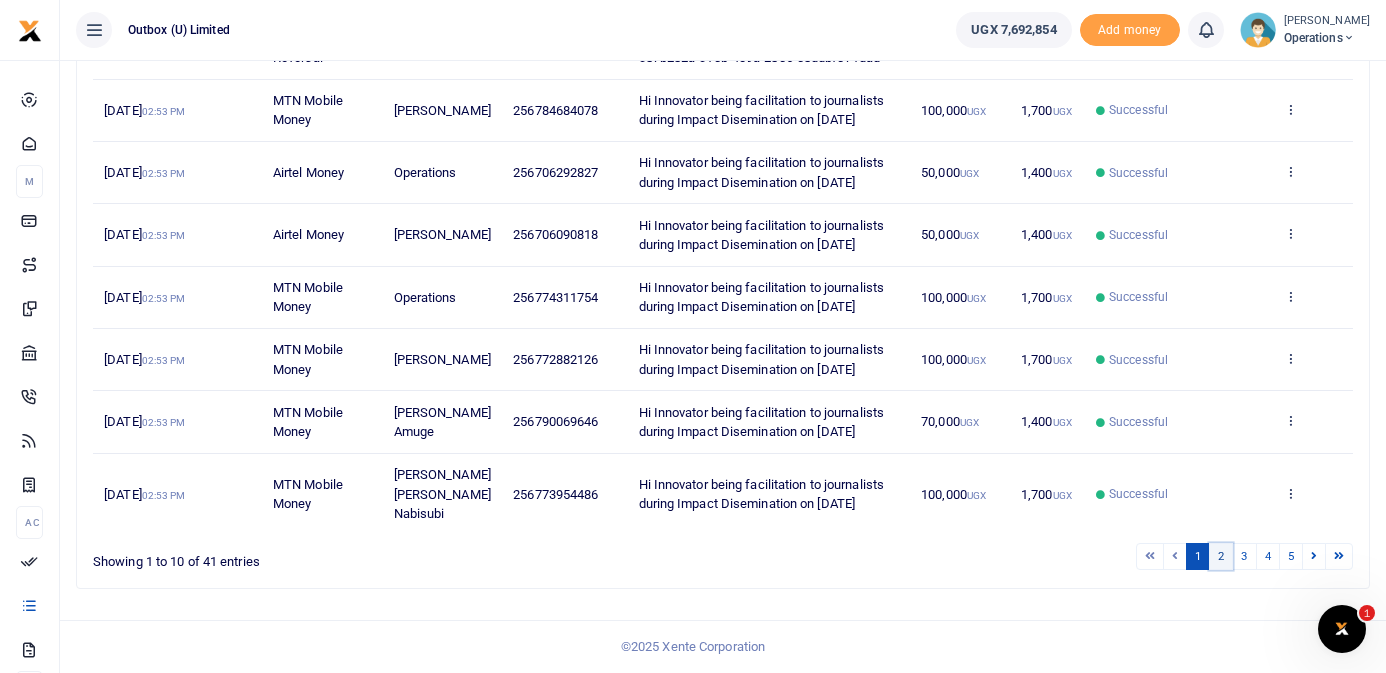 click on "2" at bounding box center [1221, 556] 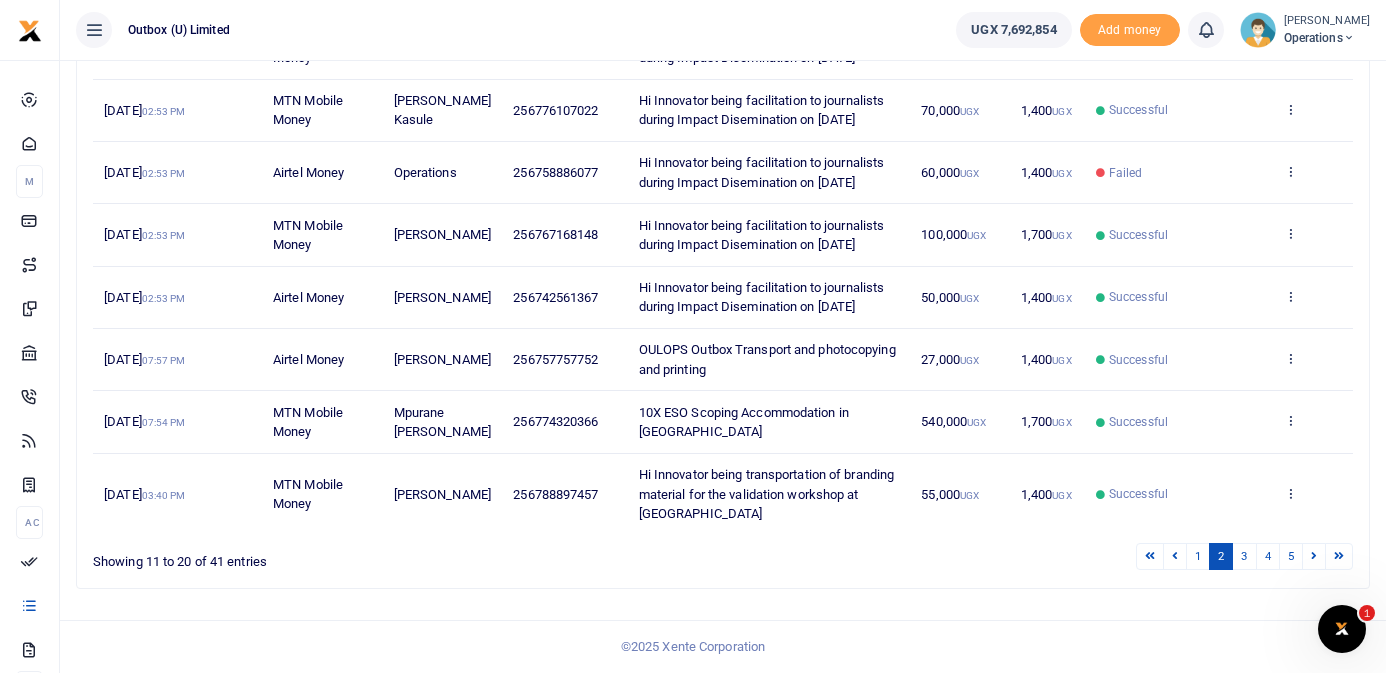 scroll, scrollTop: 617, scrollLeft: 0, axis: vertical 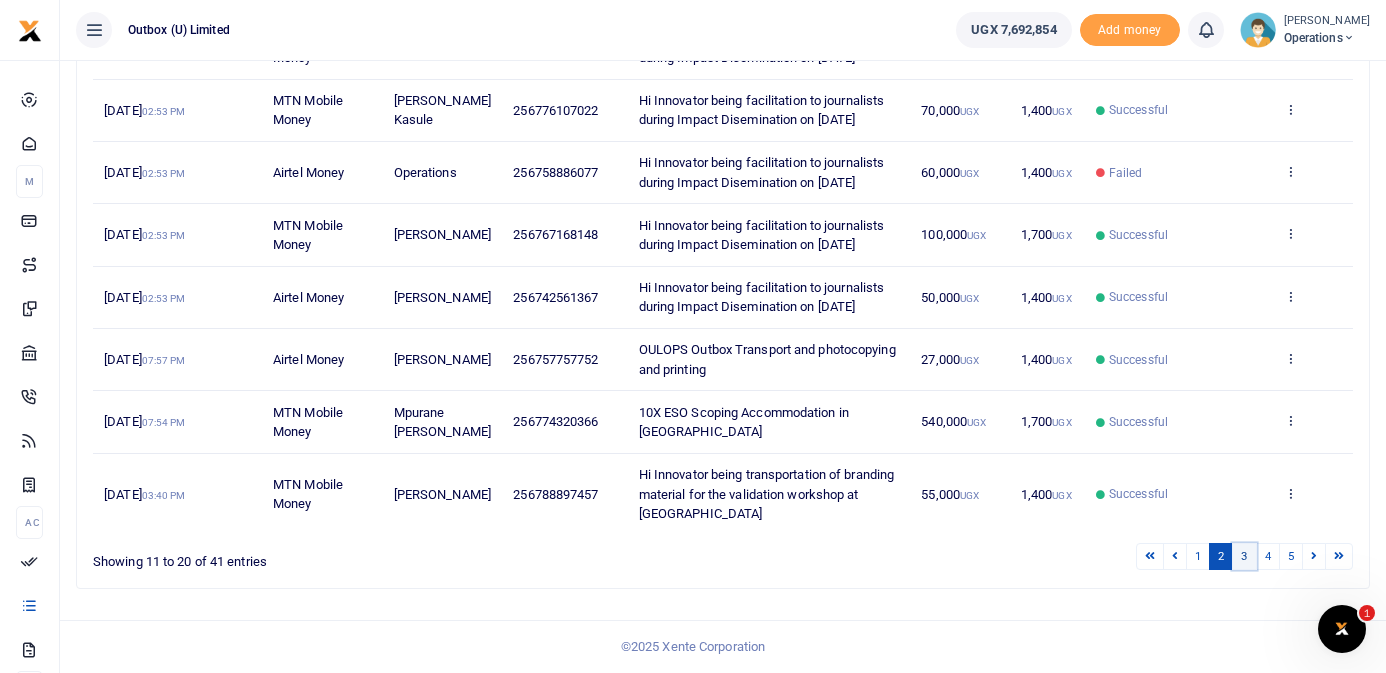 click on "3" at bounding box center (1244, 556) 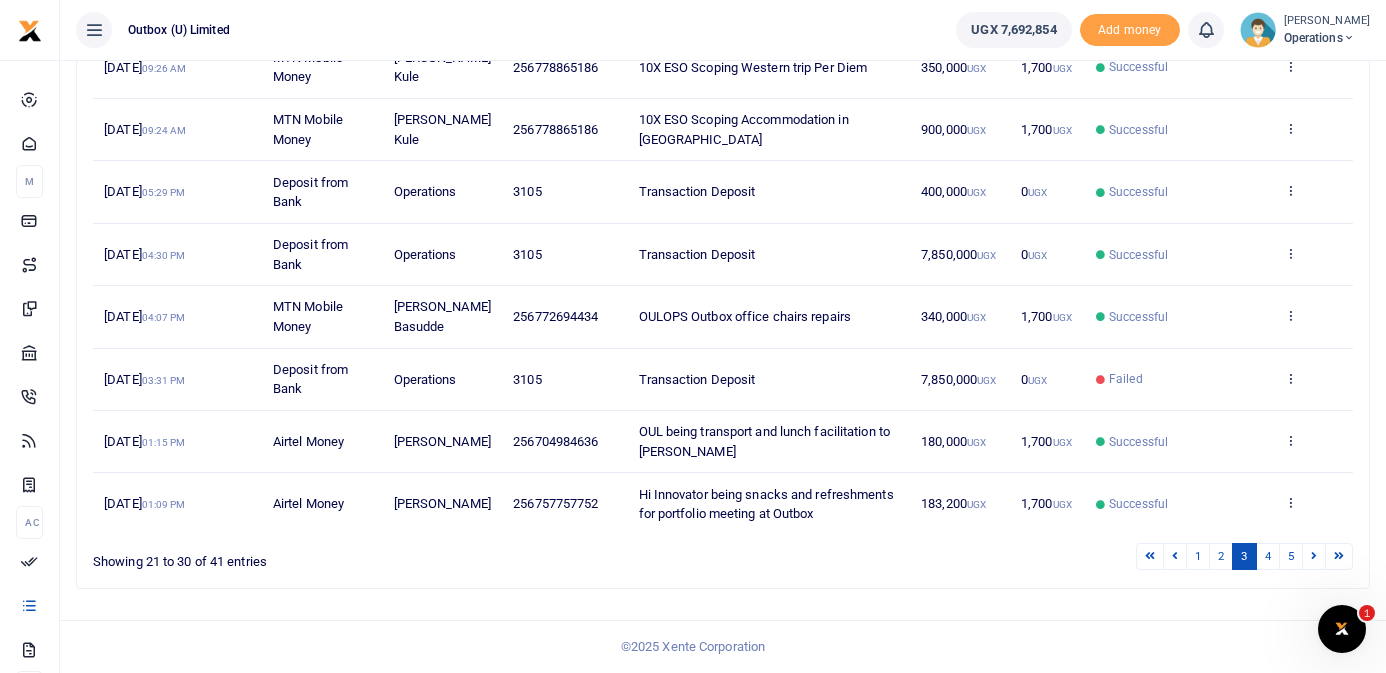 scroll, scrollTop: 461, scrollLeft: 0, axis: vertical 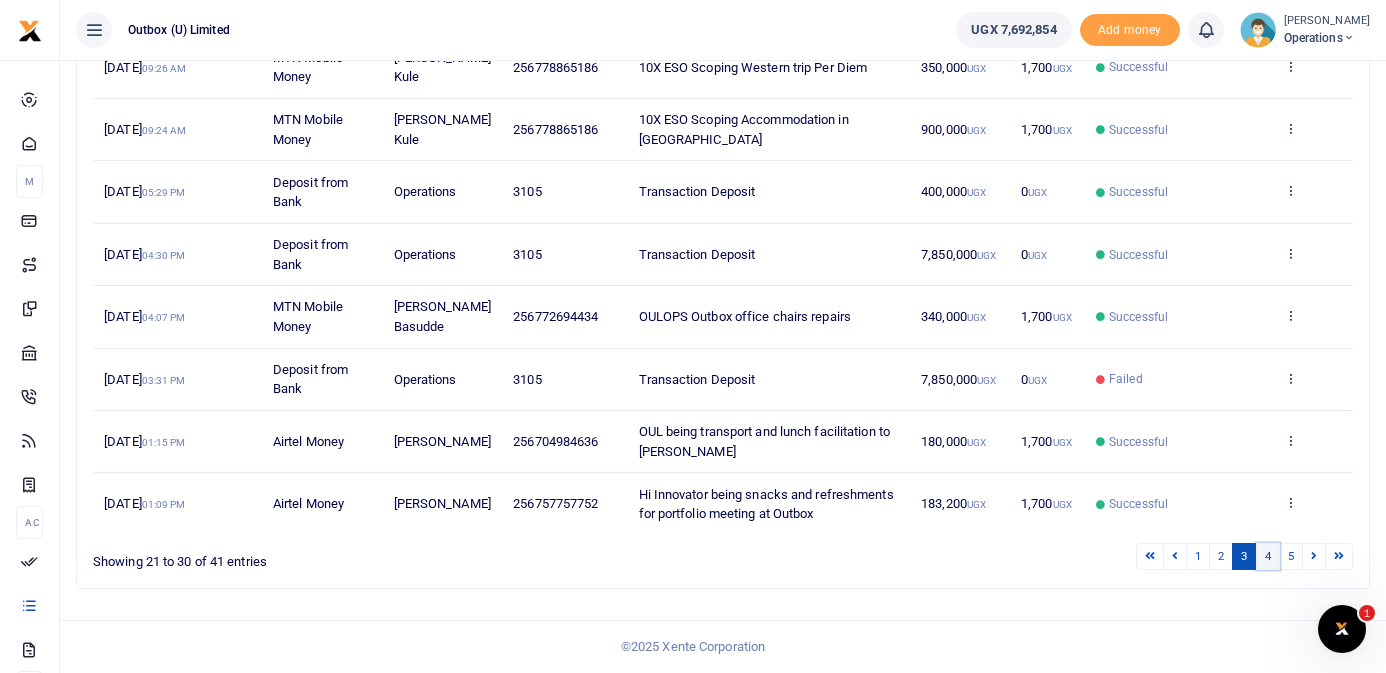 click on "4" at bounding box center (1268, 556) 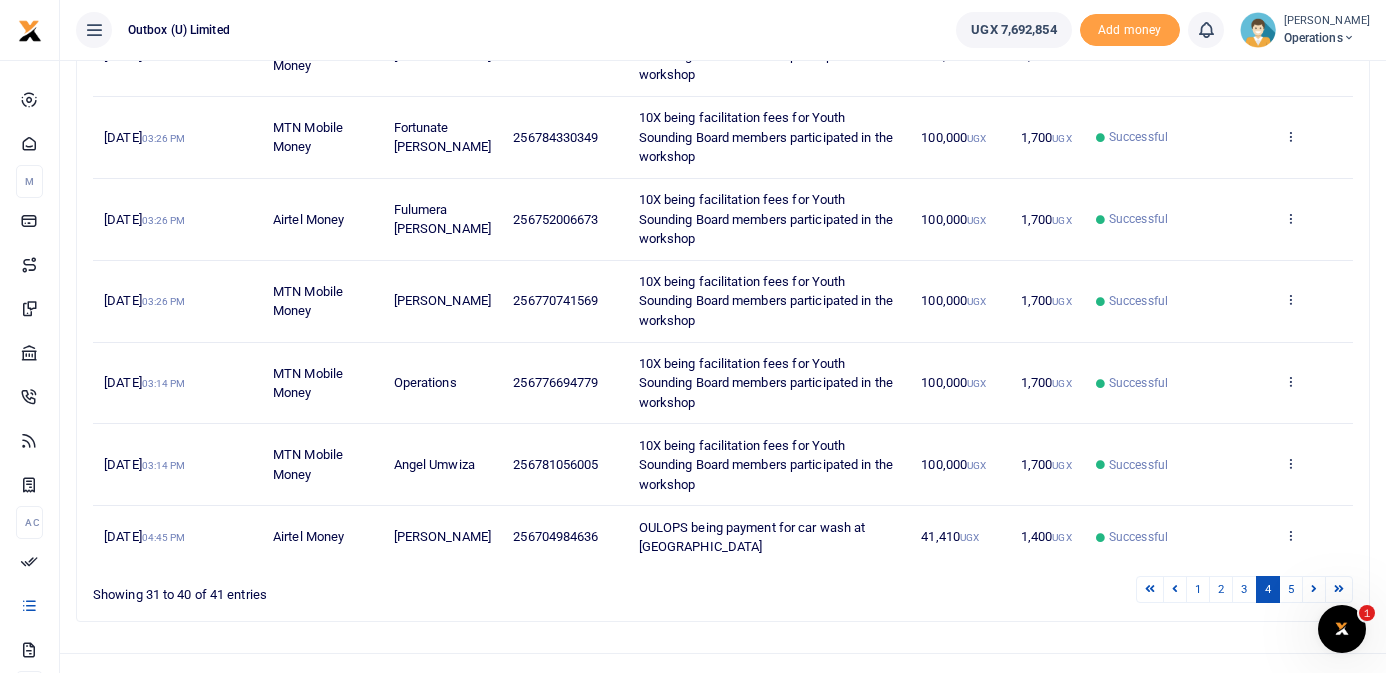 scroll, scrollTop: 637, scrollLeft: 0, axis: vertical 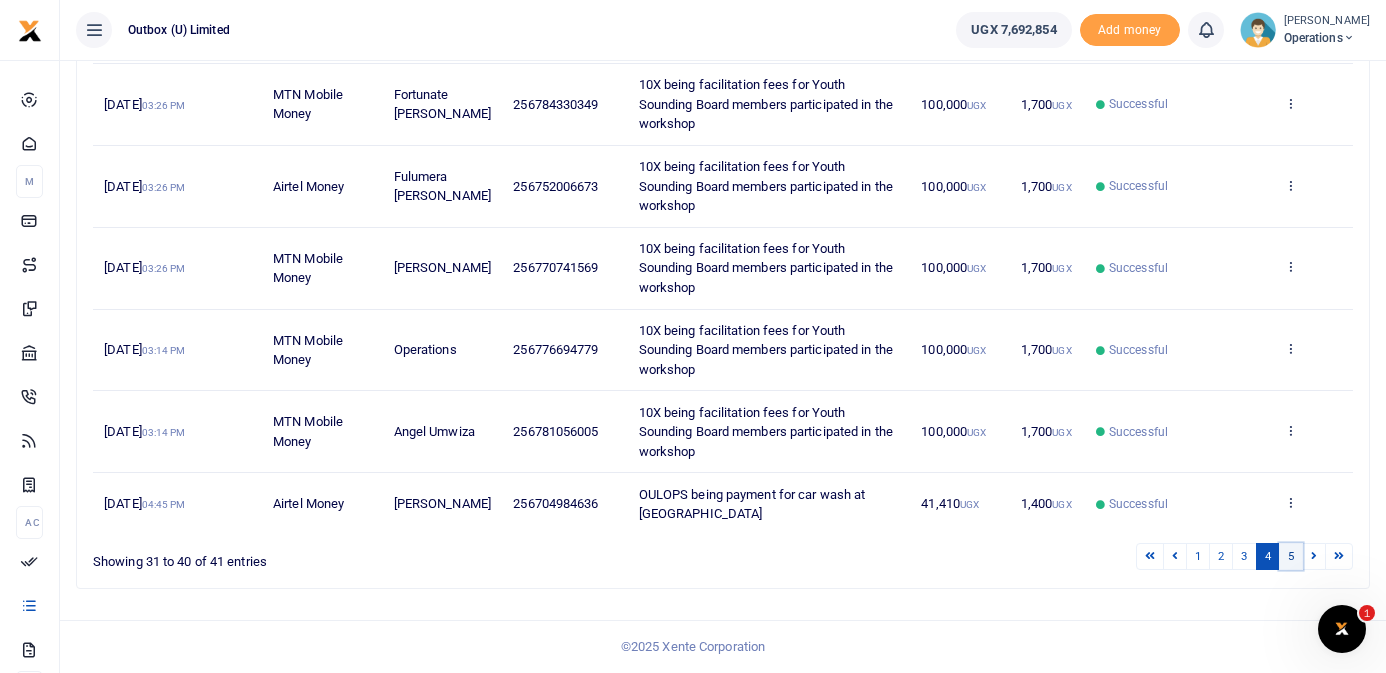 click on "5" at bounding box center (1291, 556) 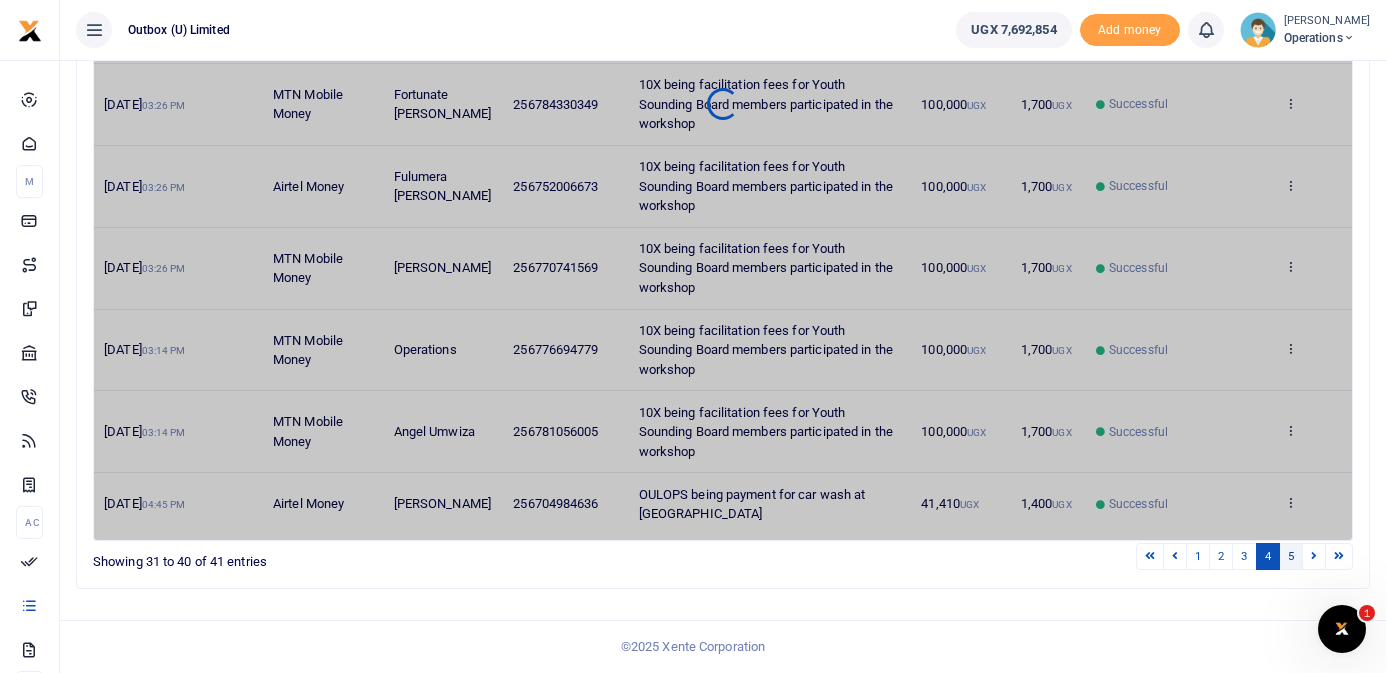 scroll, scrollTop: 0, scrollLeft: 0, axis: both 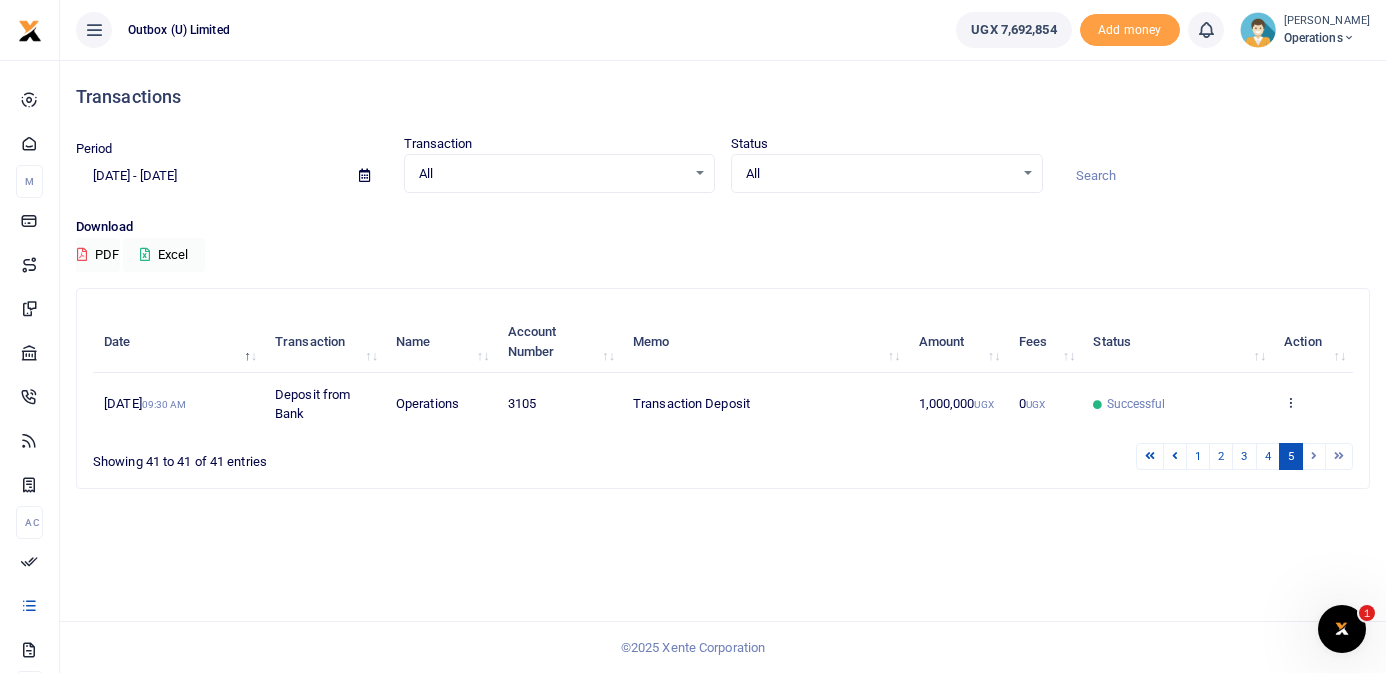click at bounding box center [1314, 456] 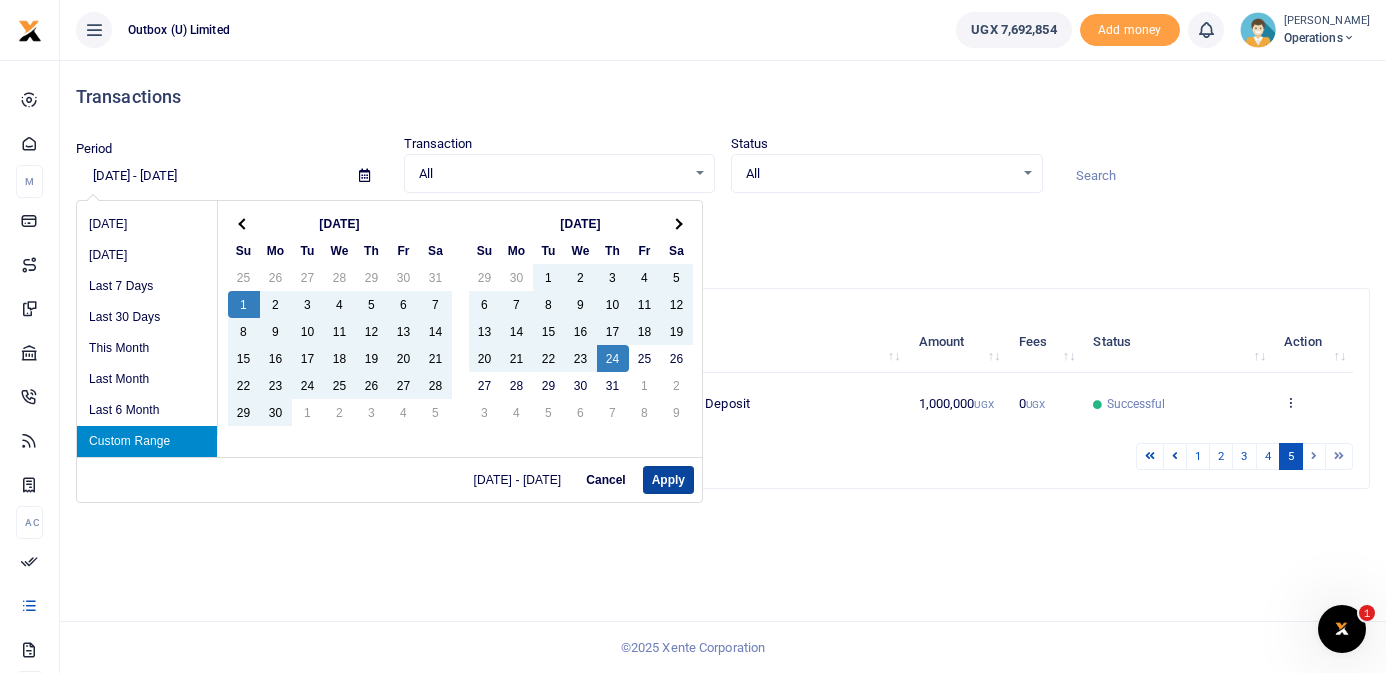 click on "Apply" at bounding box center [668, 480] 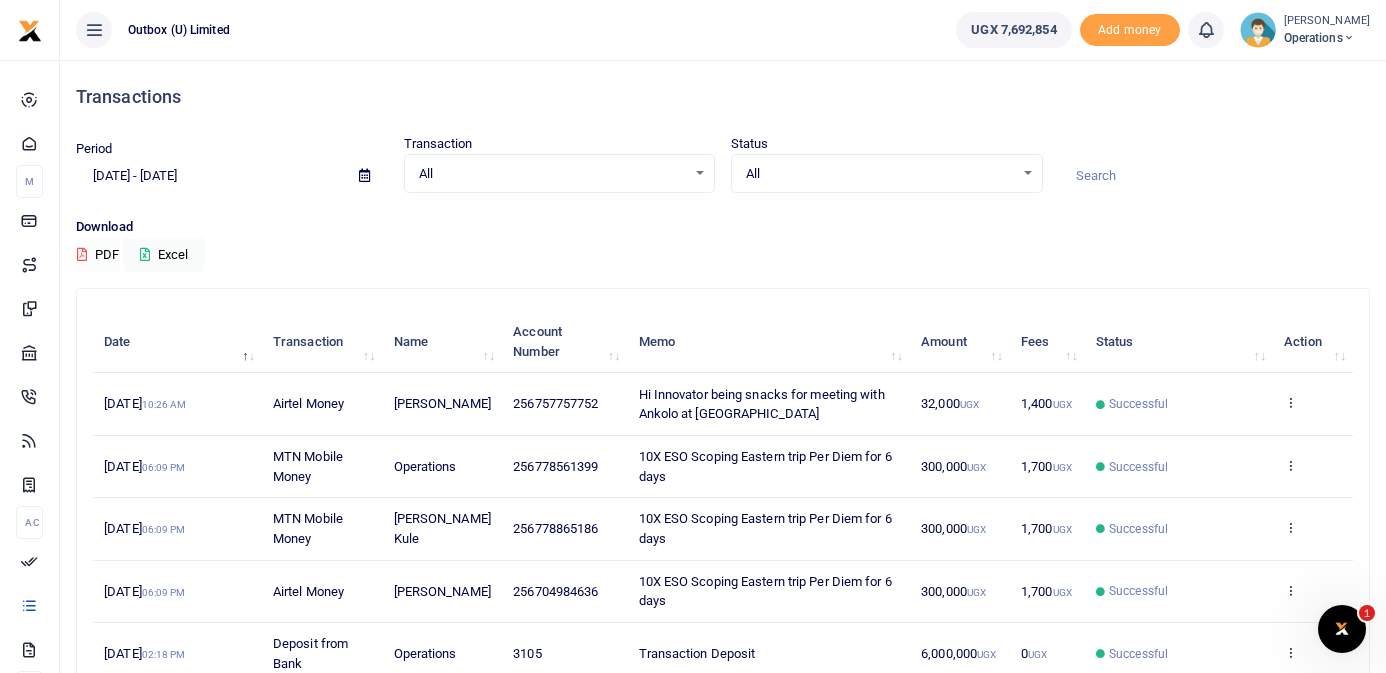 click on "PDF" at bounding box center (98, 255) 